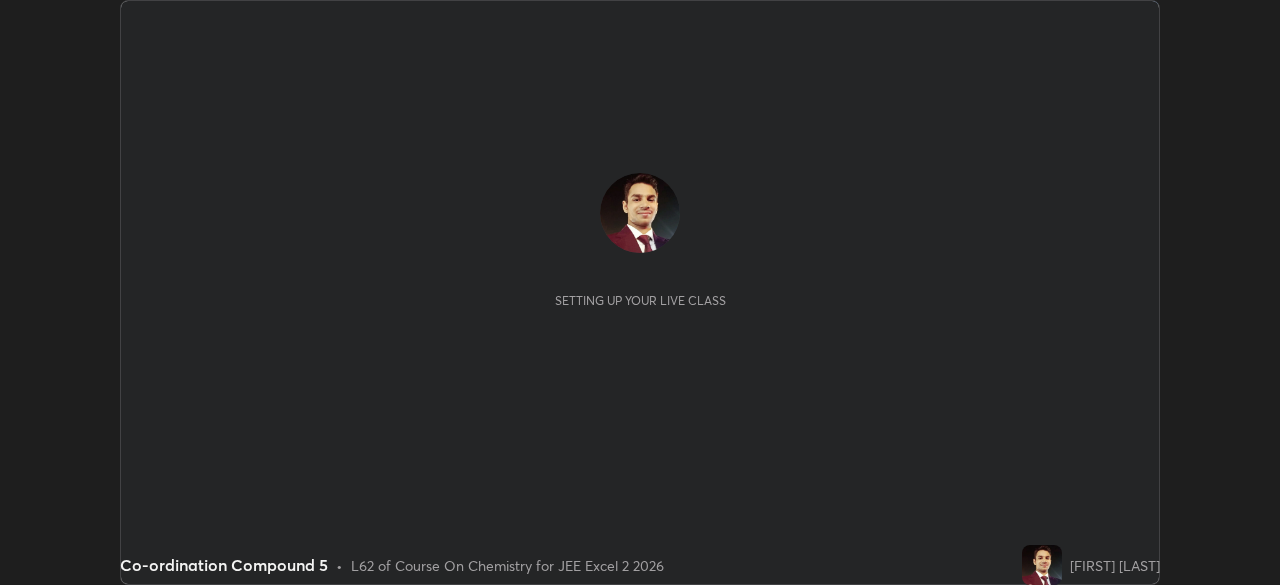 scroll, scrollTop: 0, scrollLeft: 0, axis: both 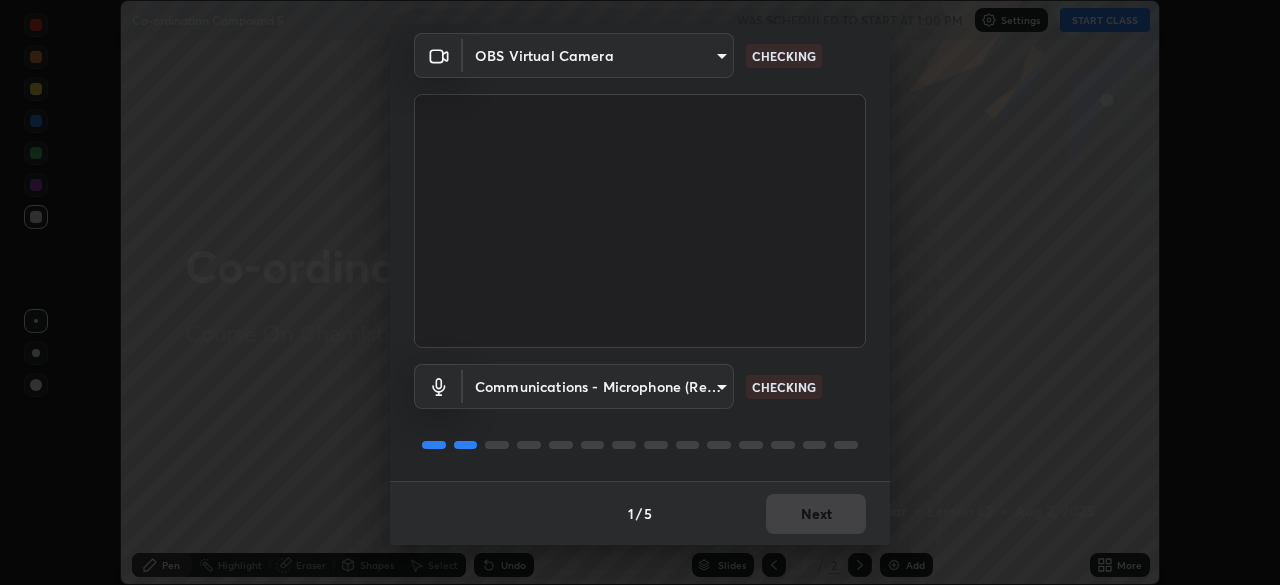 click on "Erase all Co-ordination Compound 5 WAS SCHEDULED TO START AT  1:00 PM Settings START CLASS Setting up your live class Co-ordination Compound 5 • L62 of Course On Chemistry for JEE Excel 2 2026 [FIRST] [LAST] Pen Highlight Eraser Shapes Select Undo Slides 2 / 2 Add More Enable hand raising Enable raise hand to speak to learners. Once enabled, chat will be turned off temporarily. Enable x   No doubts shared Encourage your learners to ask a doubt for better clarity Report an issue Reason for reporting Buffering Chat not working Audio - Video sync issue Educator video quality low ​ Attach an image Report Media settings OBS Virtual Camera [HASH] CHECKING Communications - Microphone (Realtek High Definition Audio) communications CHECKING 1 / 5 Next" at bounding box center [640, 292] 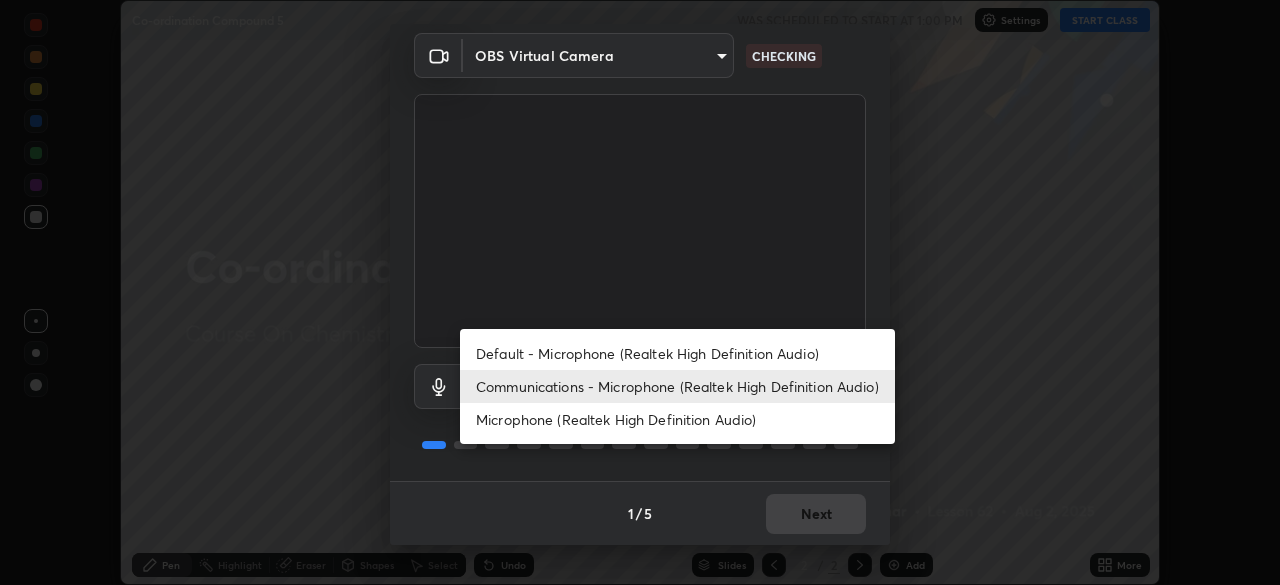 click on "Default - Microphone (Realtek High Definition Audio)" at bounding box center [677, 353] 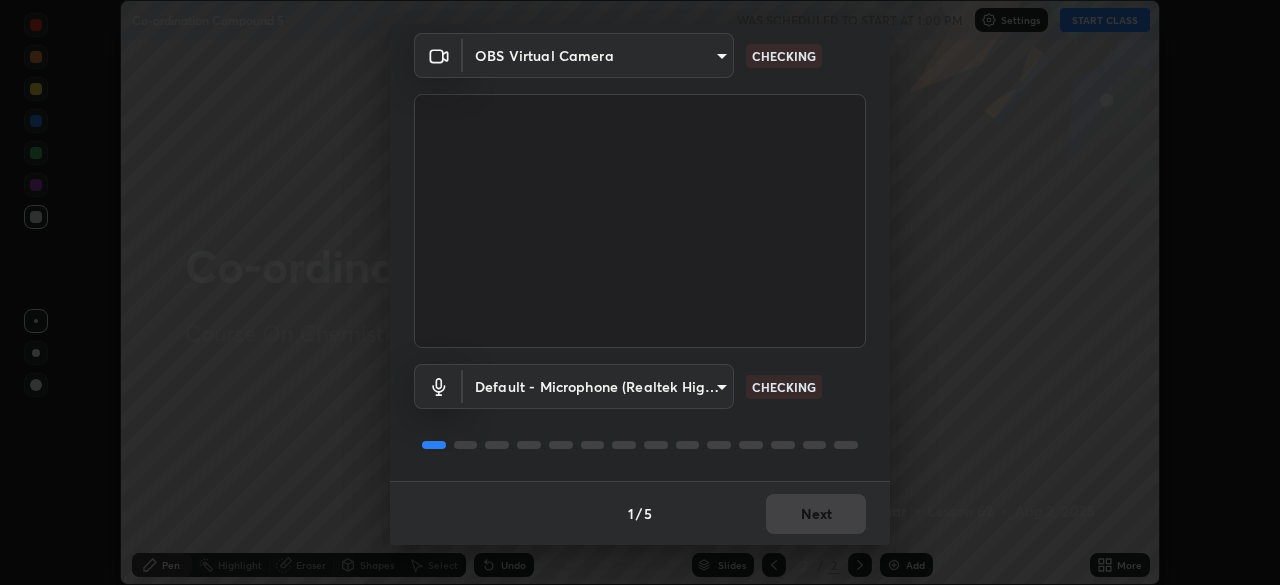 click on "Erase all Co-ordination Compound 5 WAS SCHEDULED TO START AT  1:00 PM Settings START CLASS Setting up your live class Co-ordination Compound 5 • L62 of Course On Chemistry for JEE Excel 2 2026 [FIRST] [LAST] Pen Highlight Eraser Shapes Select Undo Slides 2 / 2 Add More Enable hand raising Enable raise hand to speak to learners. Once enabled, chat will be turned off temporarily. Enable x   No doubts shared Encourage your learners to ask a doubt for better clarity Report an issue Reason for reporting Buffering Chat not working Audio - Video sync issue Educator video quality low ​ Attach an image Report Media settings OBS Virtual Camera [HASH] CHECKING Default - Microphone (Realtek High Definition Audio) default CHECKING 1 / 5 Next" at bounding box center [640, 292] 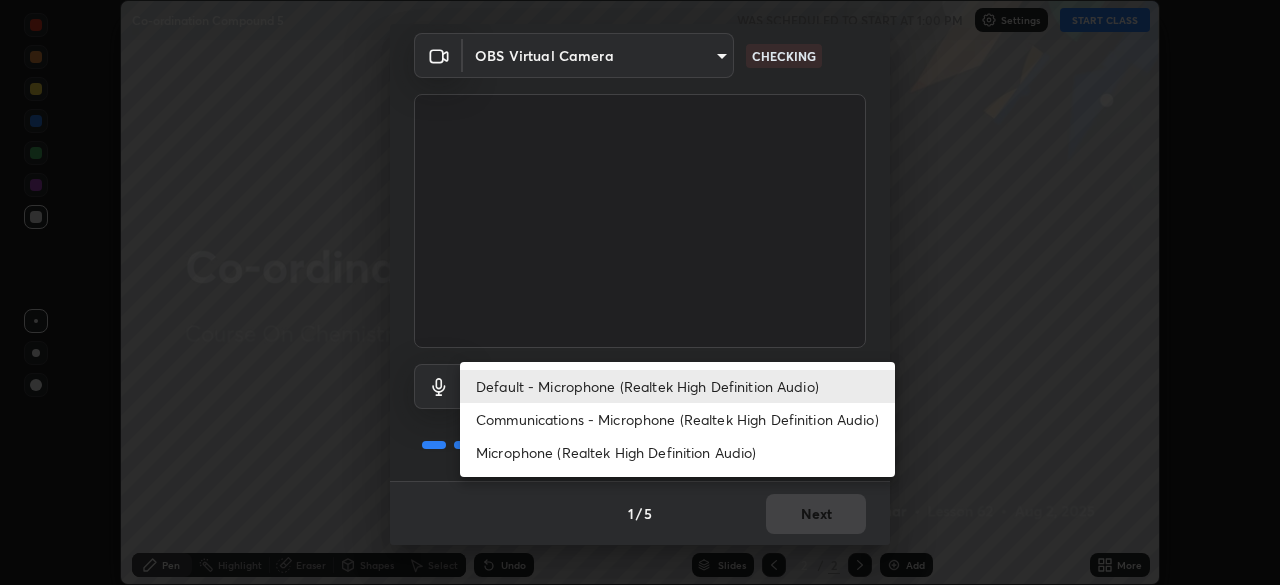 click on "Communications - Microphone (Realtek High Definition Audio)" at bounding box center (677, 419) 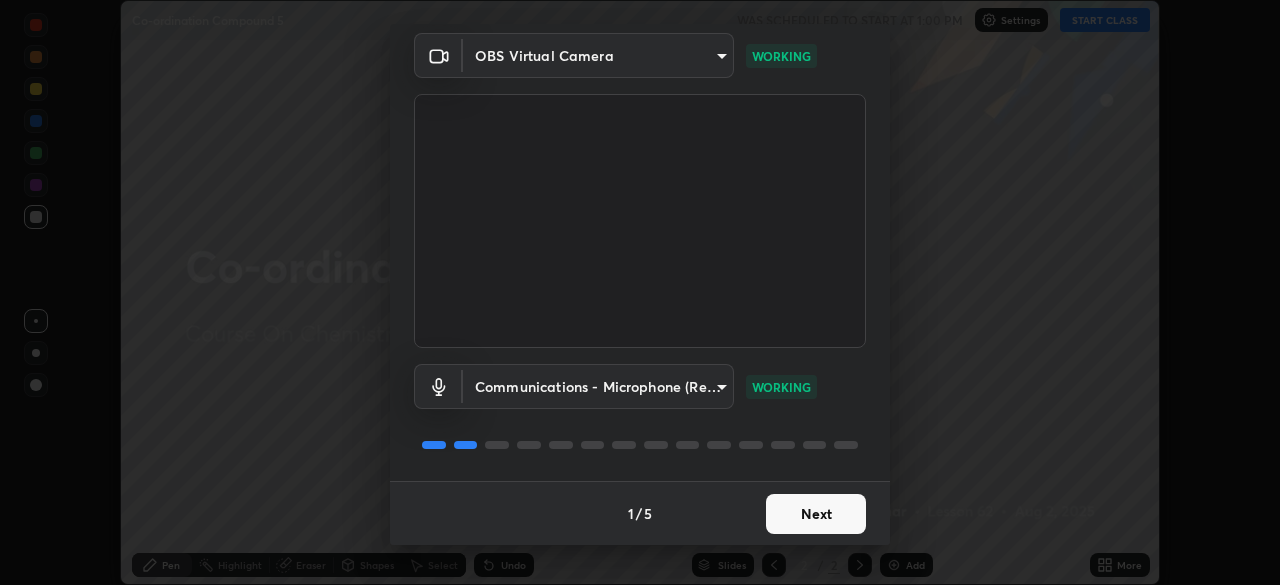 click on "Next" at bounding box center [816, 514] 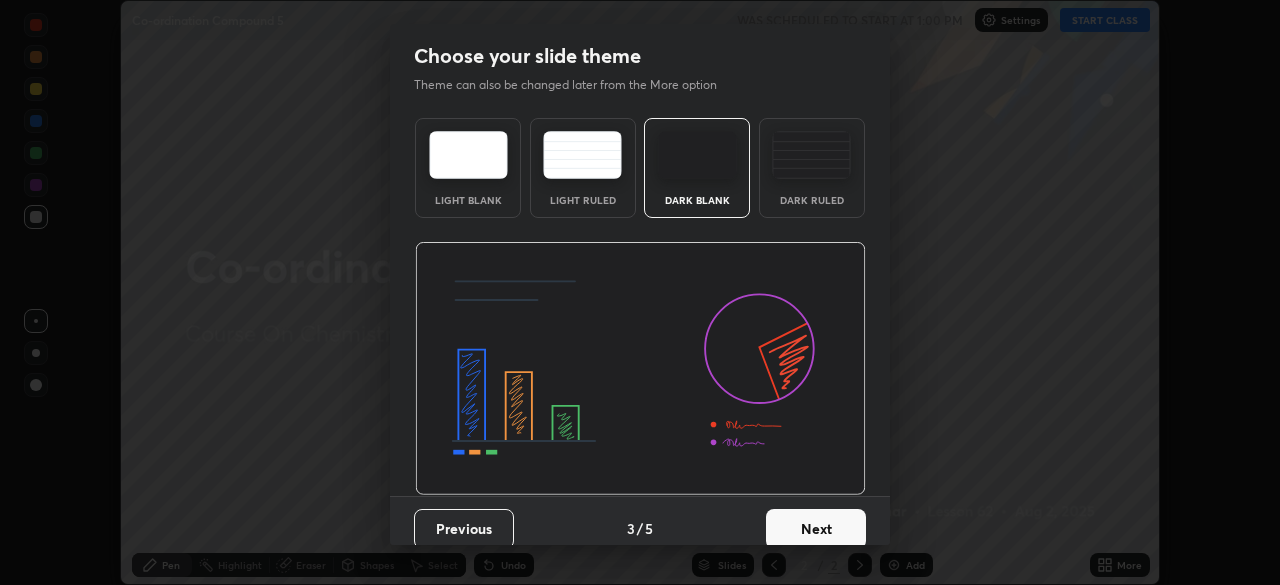 click on "Next" at bounding box center (816, 529) 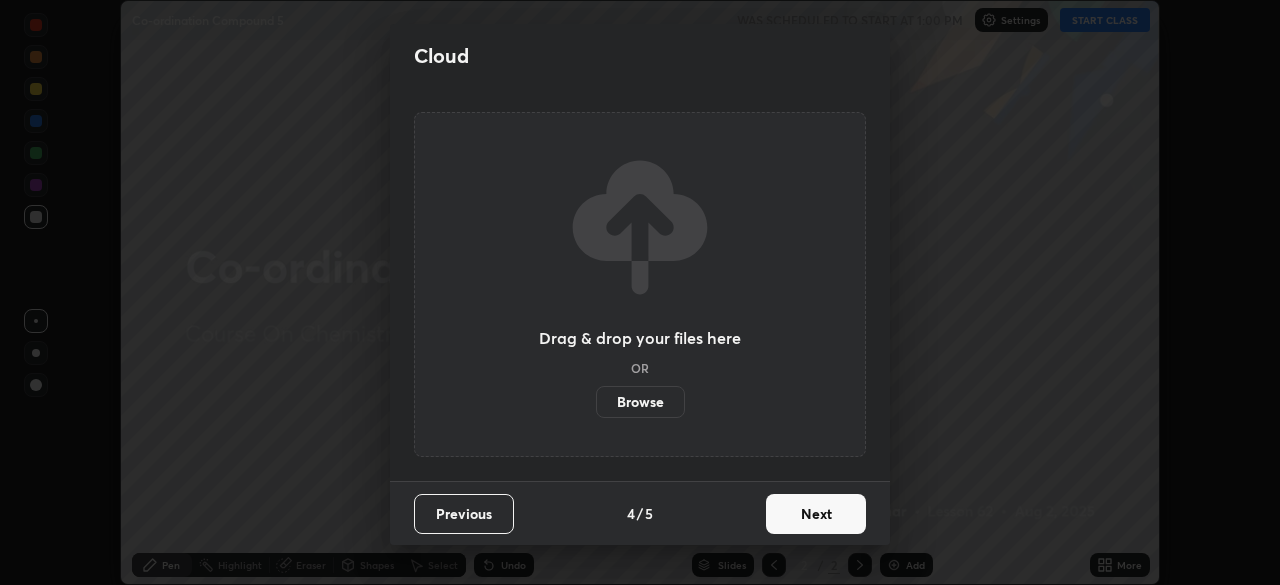 click on "Next" at bounding box center (816, 514) 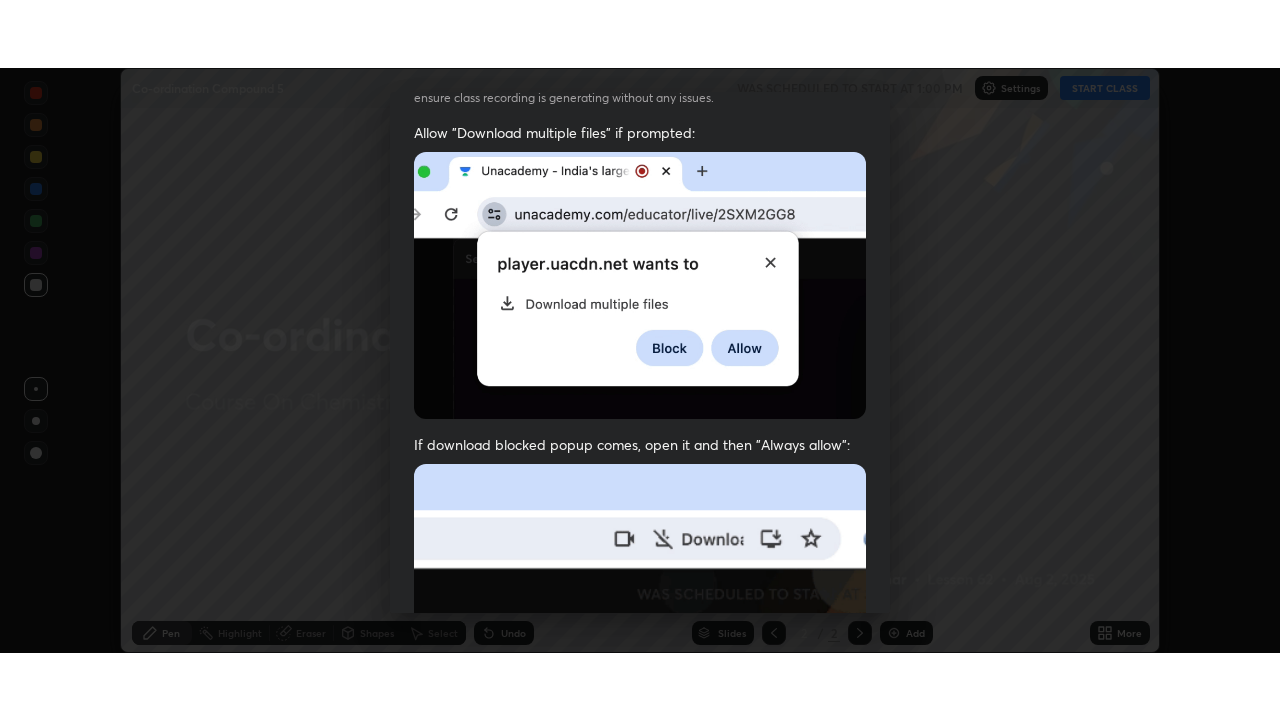scroll, scrollTop: 479, scrollLeft: 0, axis: vertical 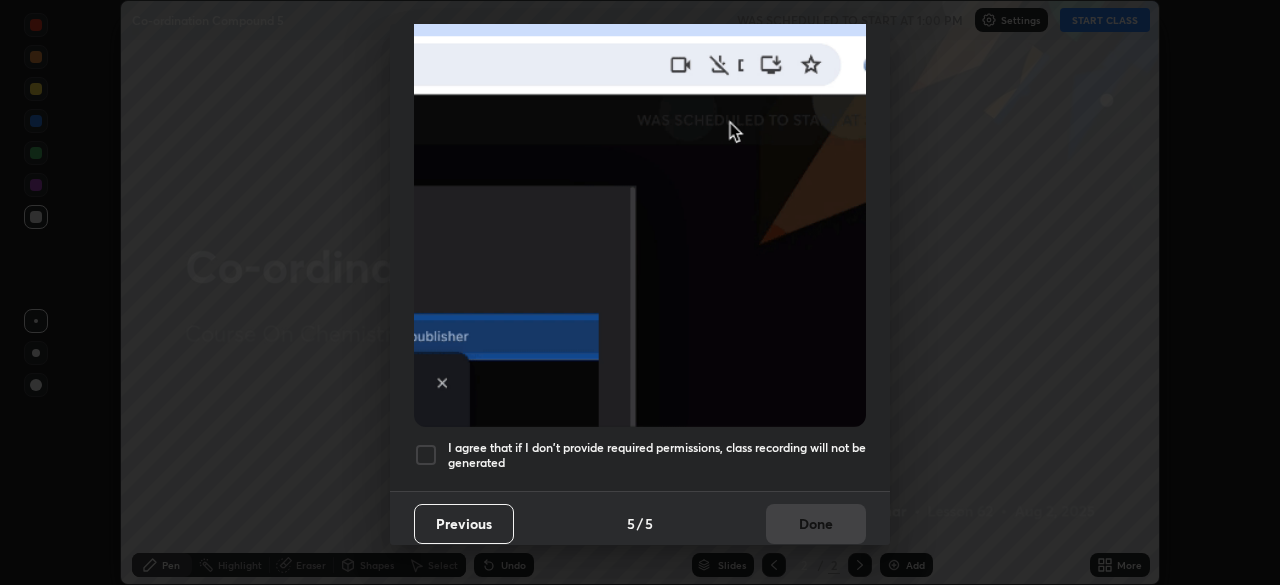 click on "I agree that if I don't provide required permissions, class recording will not be generated" at bounding box center [657, 455] 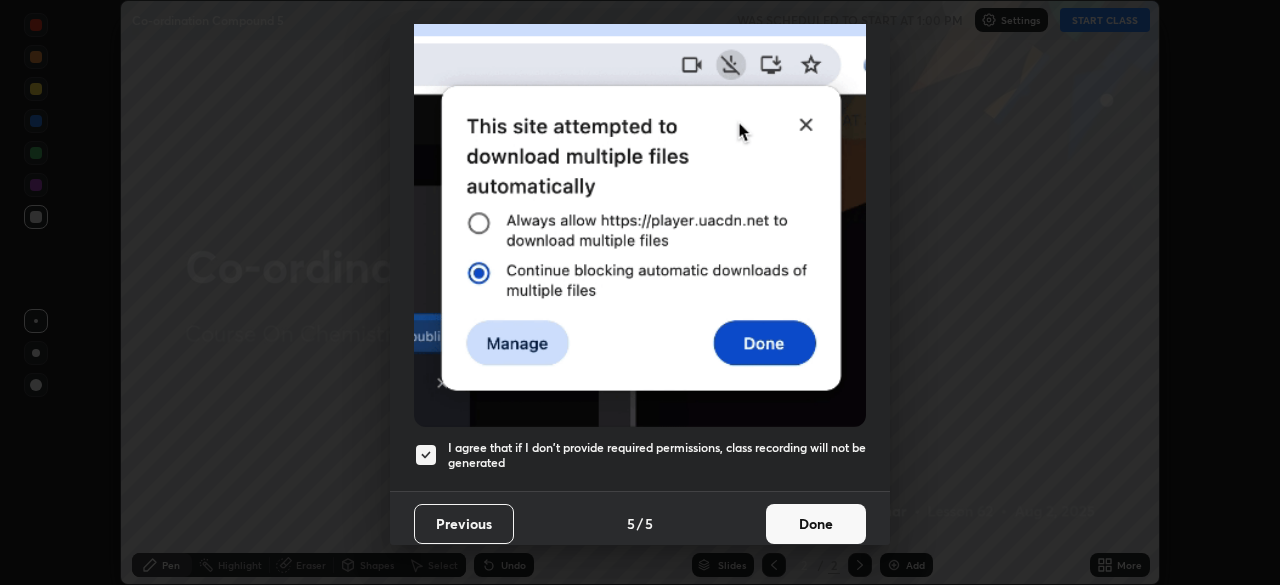 click on "Done" at bounding box center (816, 524) 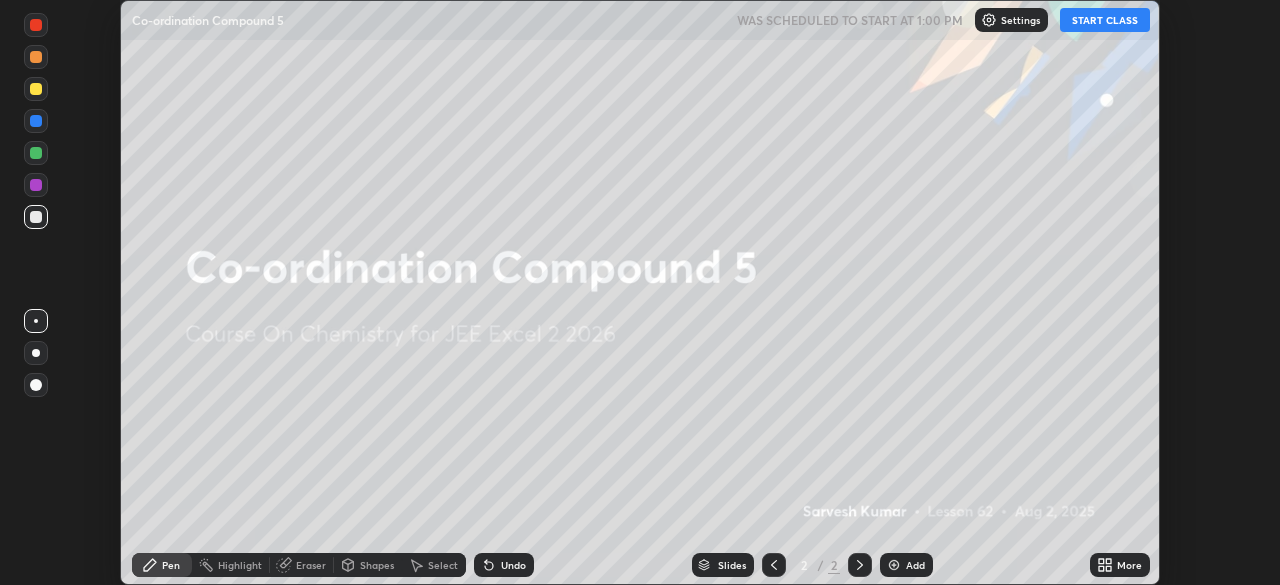 click 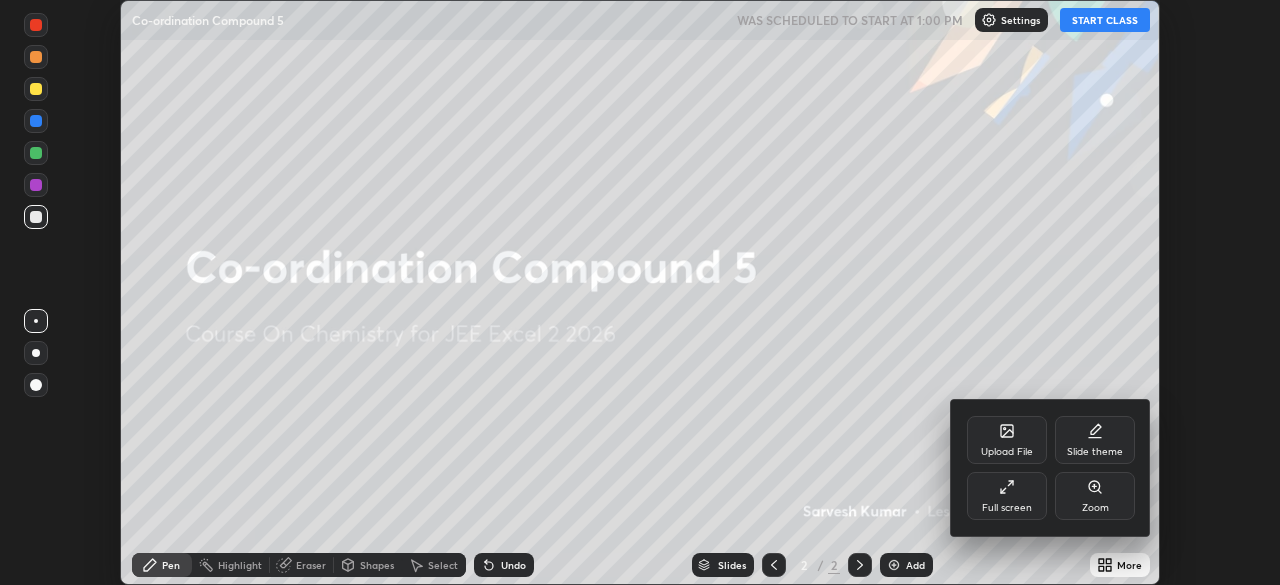 click on "Full screen" at bounding box center [1007, 508] 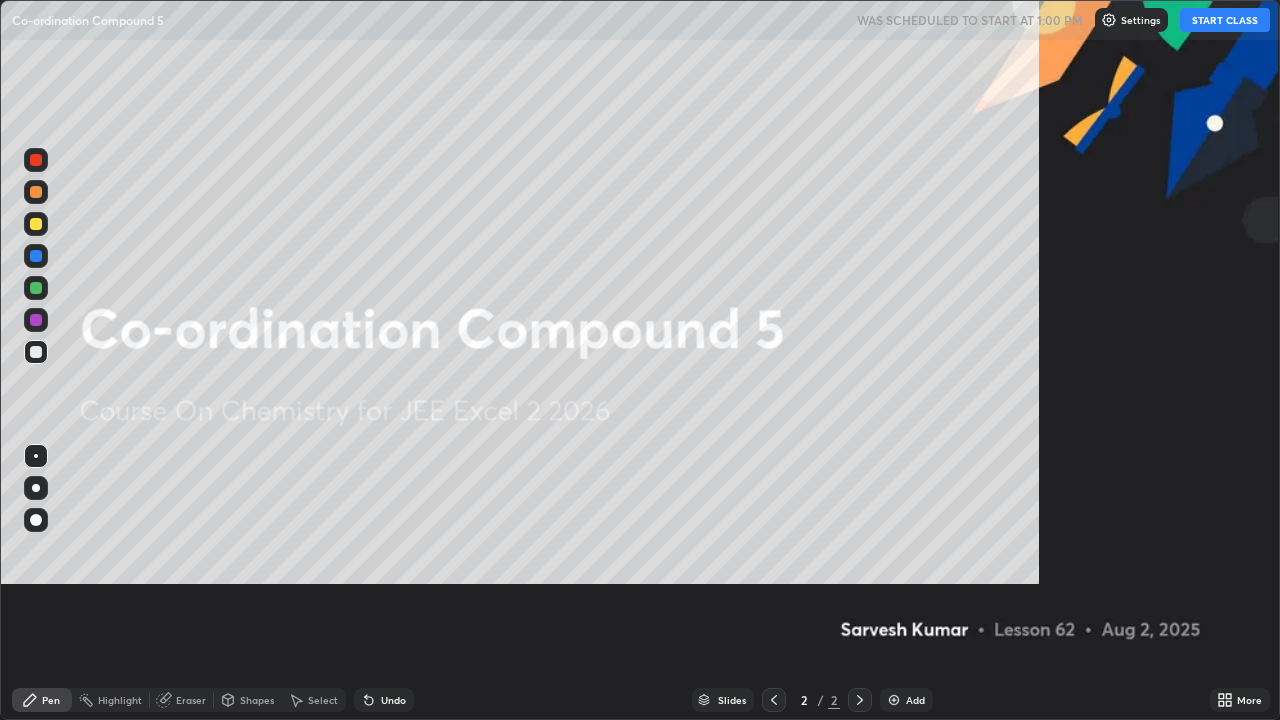scroll, scrollTop: 99280, scrollLeft: 98720, axis: both 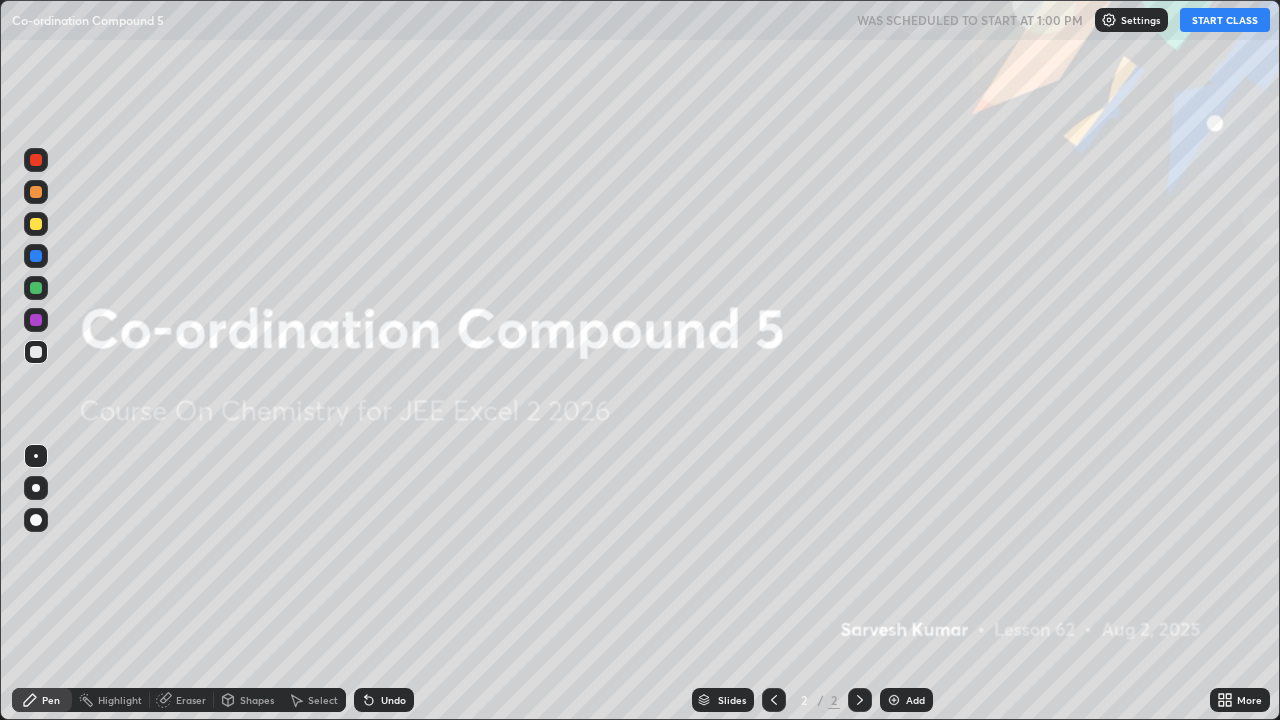 click on "START CLASS" at bounding box center [1225, 20] 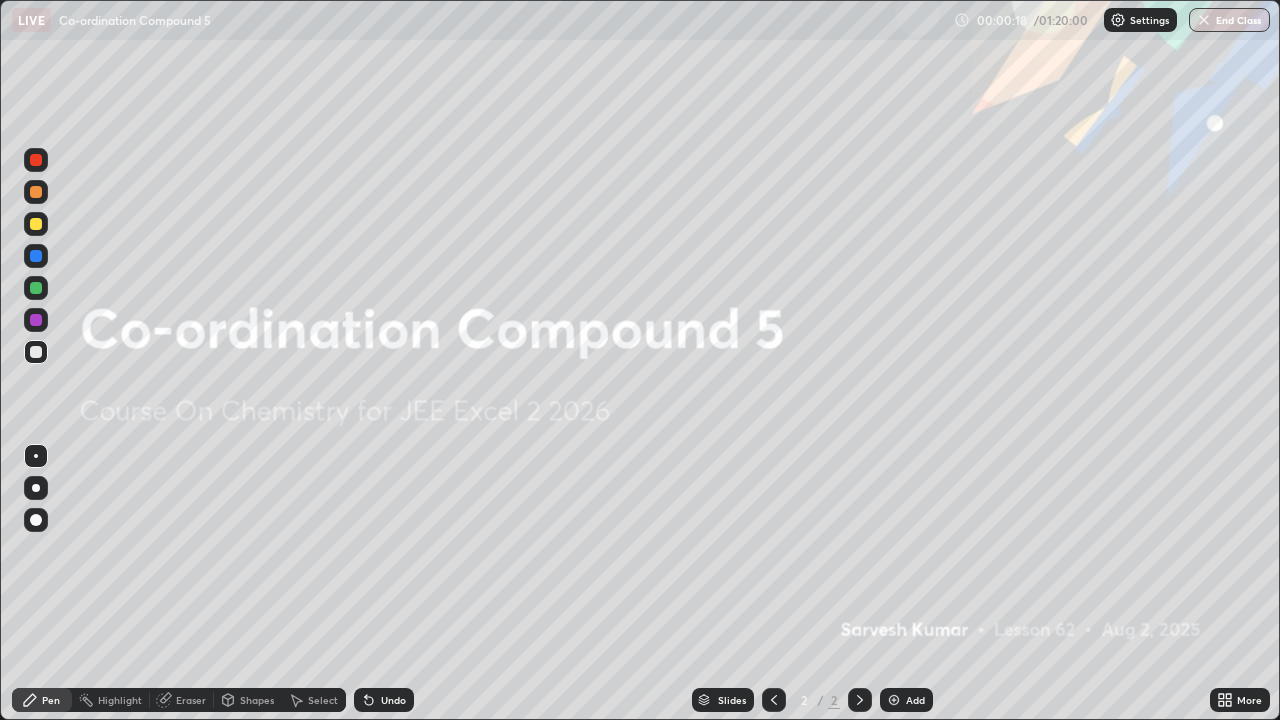 click at bounding box center [36, 192] 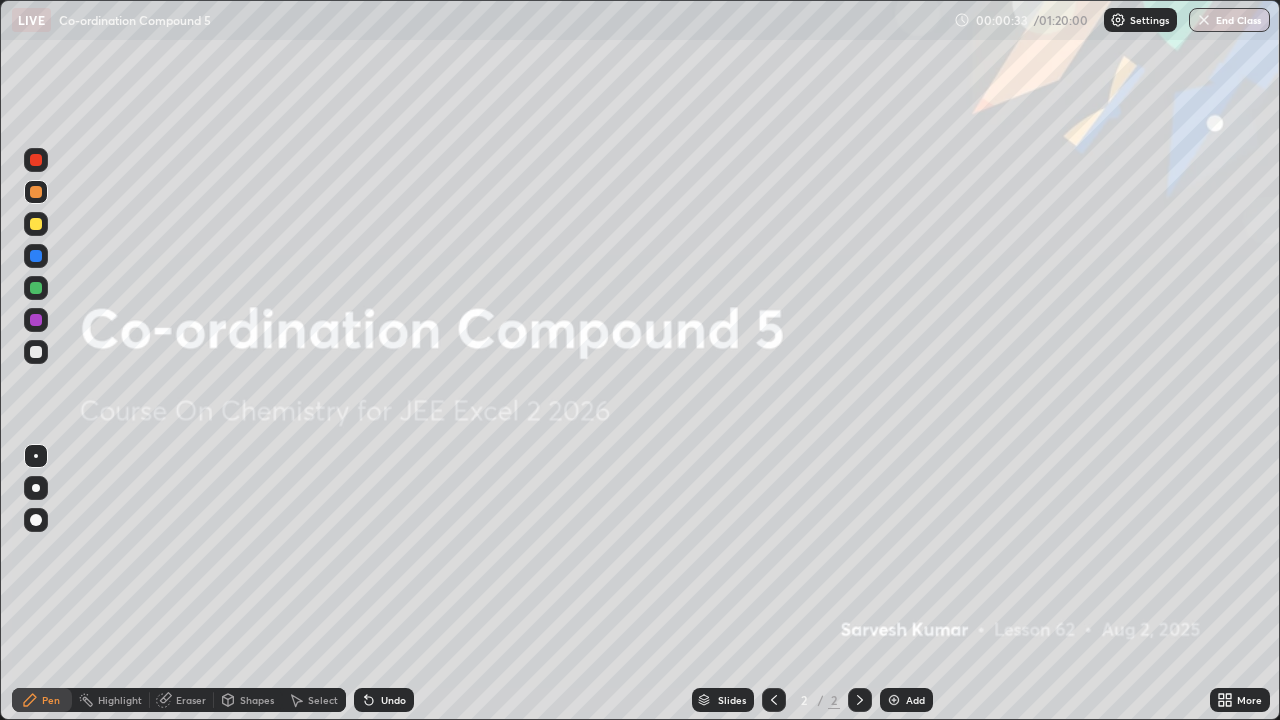 click on "Eraser" at bounding box center (191, 700) 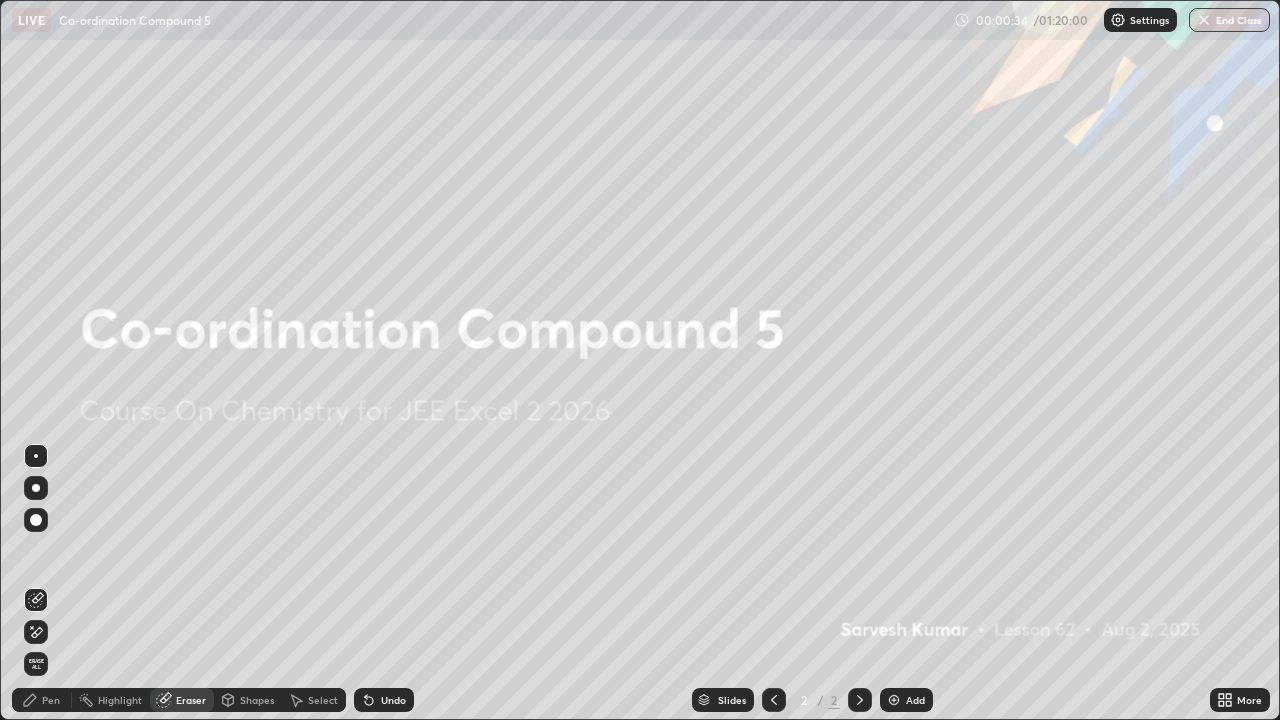 click on "Eraser" at bounding box center [182, 700] 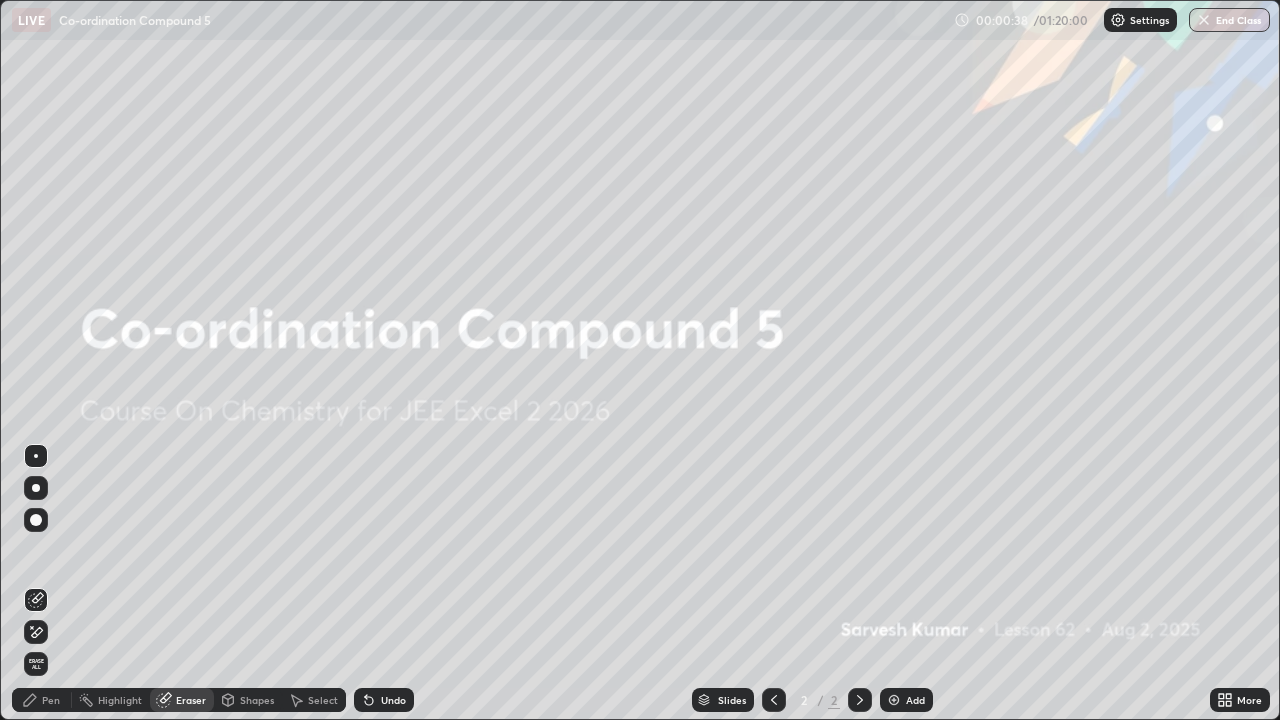 click 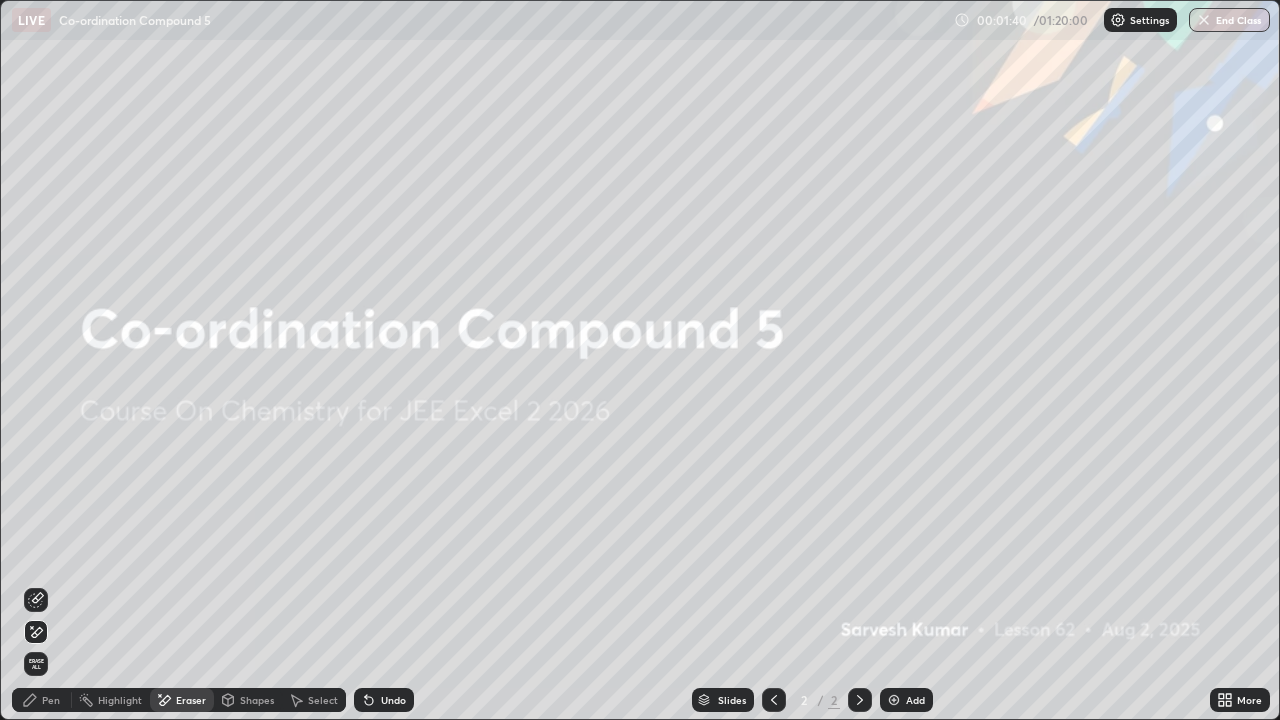 click on "Pen" at bounding box center [42, 700] 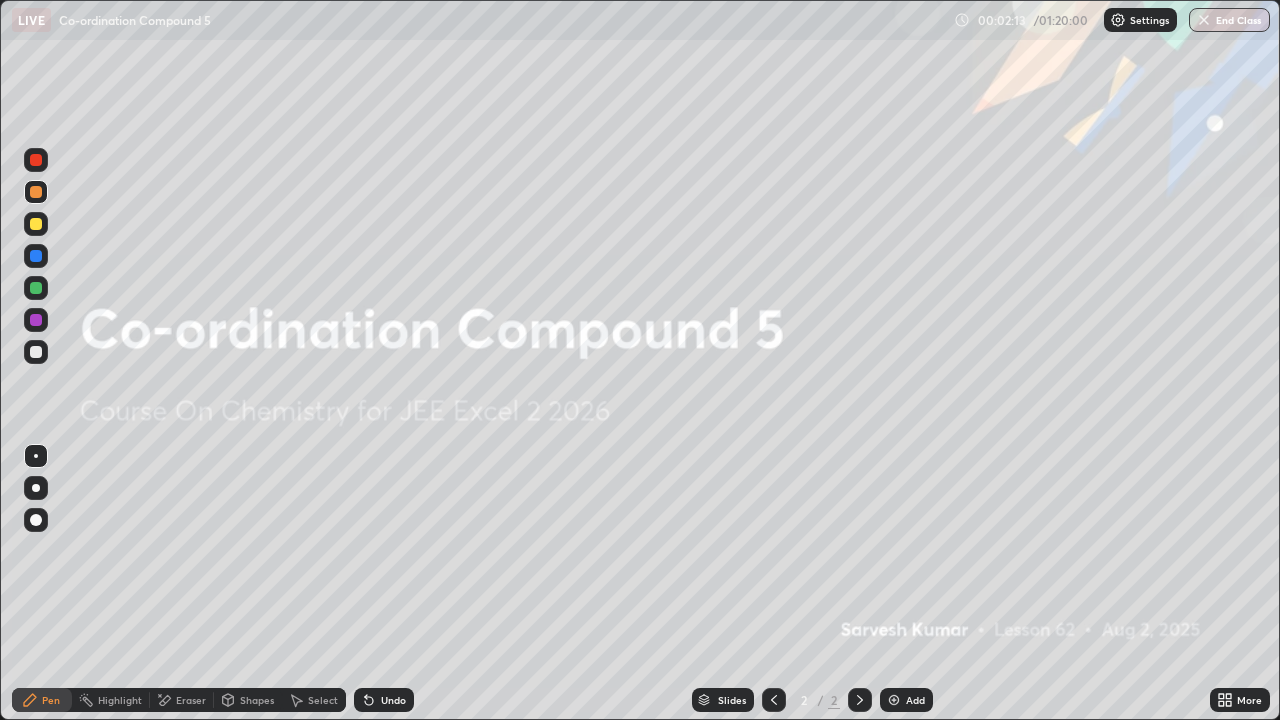 click 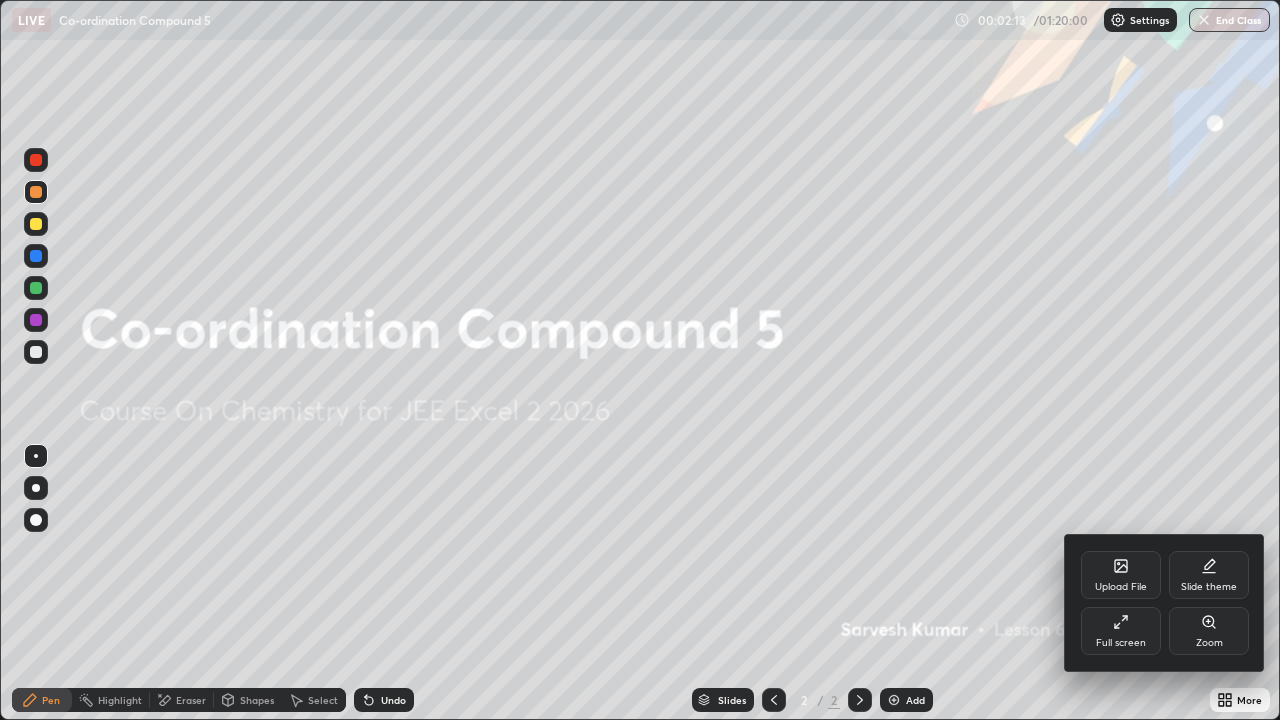 click 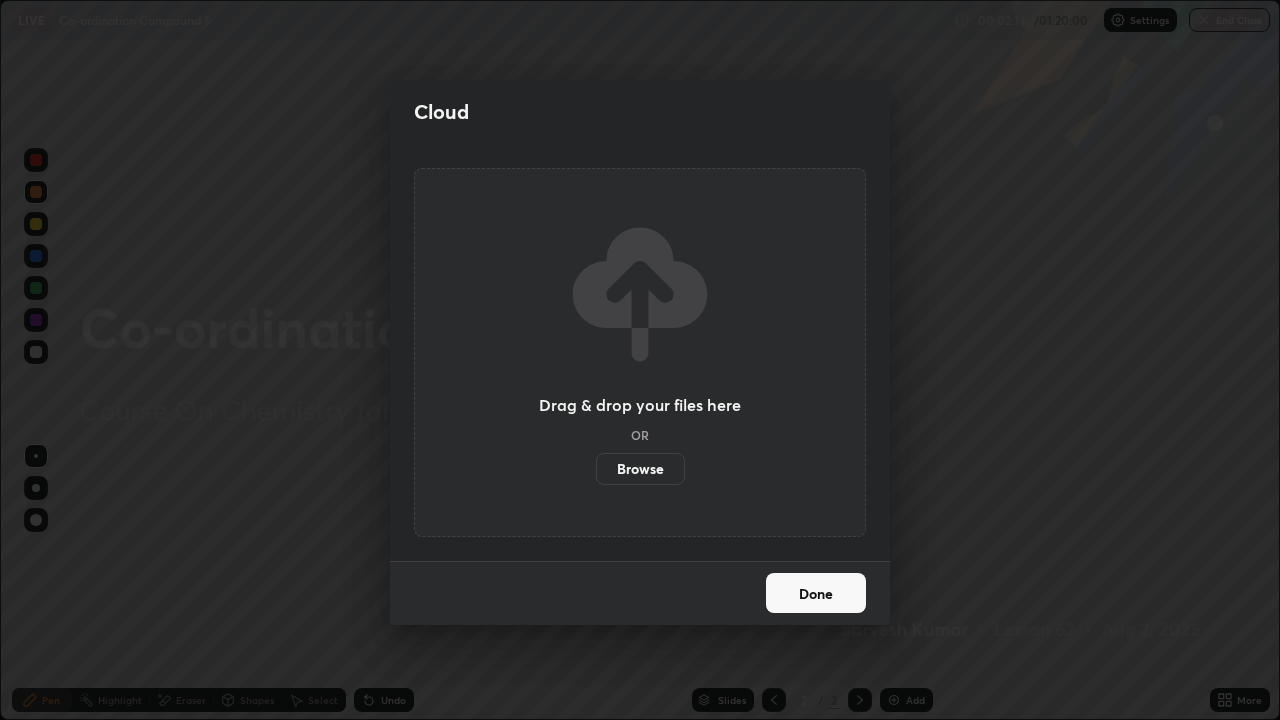click on "Browse" at bounding box center [640, 469] 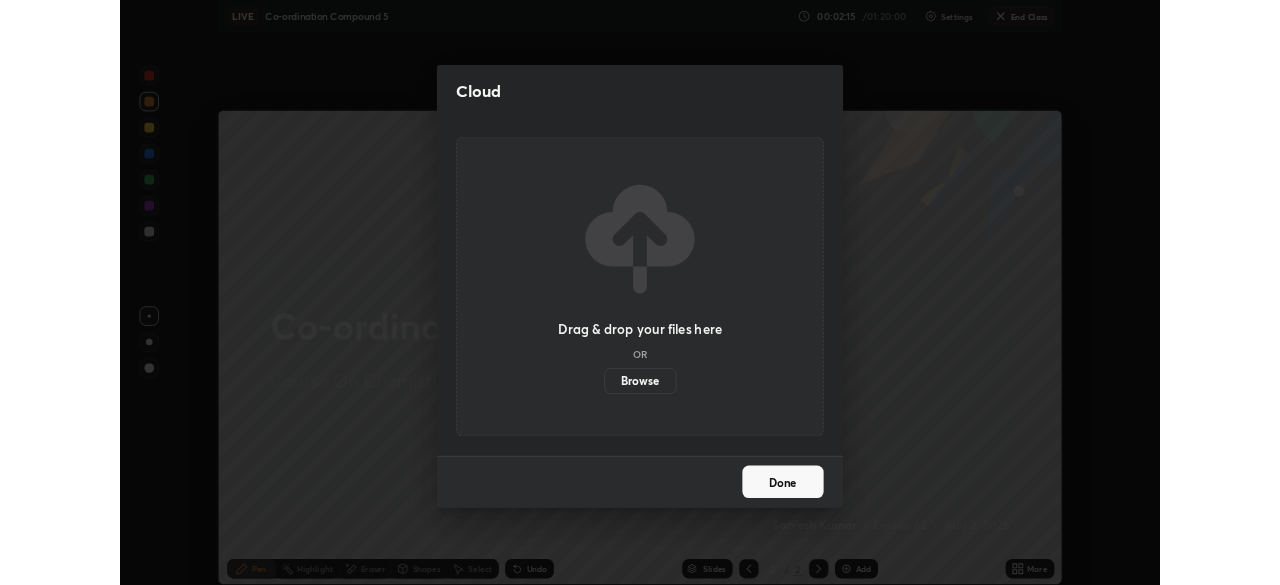 scroll, scrollTop: 585, scrollLeft: 1280, axis: both 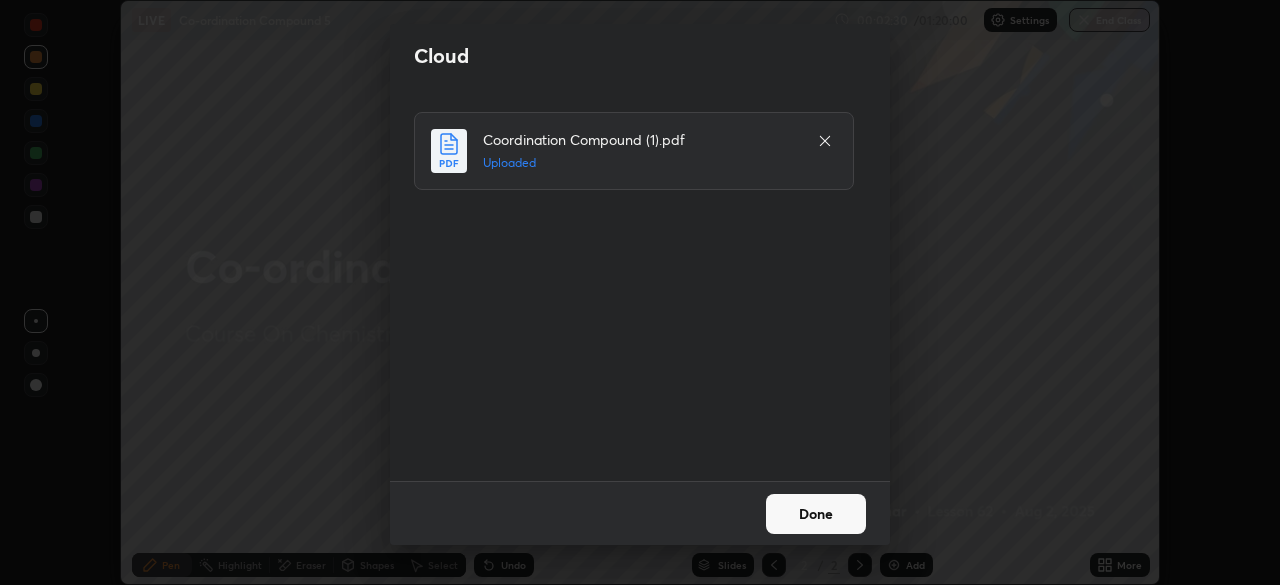 click on "Done" at bounding box center [816, 514] 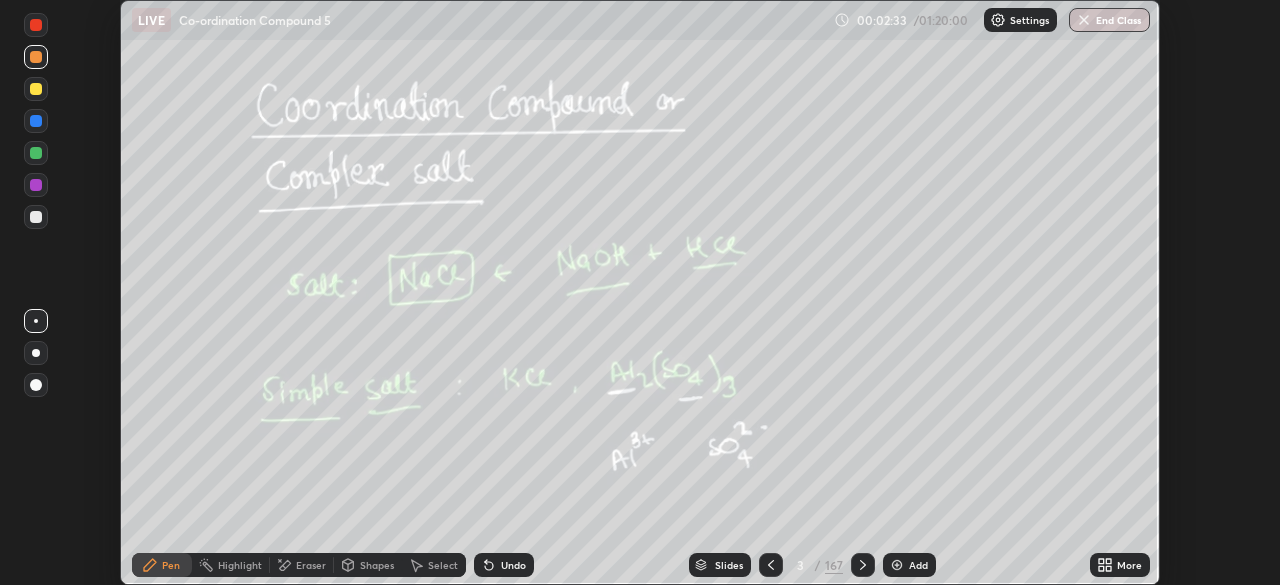 click on "More" at bounding box center [1120, 565] 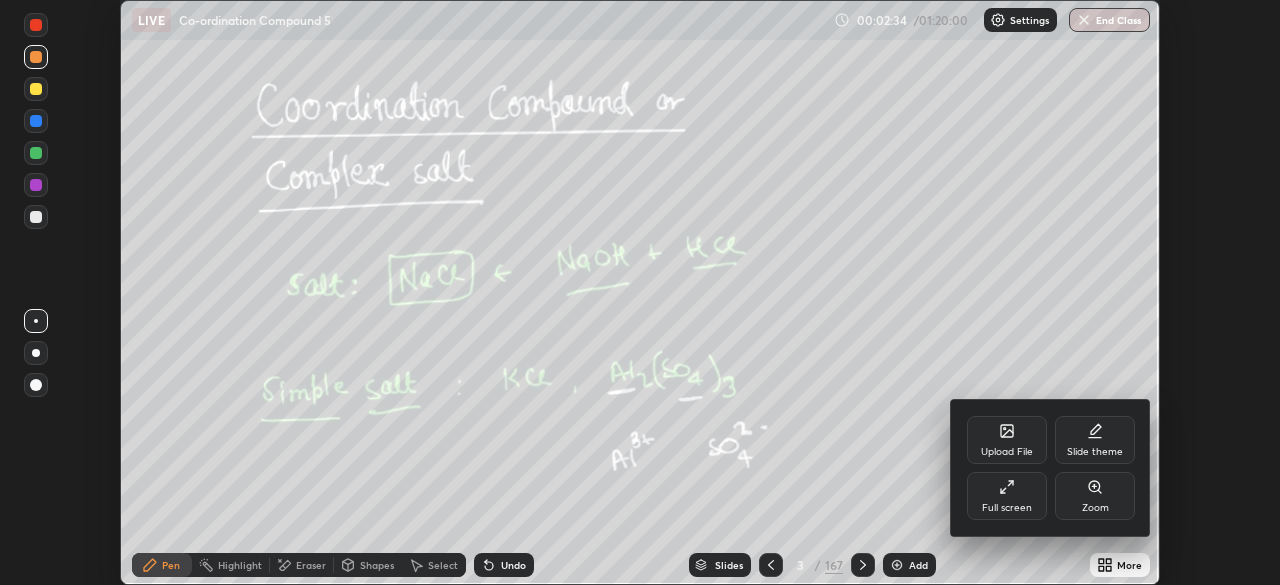 click on "Full screen" at bounding box center [1007, 496] 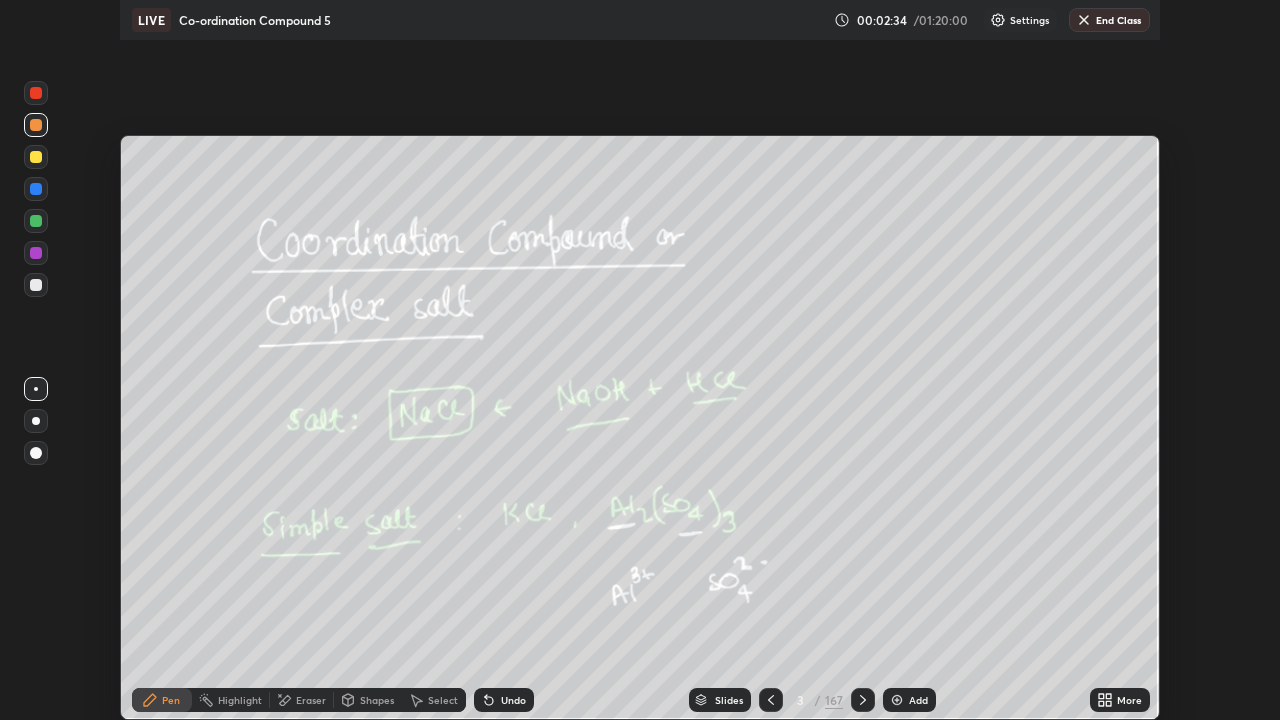 scroll, scrollTop: 99280, scrollLeft: 98720, axis: both 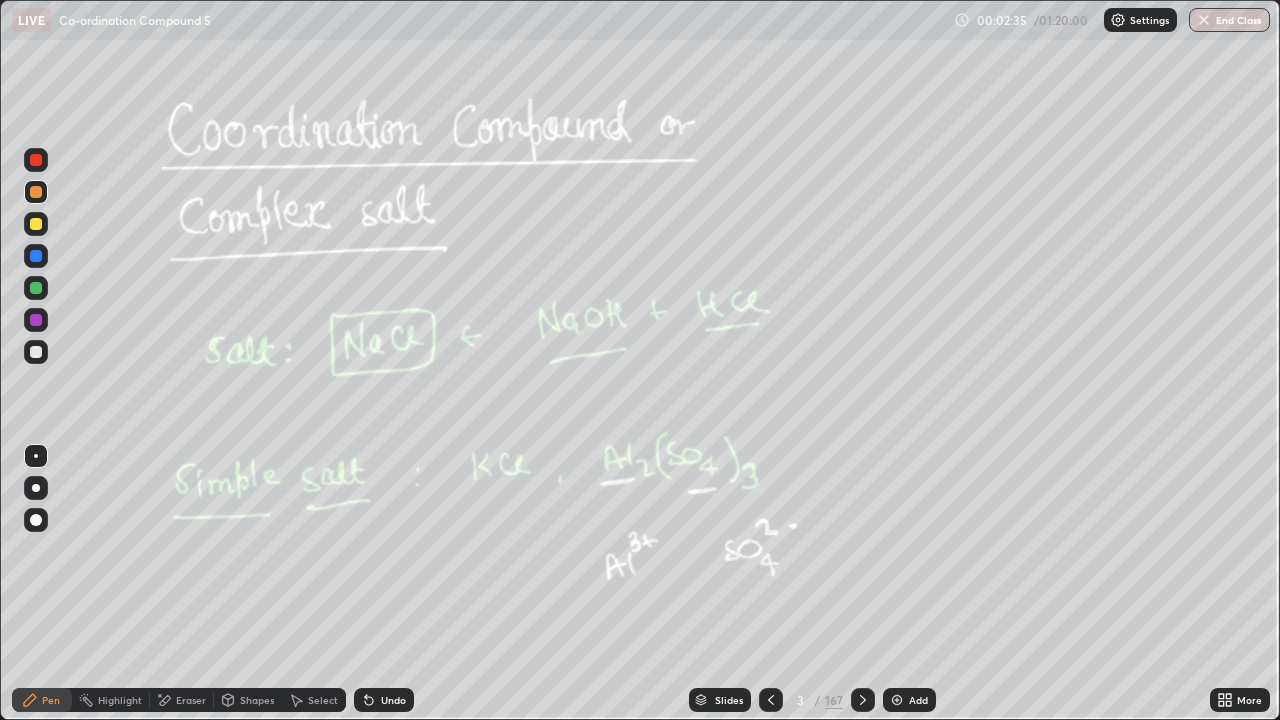 click on "Slides" at bounding box center (720, 700) 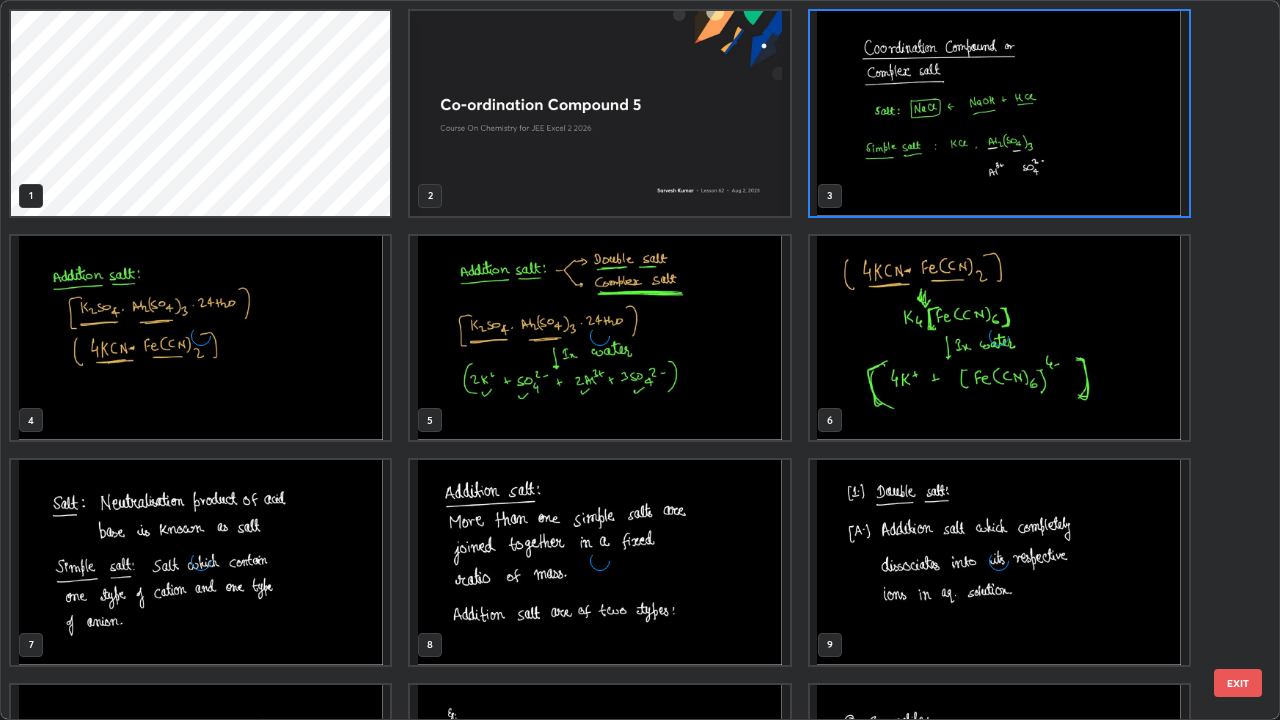 scroll, scrollTop: 7, scrollLeft: 11, axis: both 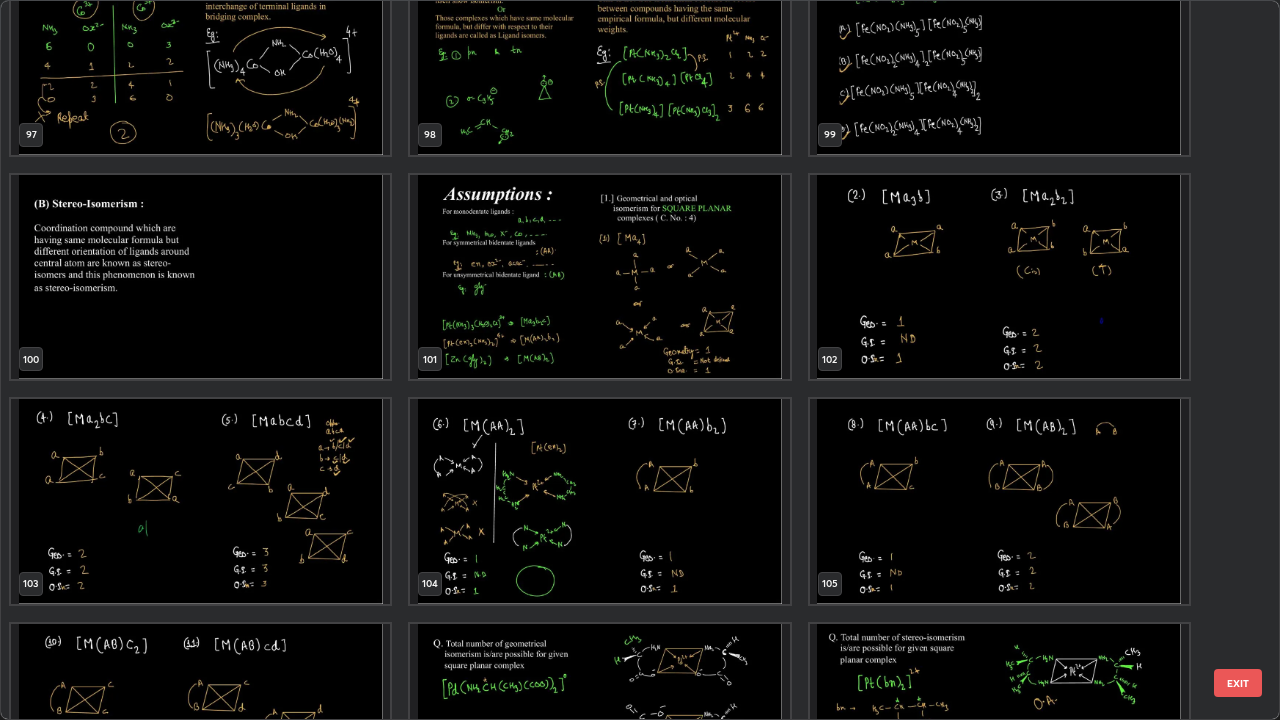 click at bounding box center [599, 277] 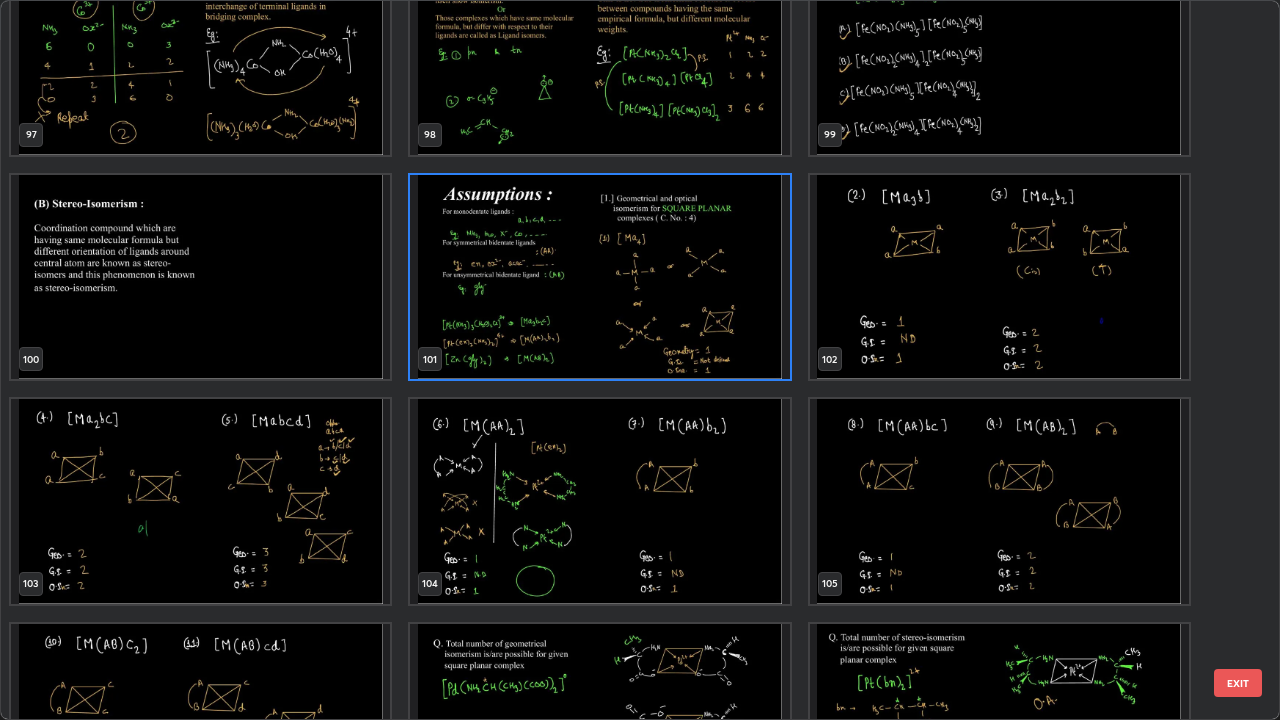 click at bounding box center [599, 277] 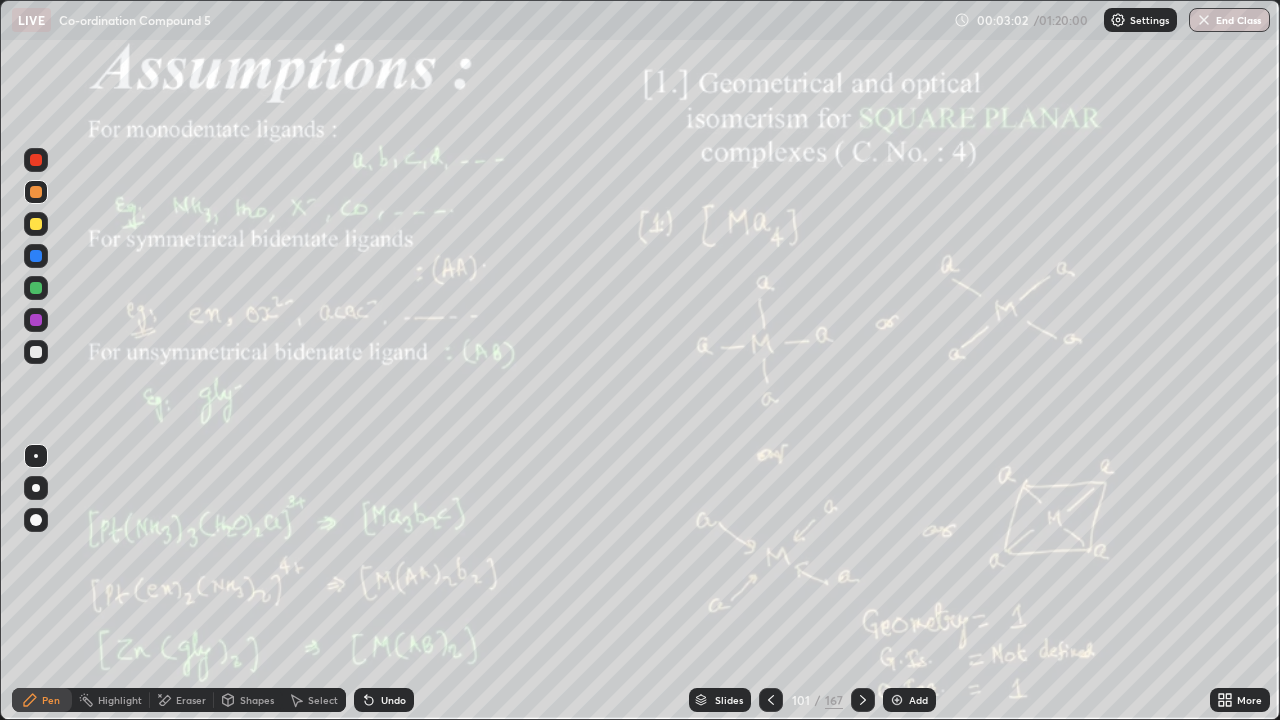 click on "Add" at bounding box center [918, 700] 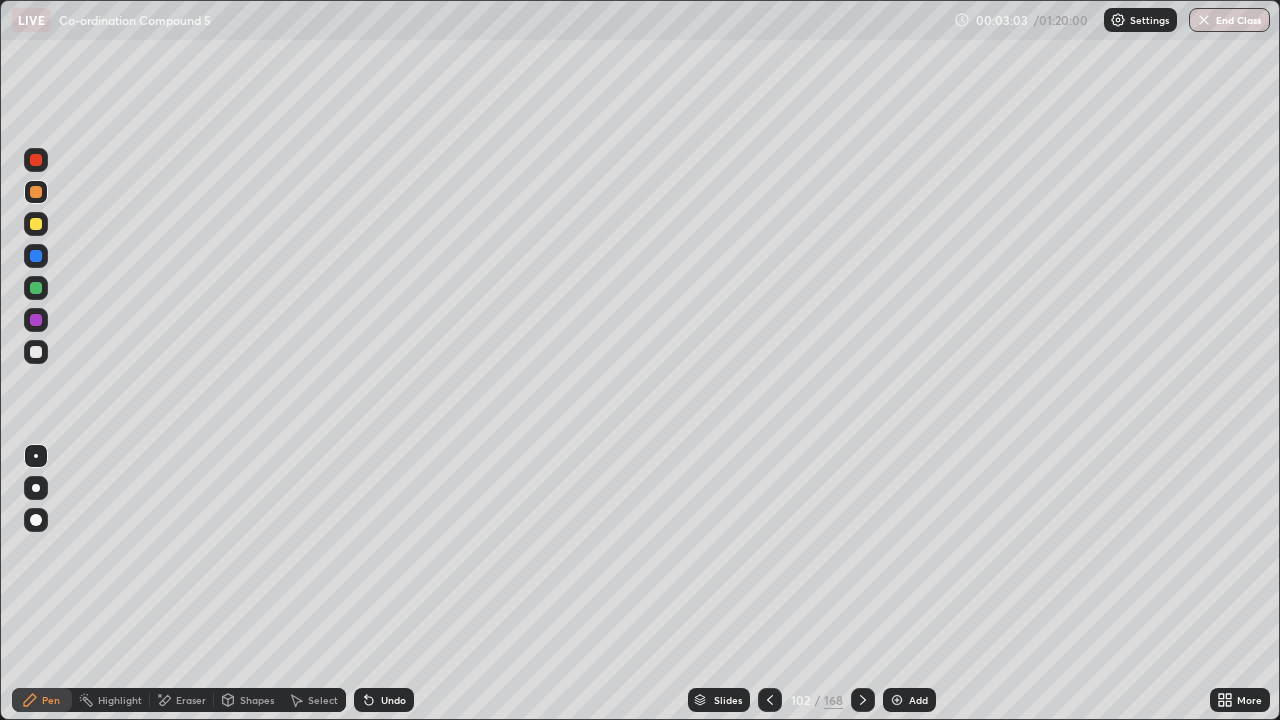 click at bounding box center (36, 352) 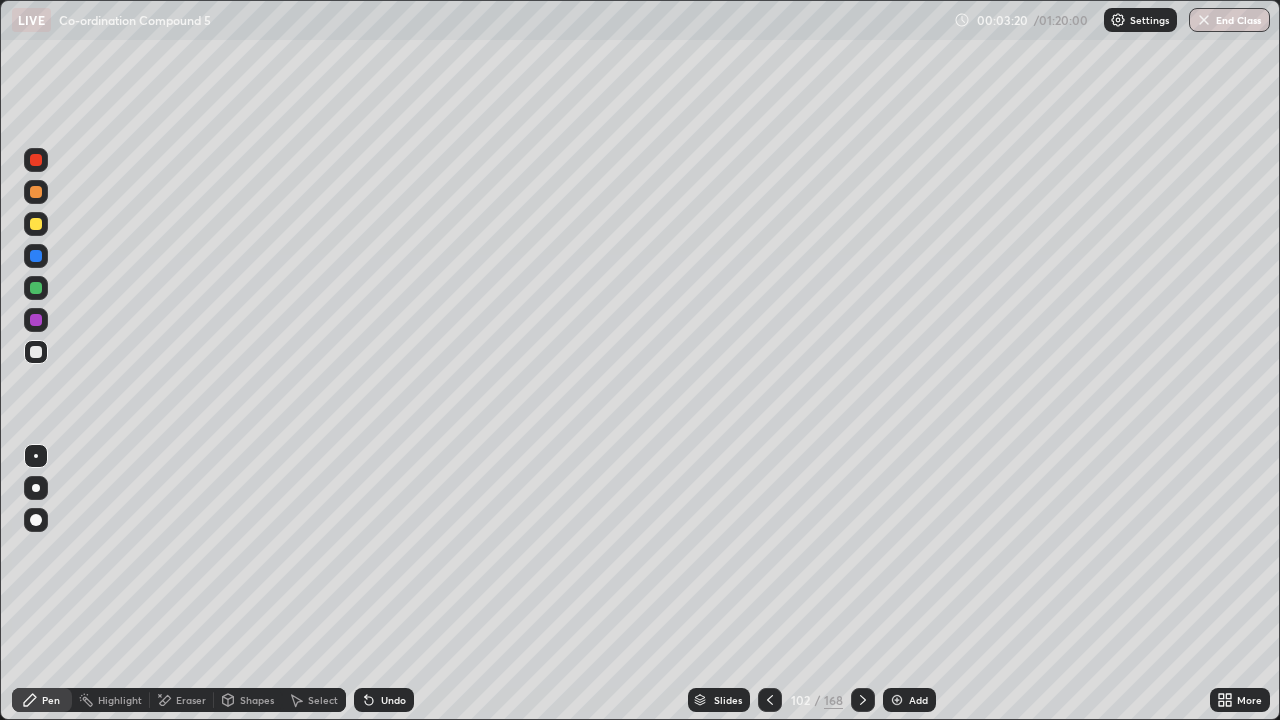 click on "Select" at bounding box center (323, 700) 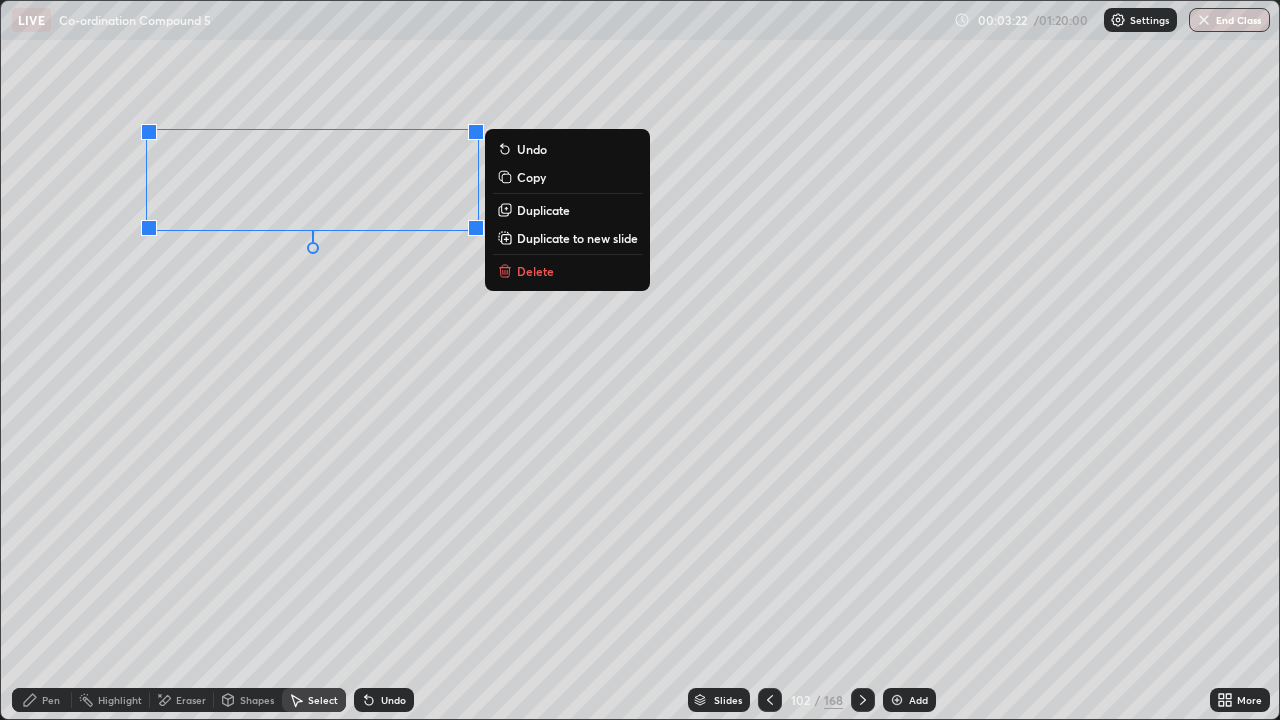 click on "Delete" at bounding box center [535, 271] 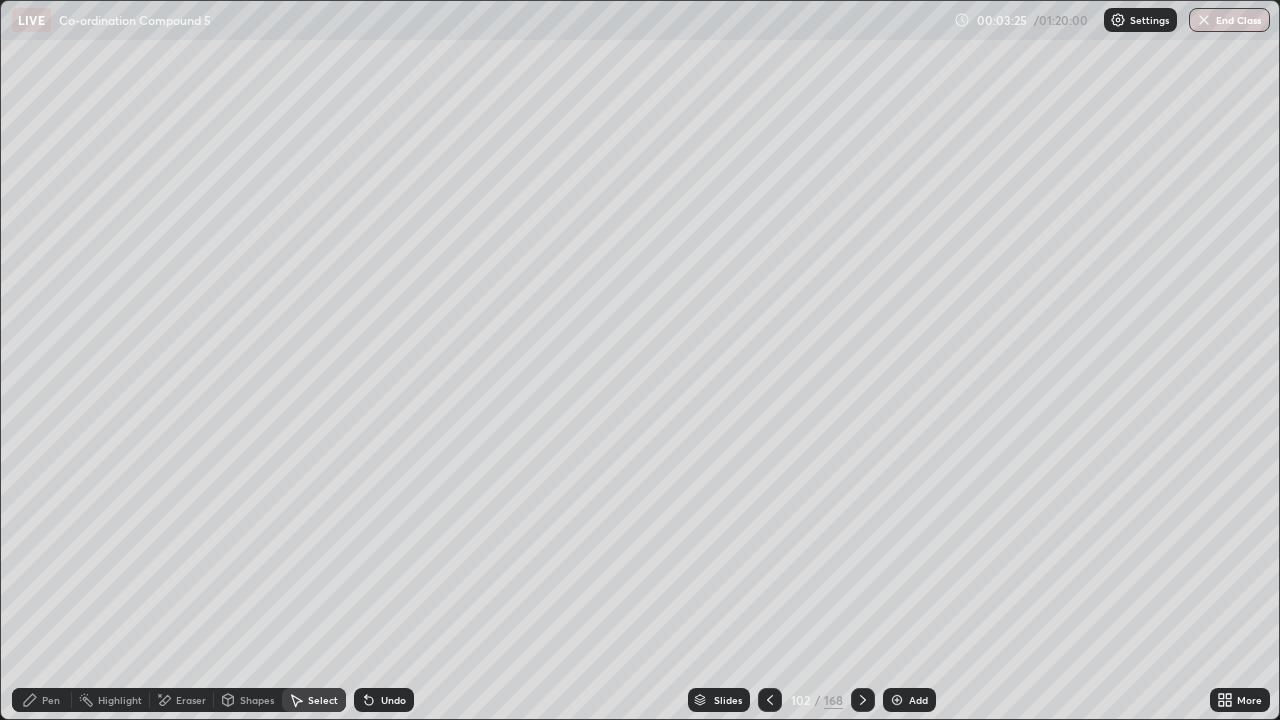 click on "Pen" at bounding box center [42, 700] 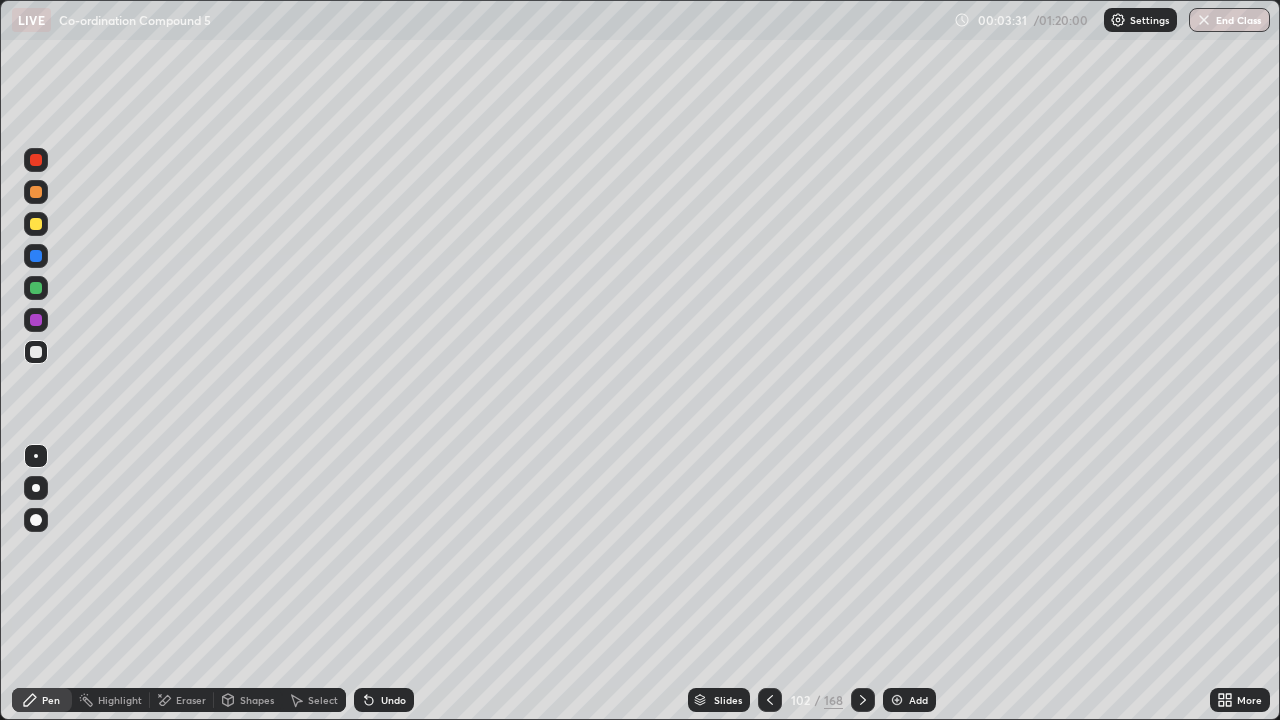 click at bounding box center (36, 224) 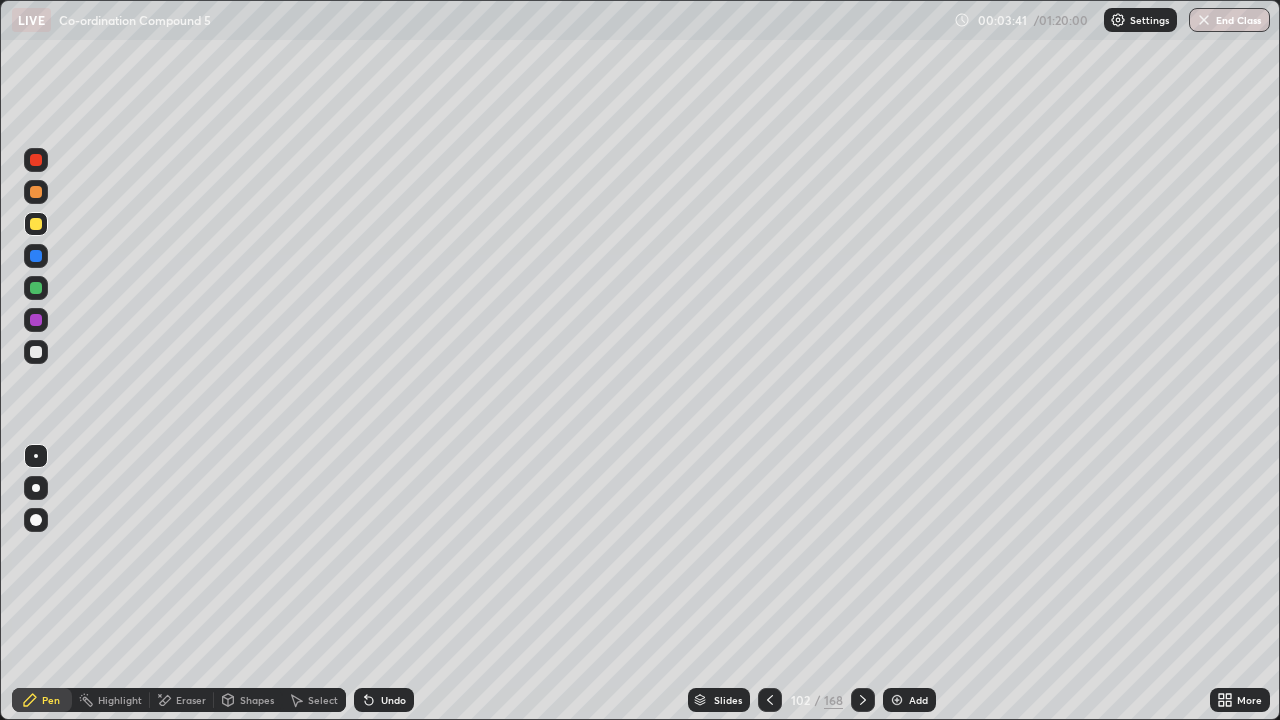 click on "Select" at bounding box center (323, 700) 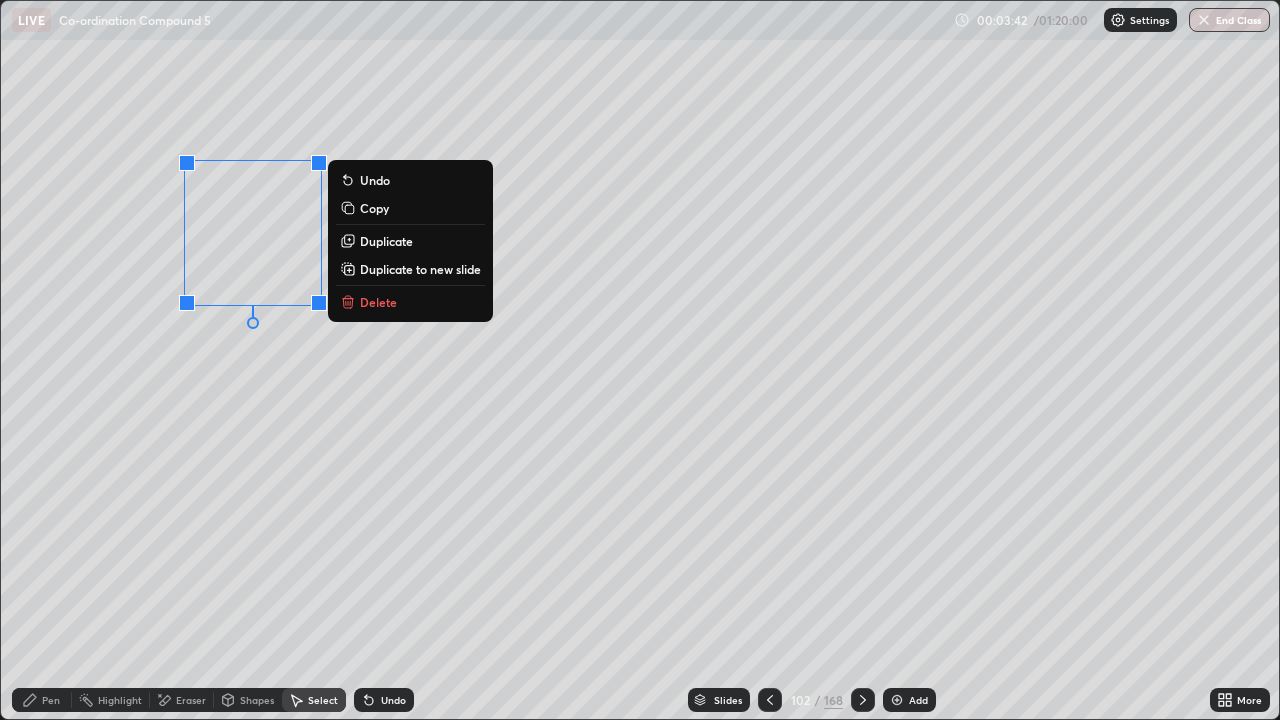 click on "Delete" at bounding box center (378, 302) 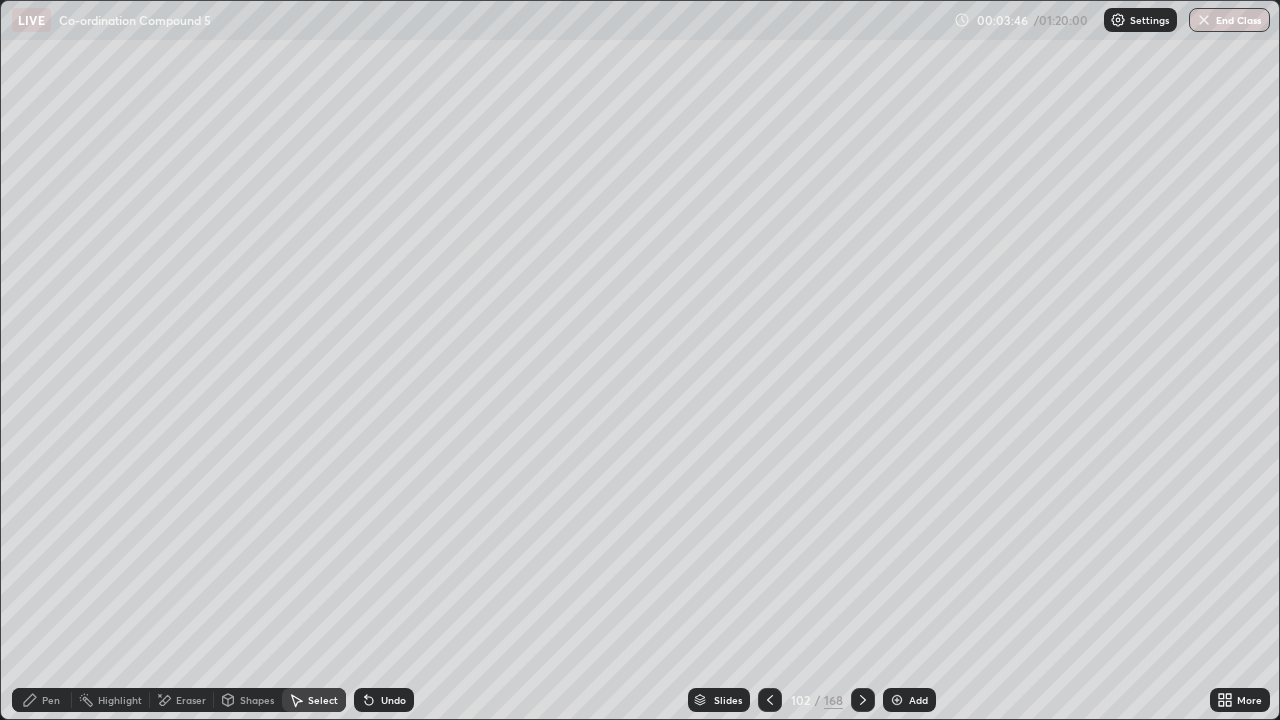 click 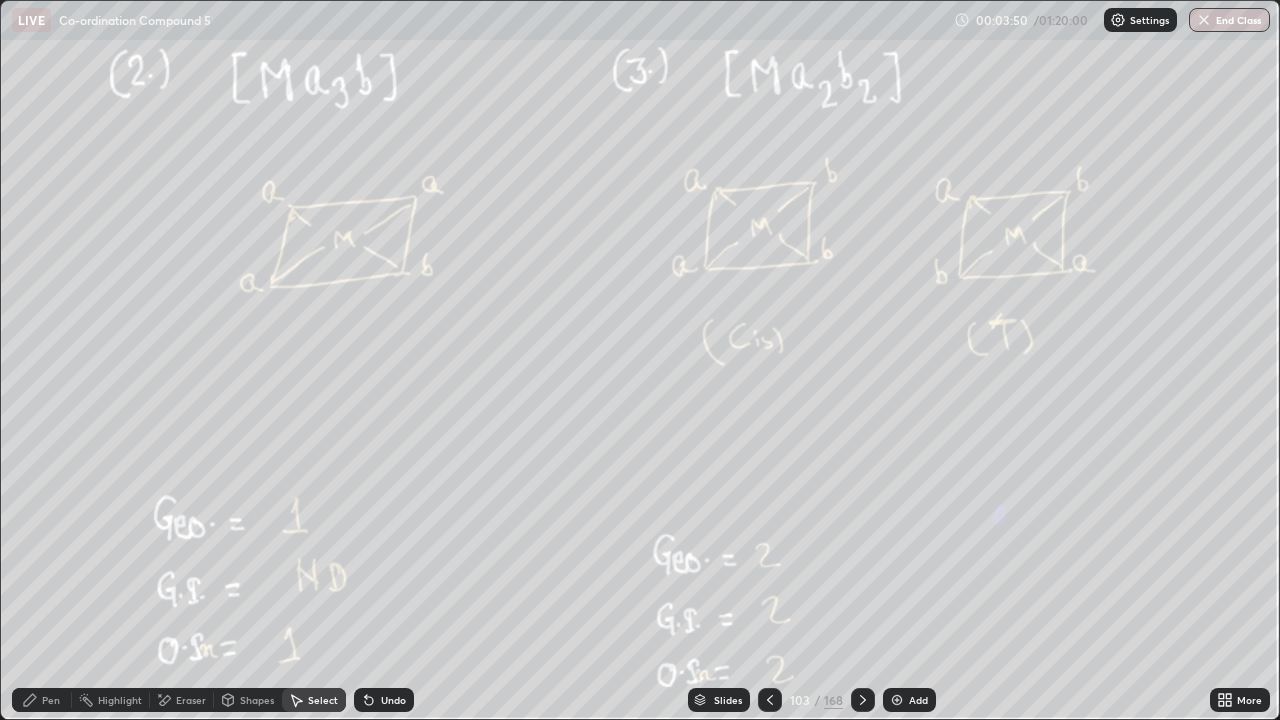 click 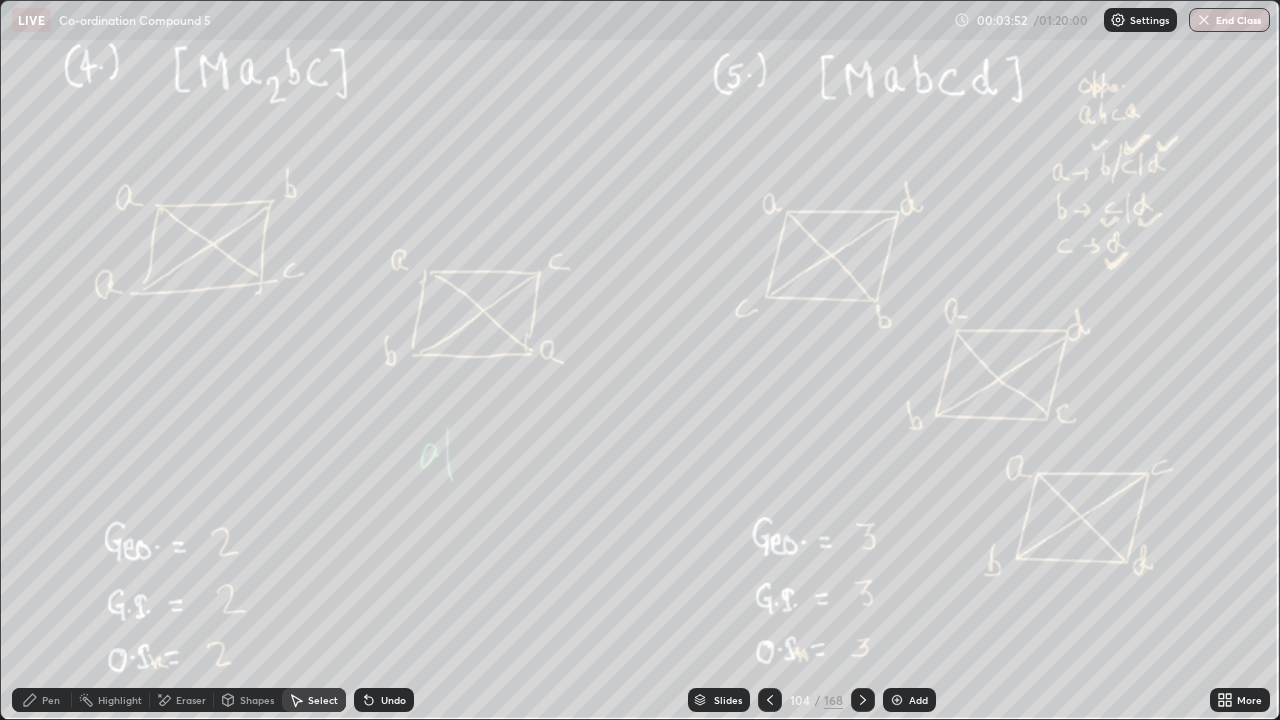 click 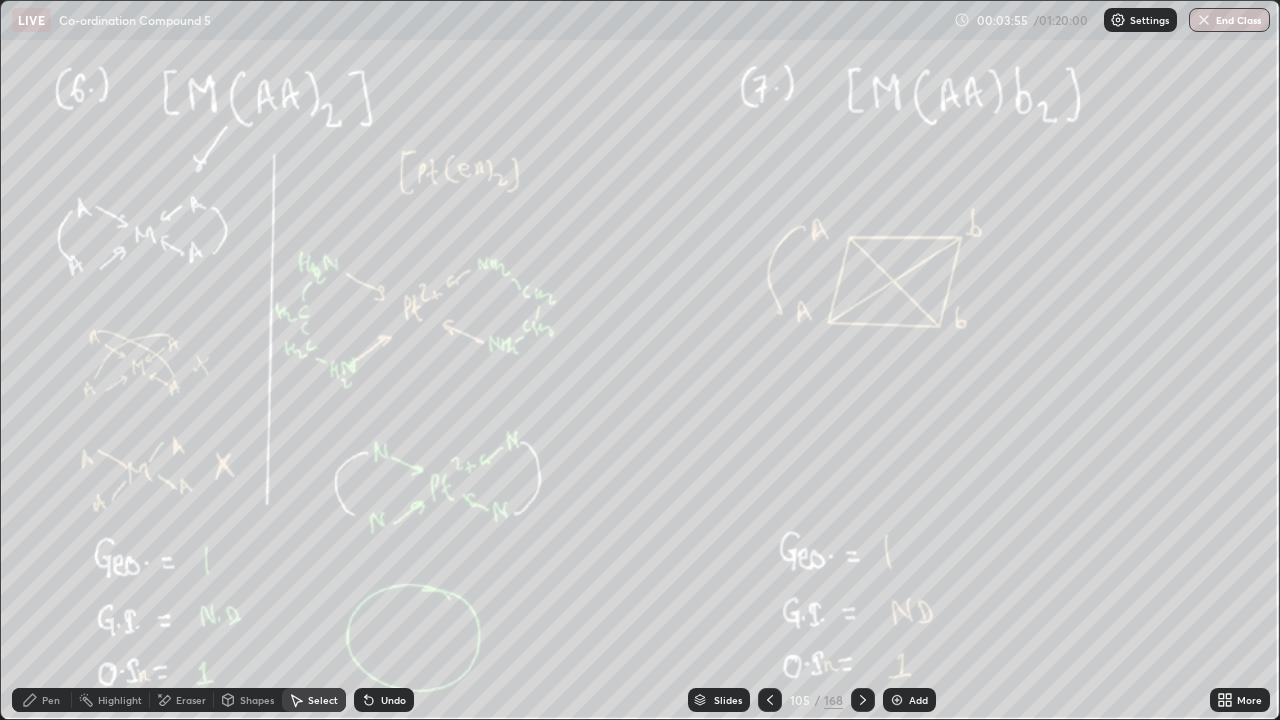 click at bounding box center (863, 700) 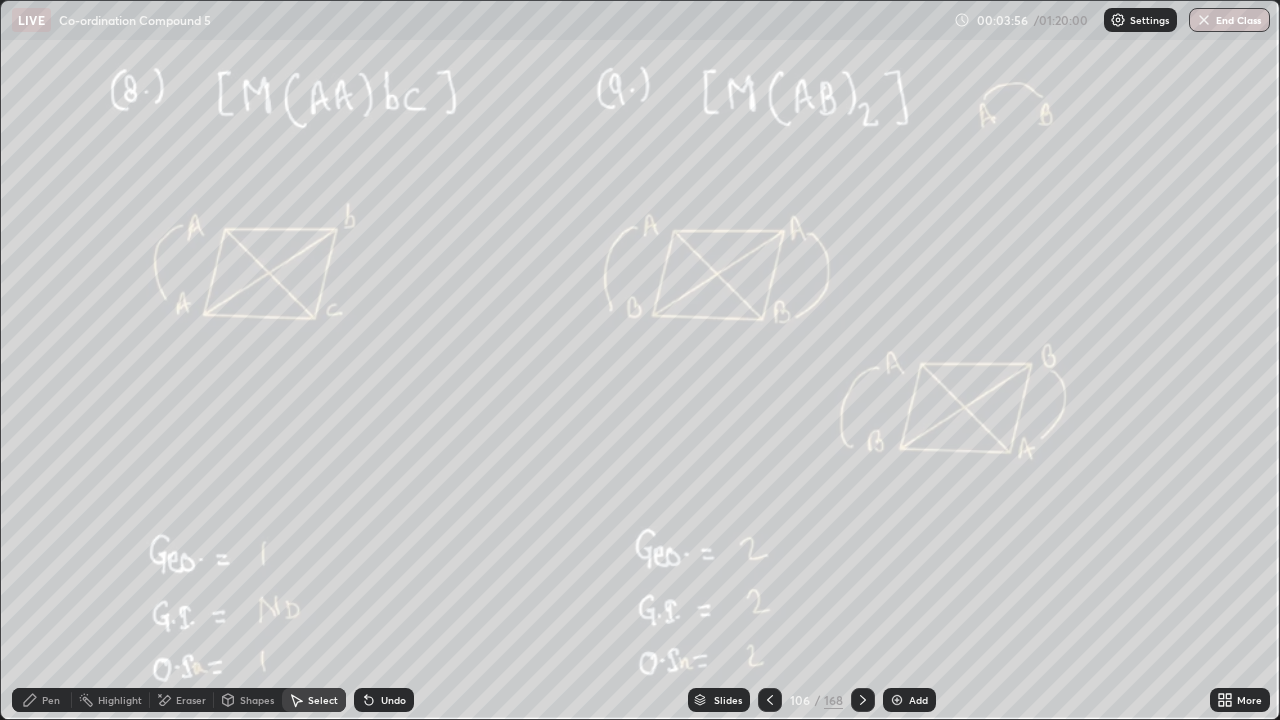 click on "Add" at bounding box center [918, 700] 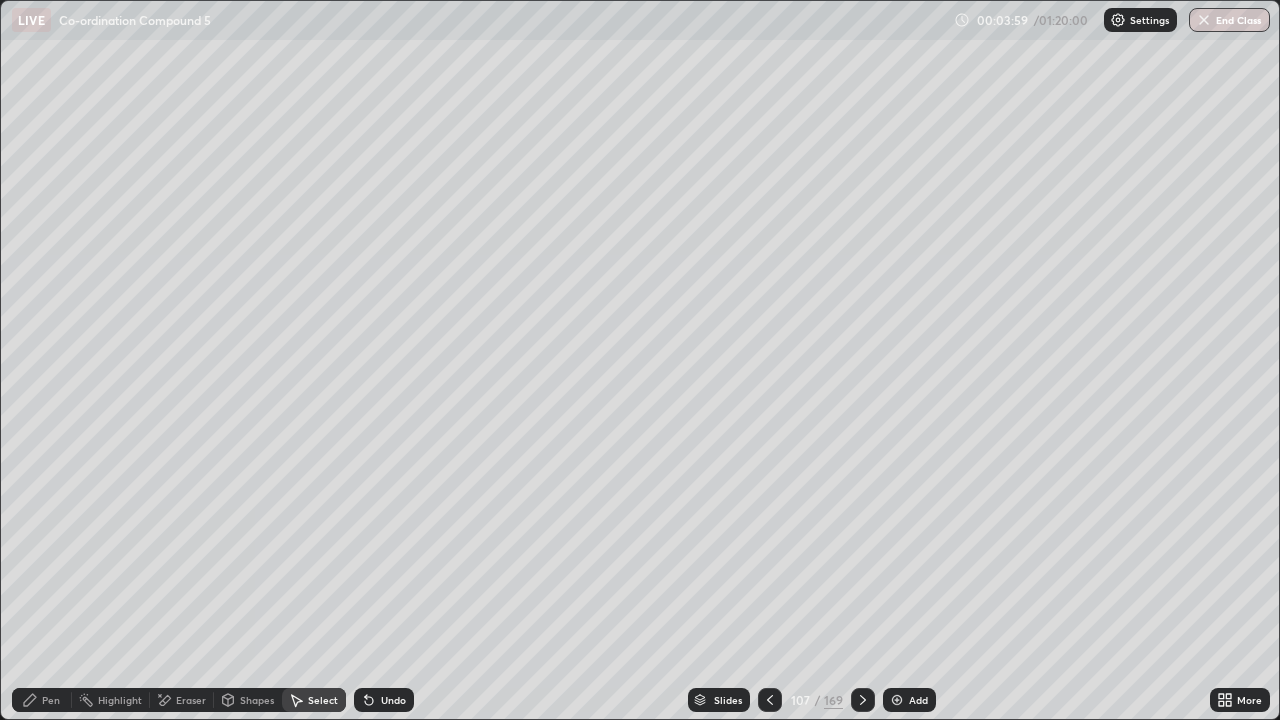 click on "Pen" at bounding box center [42, 700] 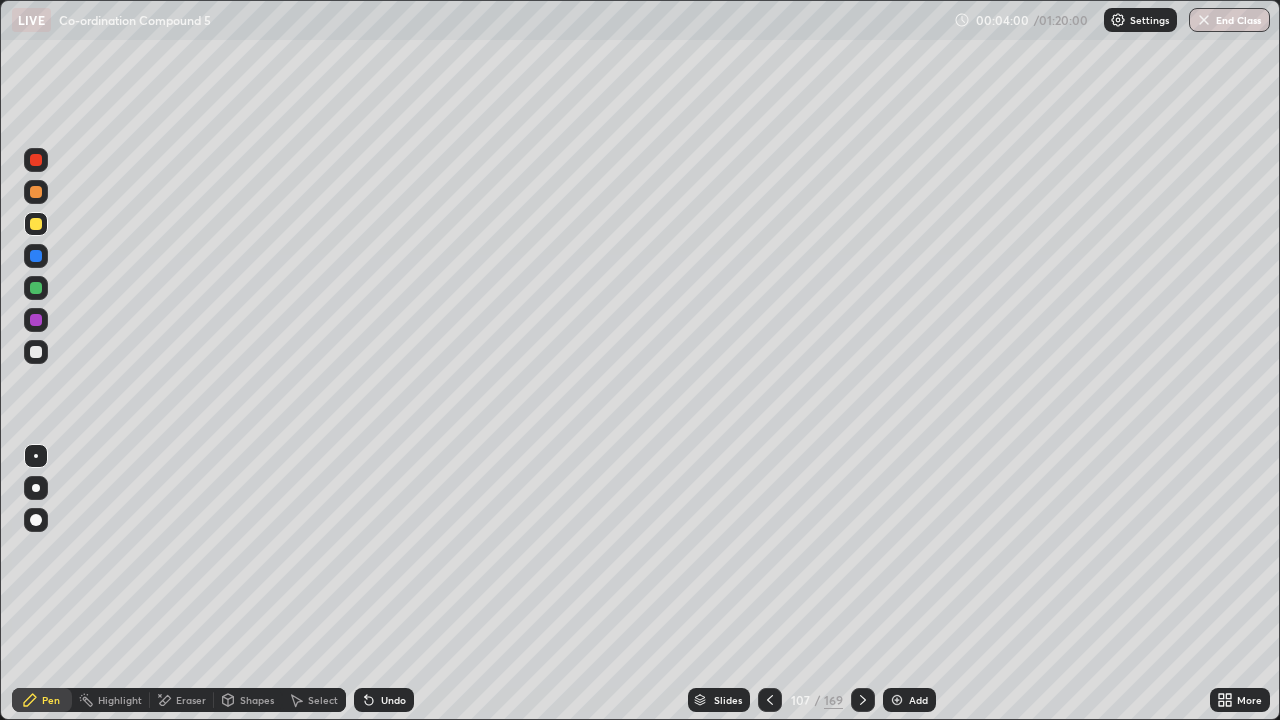 click at bounding box center (36, 224) 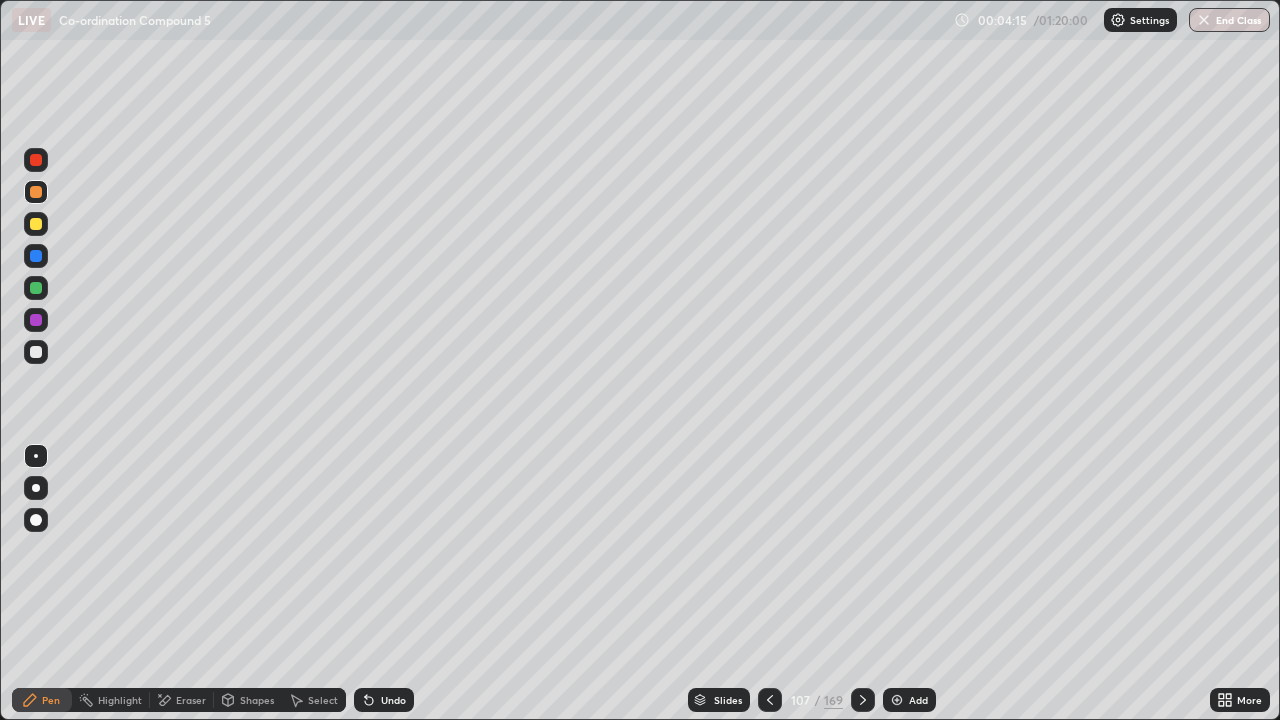 click 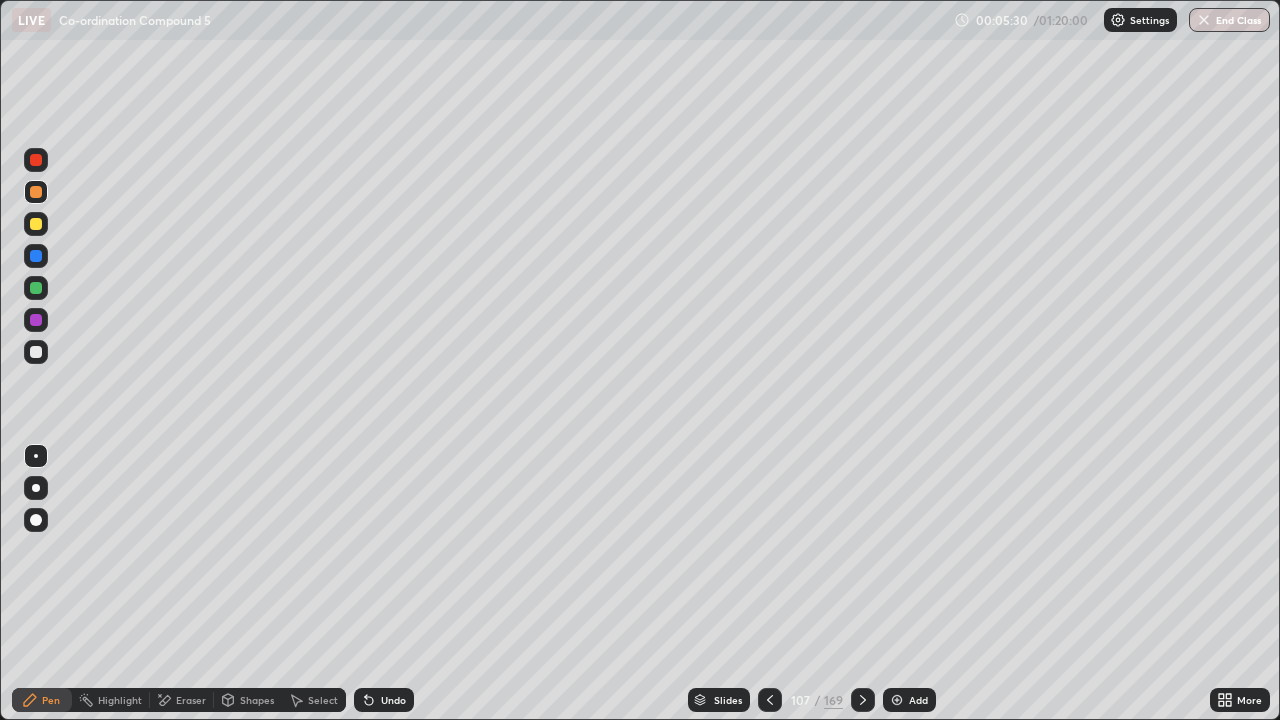click 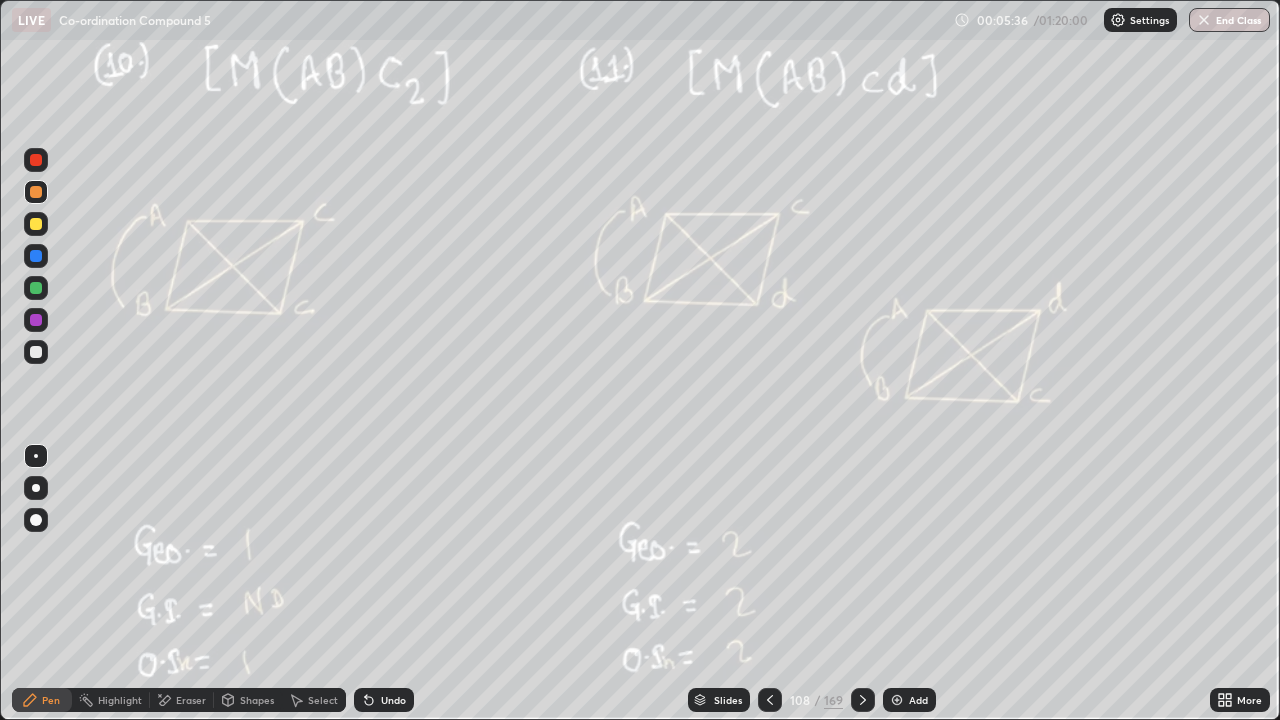 click at bounding box center [770, 700] 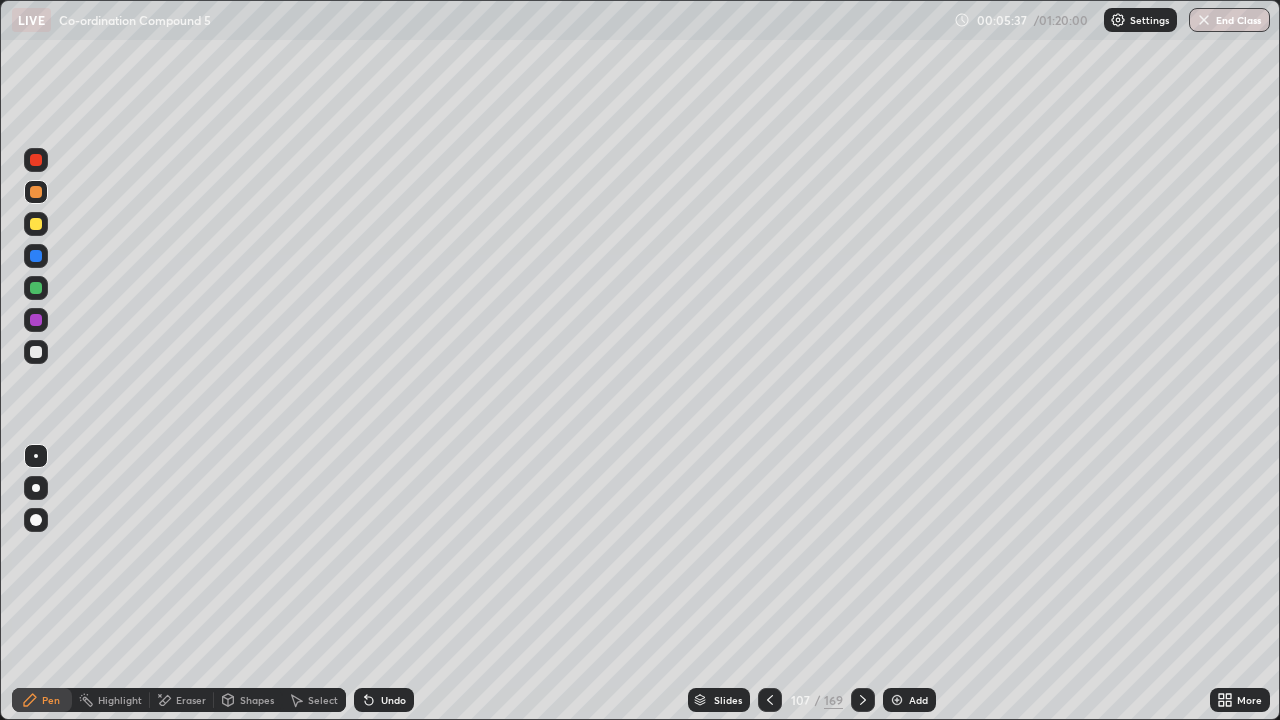 click at bounding box center (770, 700) 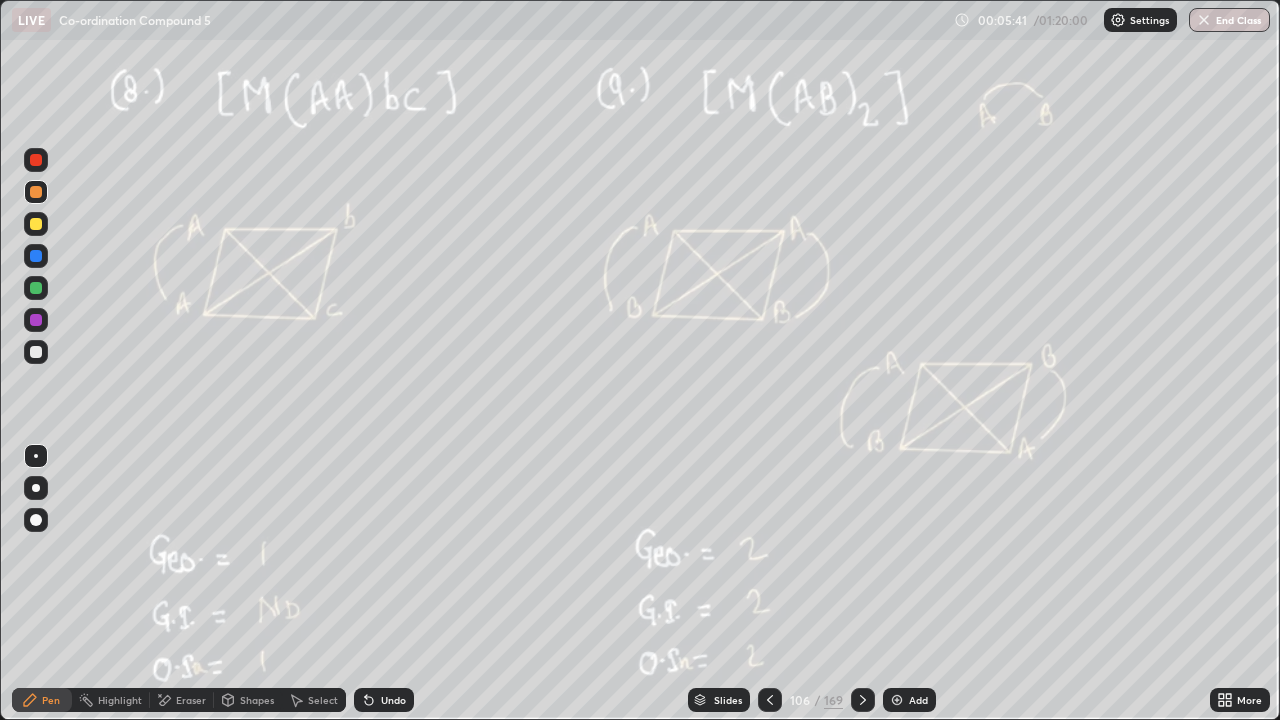 click on "Slides 106 / 169 Add" at bounding box center (812, 700) 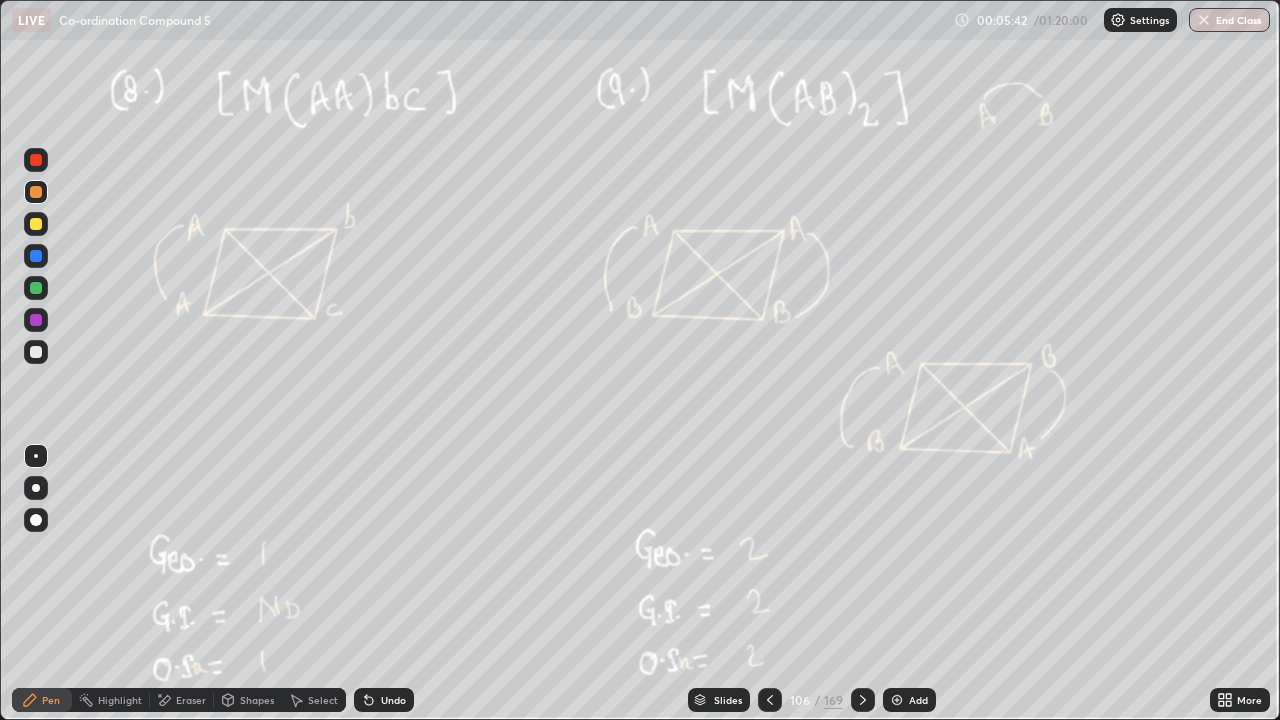 click 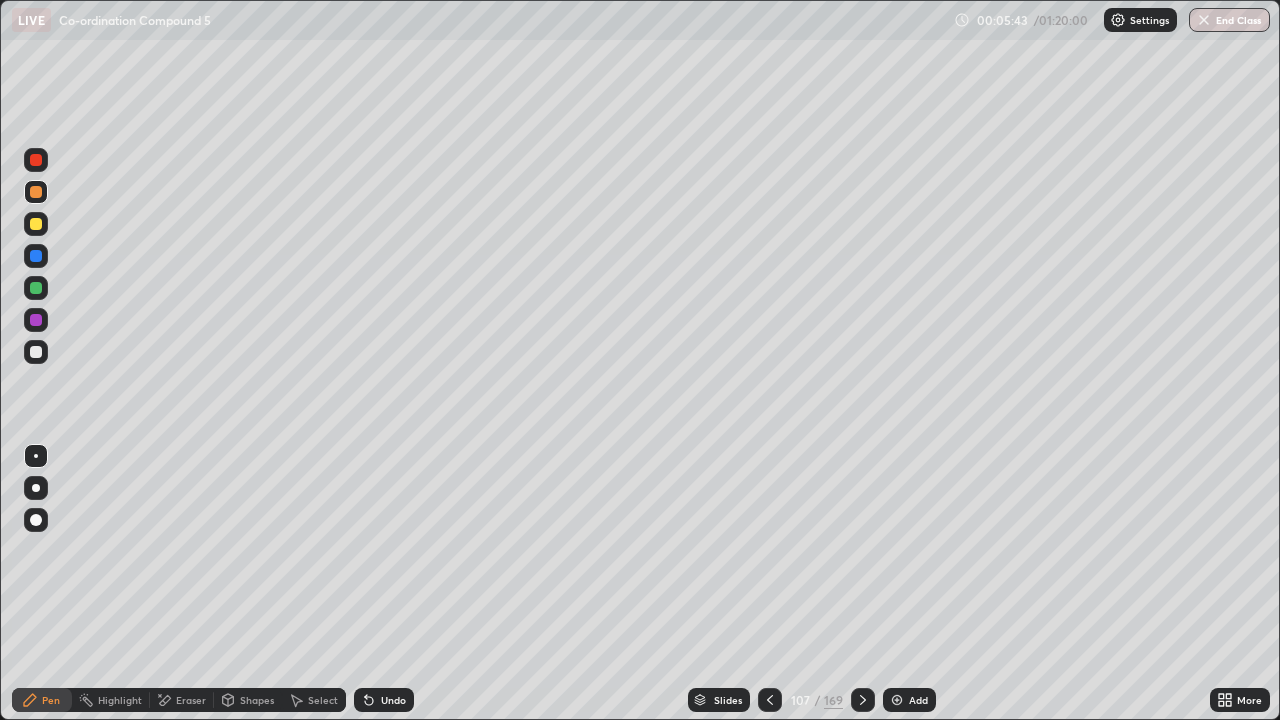 click 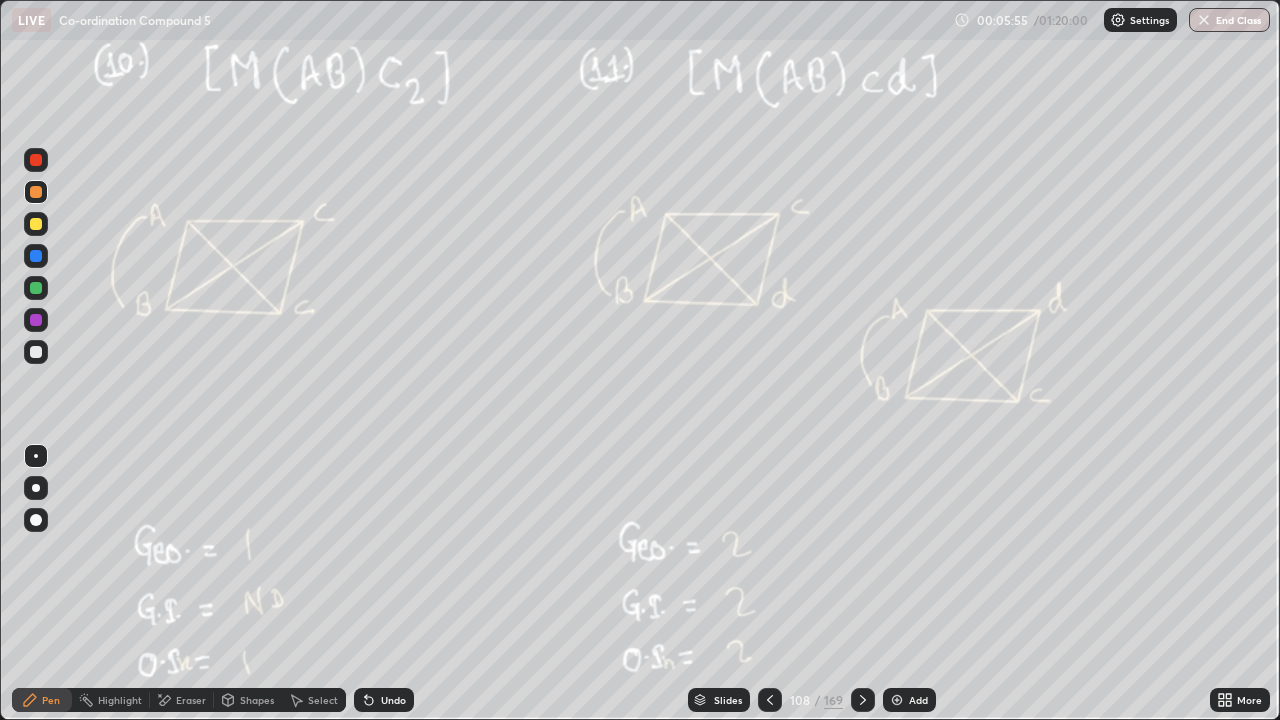 click 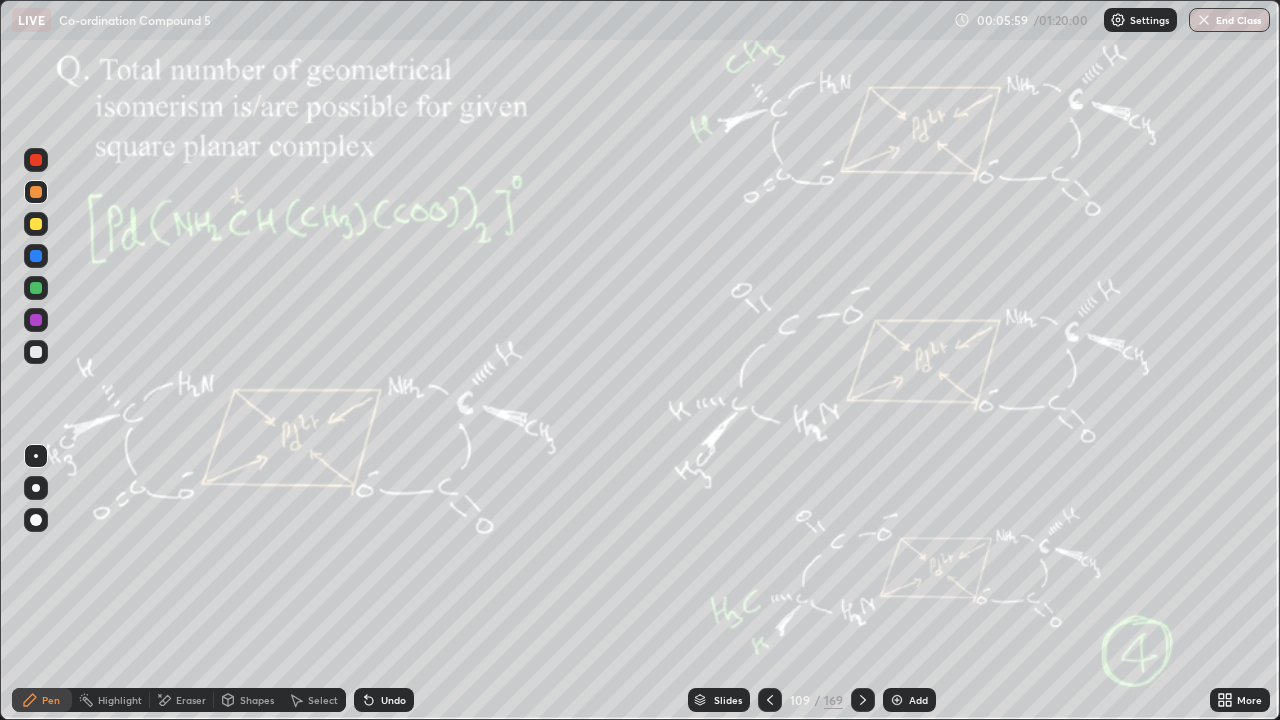 click 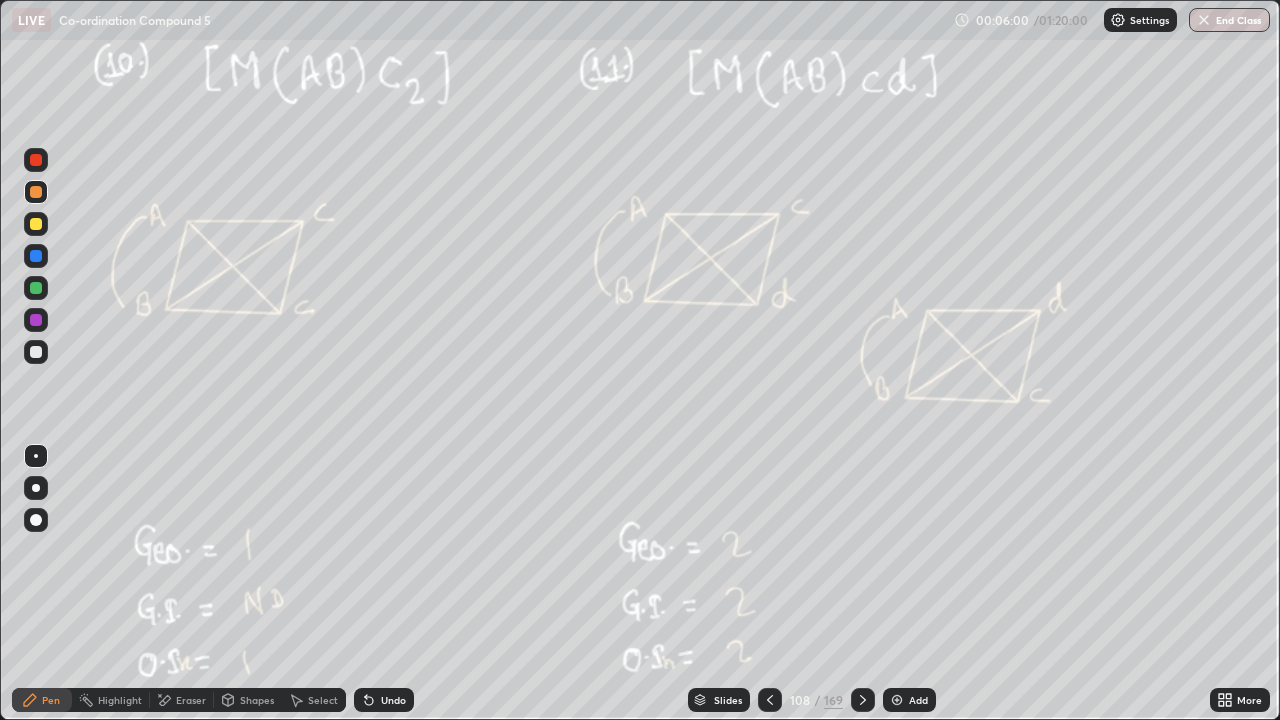 click 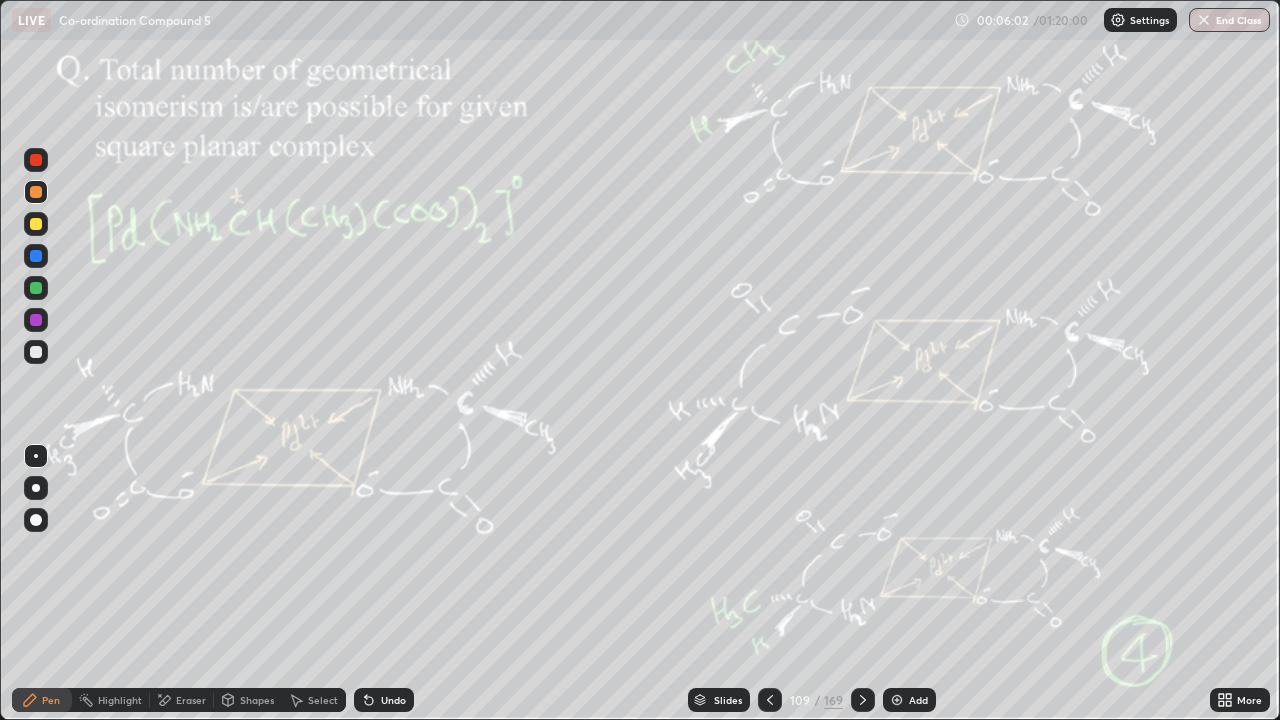 click 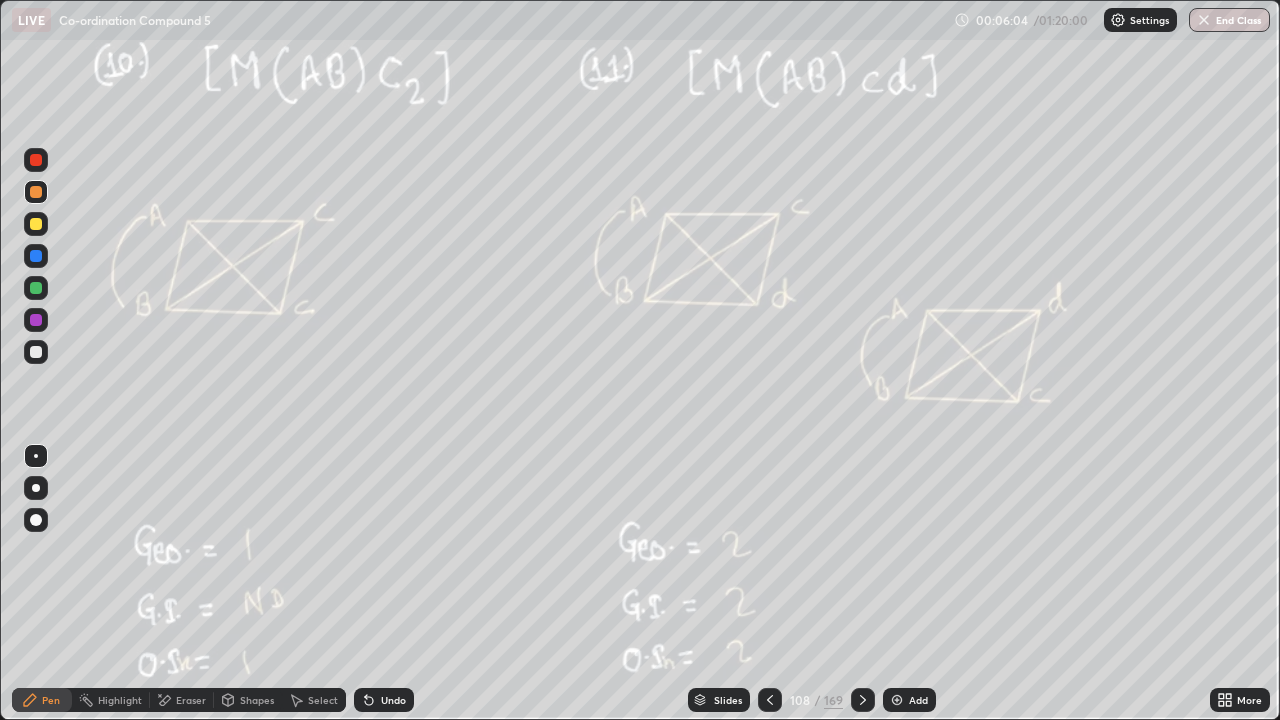 click on "Add" at bounding box center [918, 700] 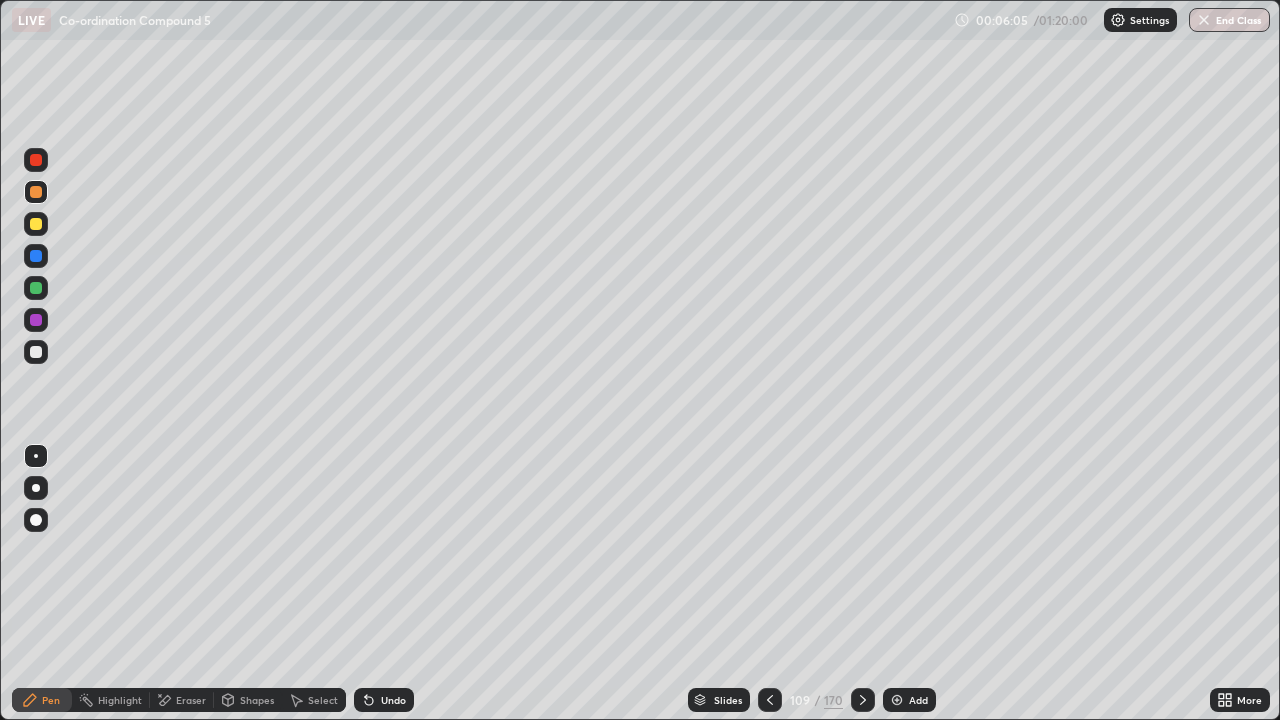 click at bounding box center [36, 224] 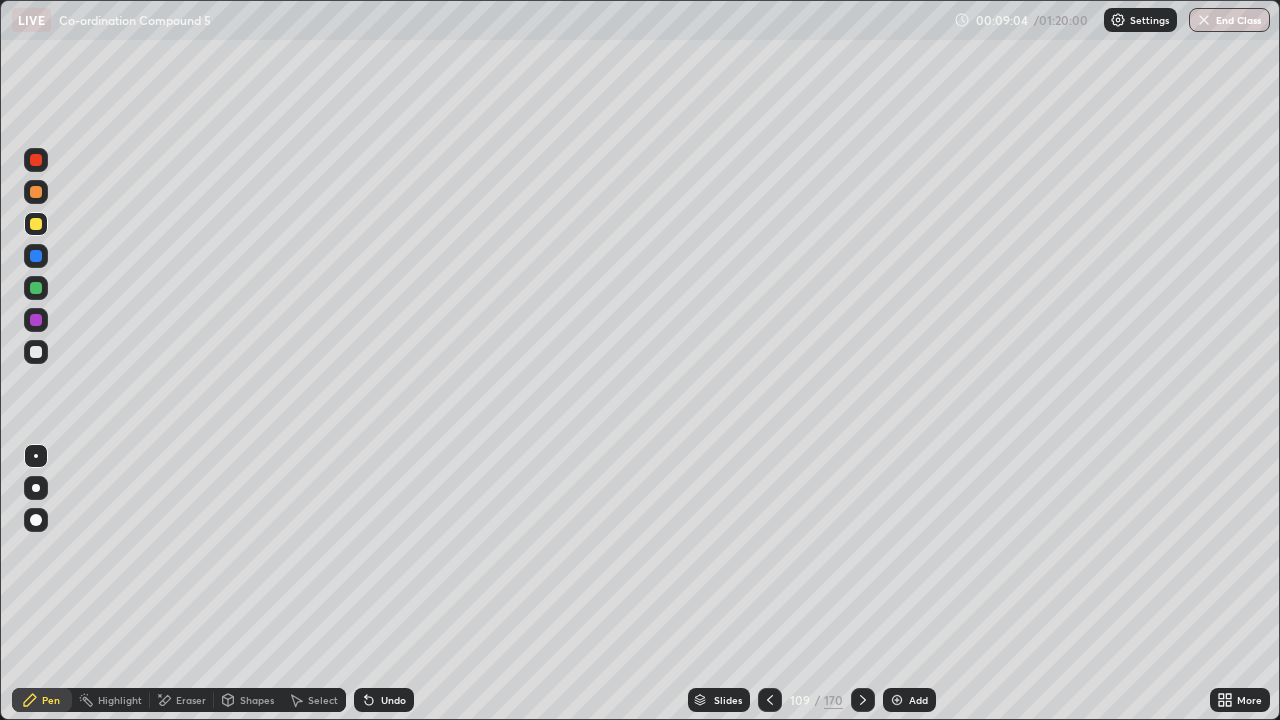 click at bounding box center [36, 352] 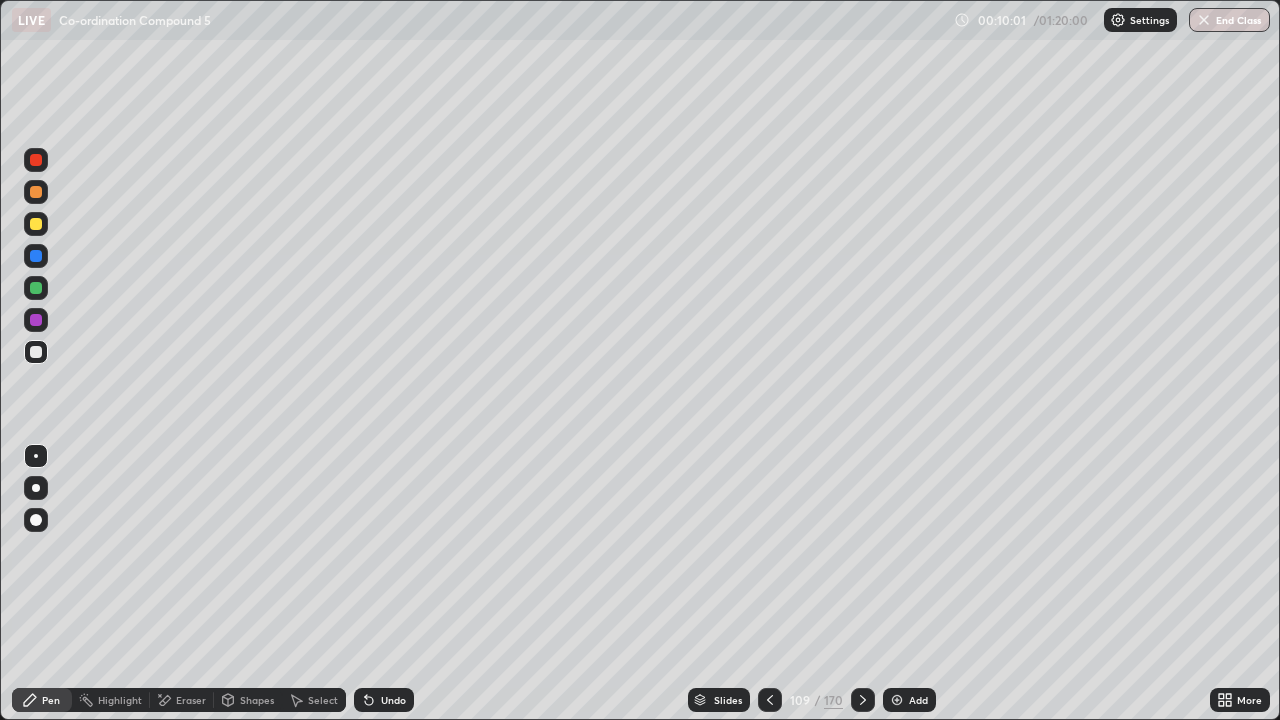 click on "Add" at bounding box center [918, 700] 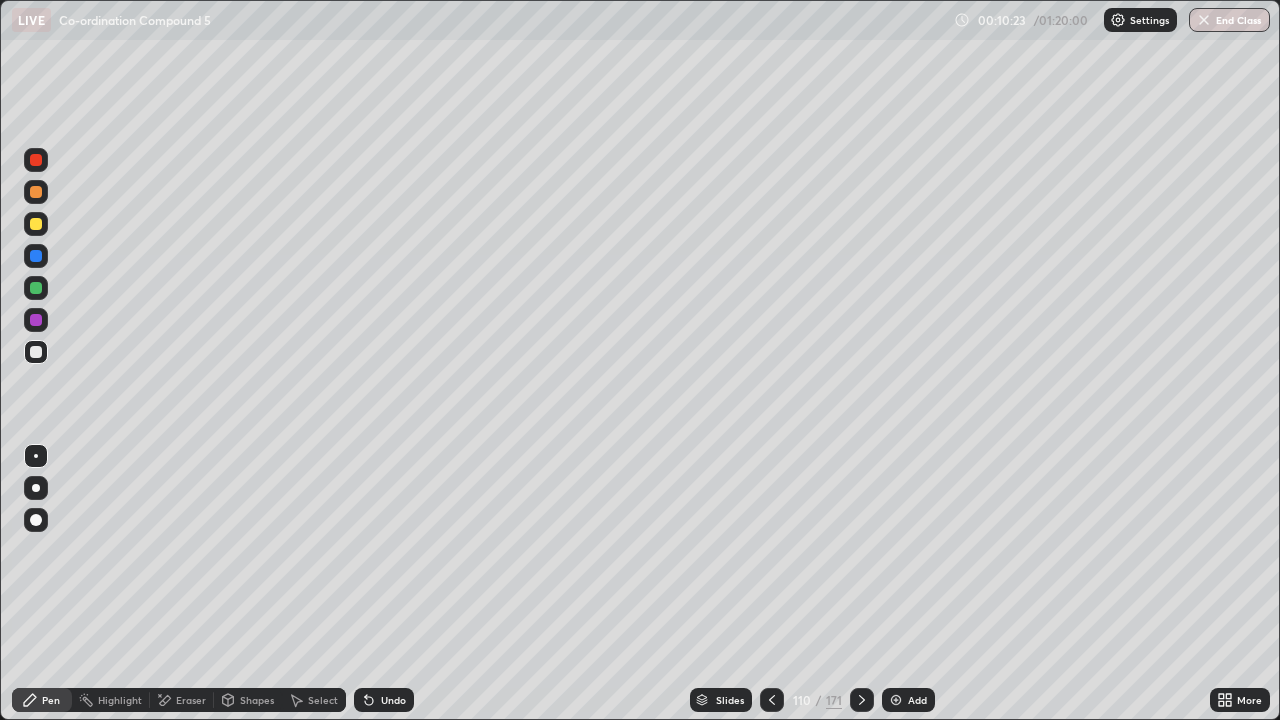 click 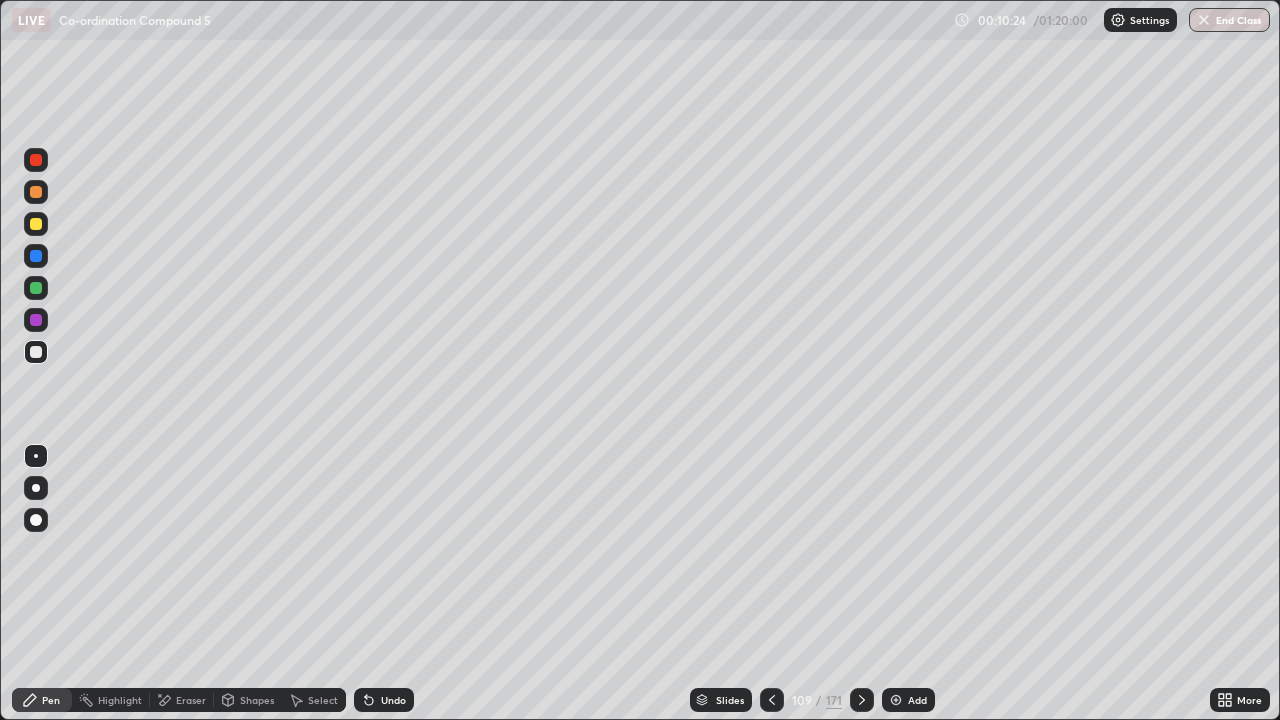 click 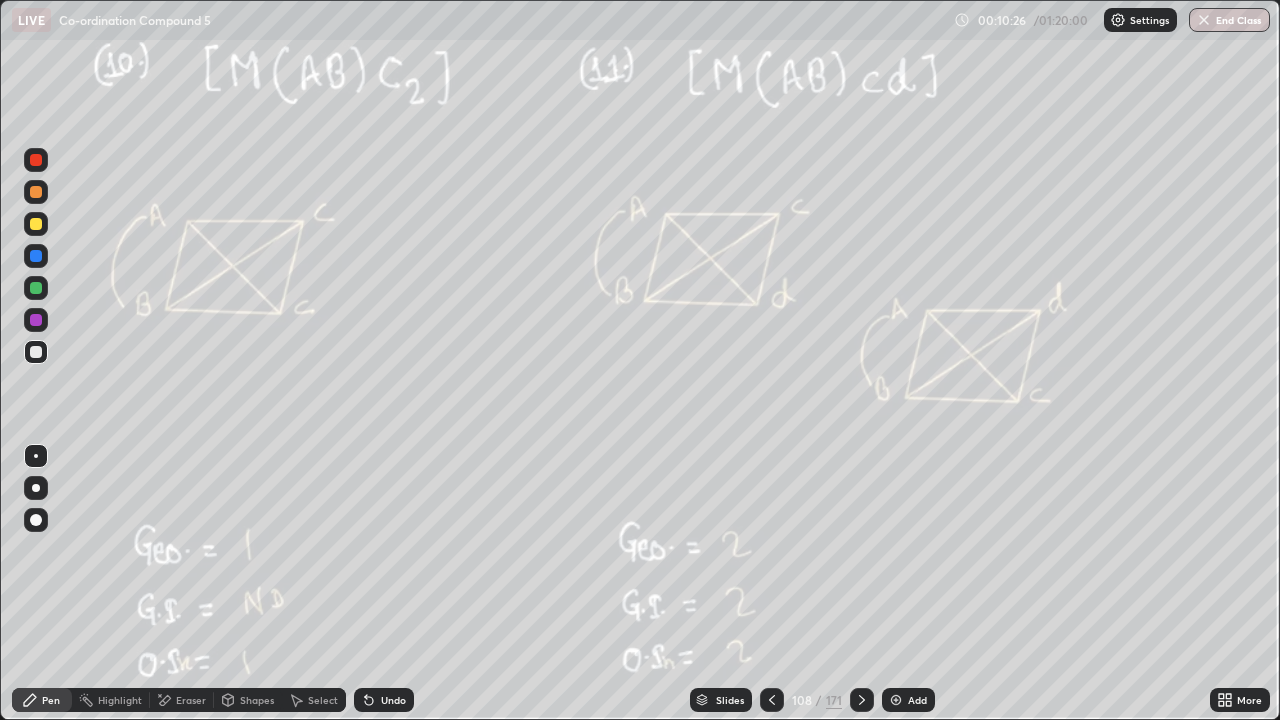 click 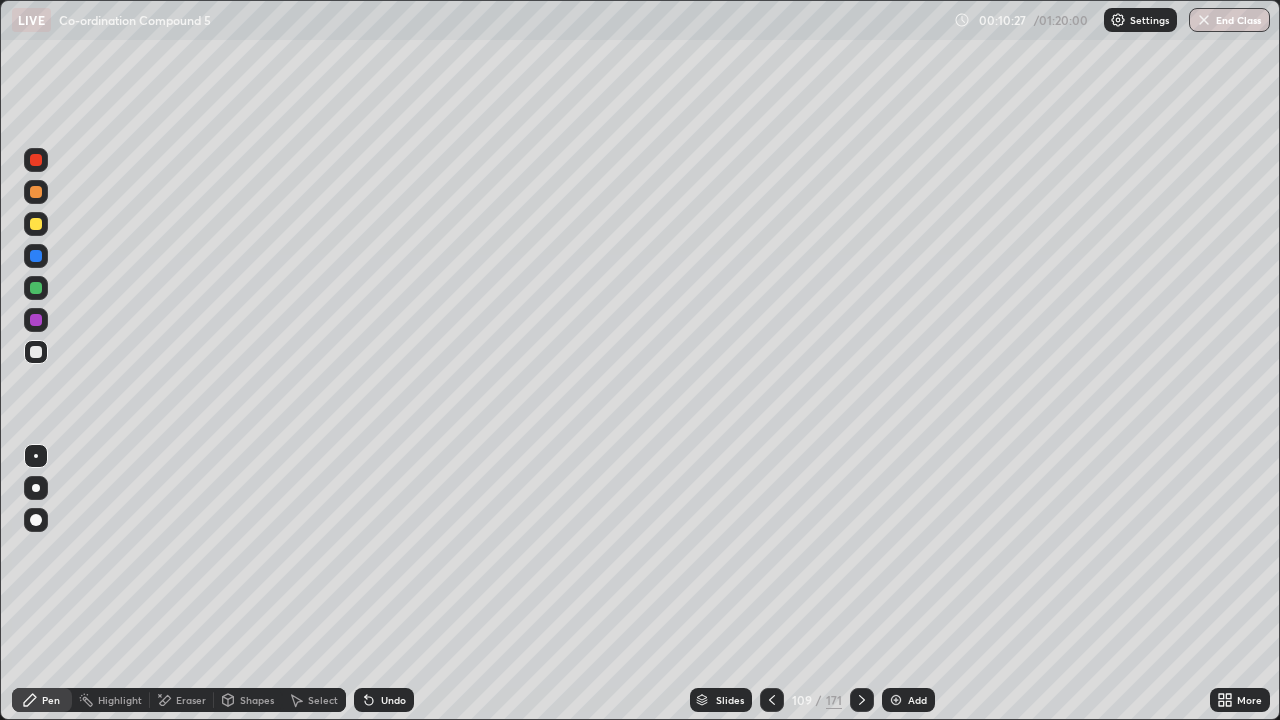 click on "Select" at bounding box center [314, 700] 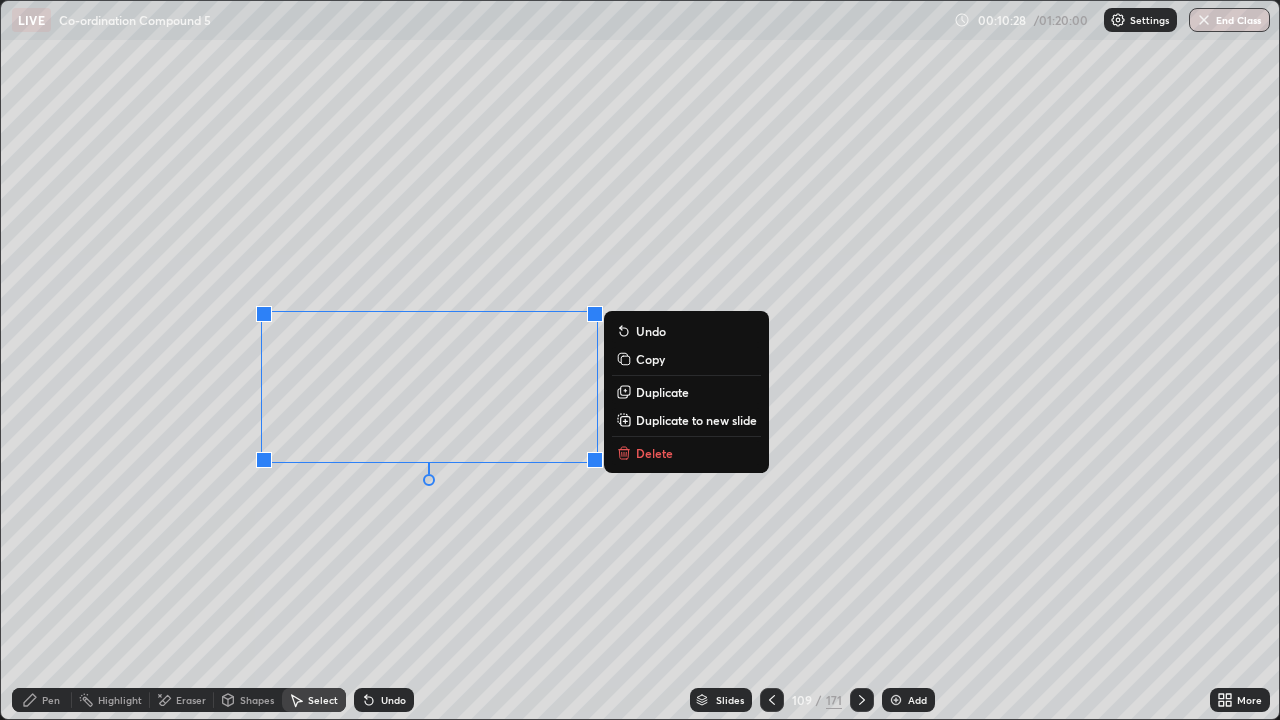 click on "Delete" at bounding box center [654, 453] 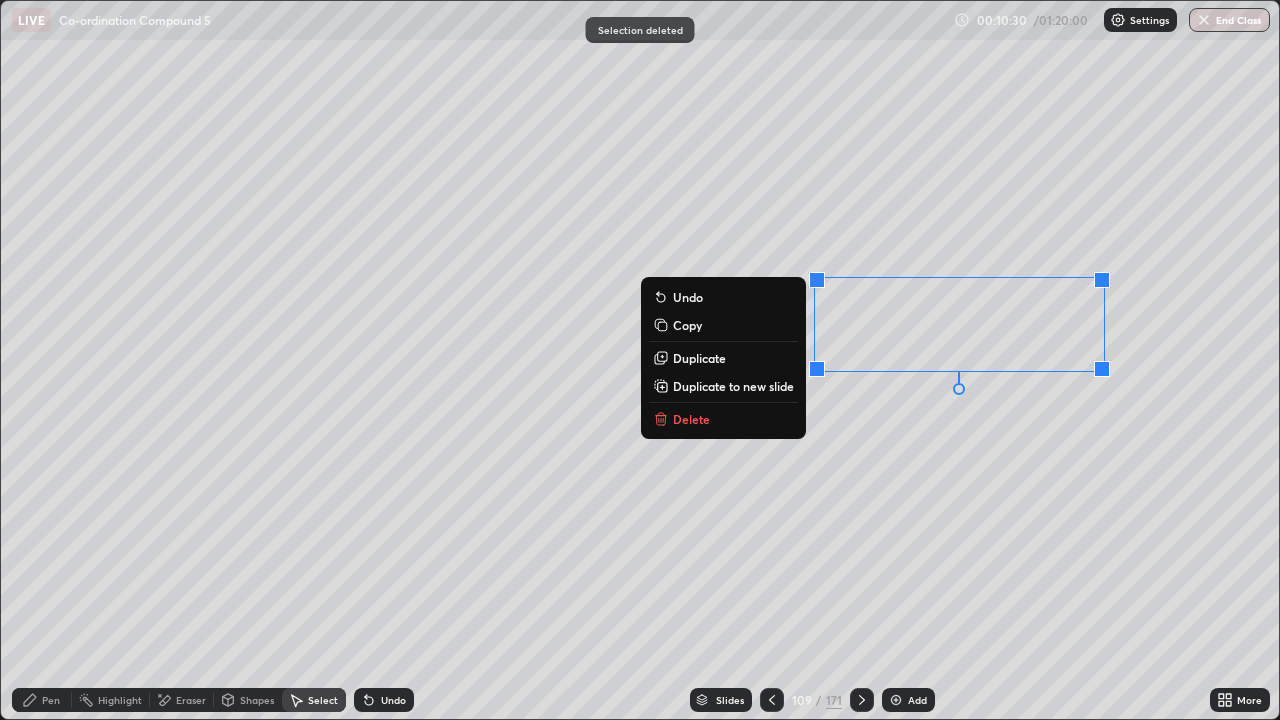 click on "Delete" at bounding box center (691, 419) 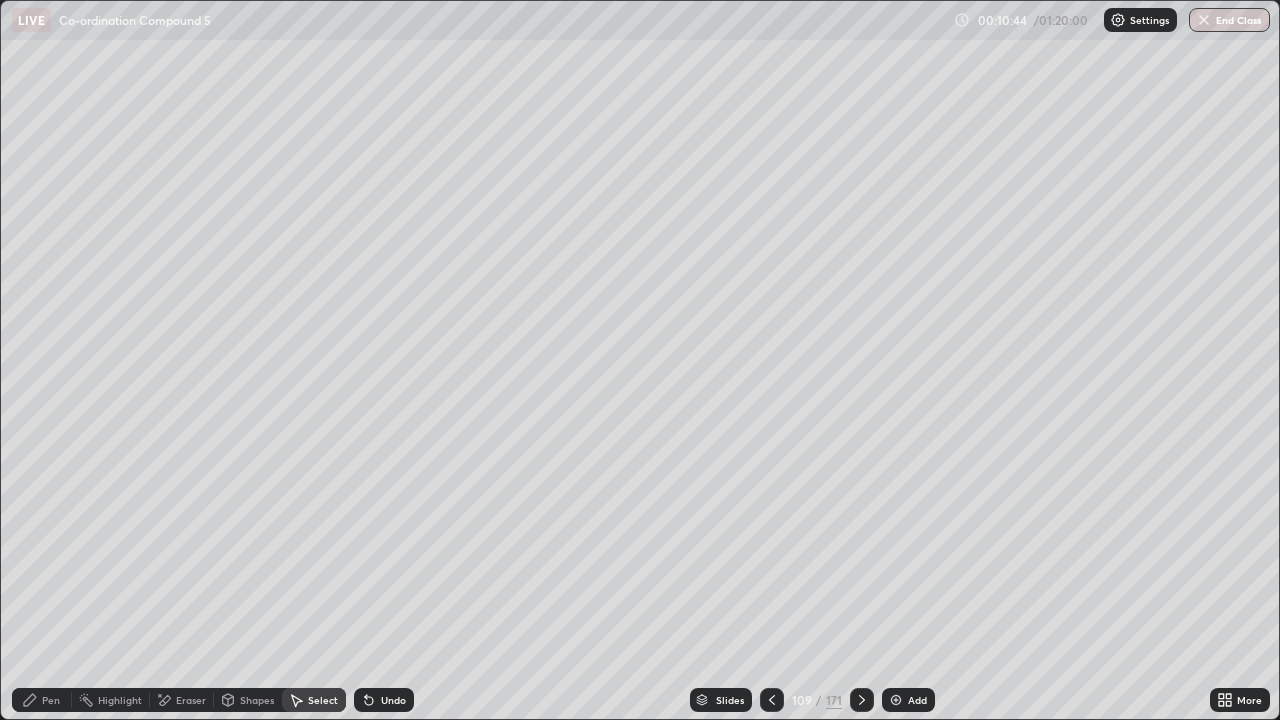 click on "Pen" at bounding box center (42, 700) 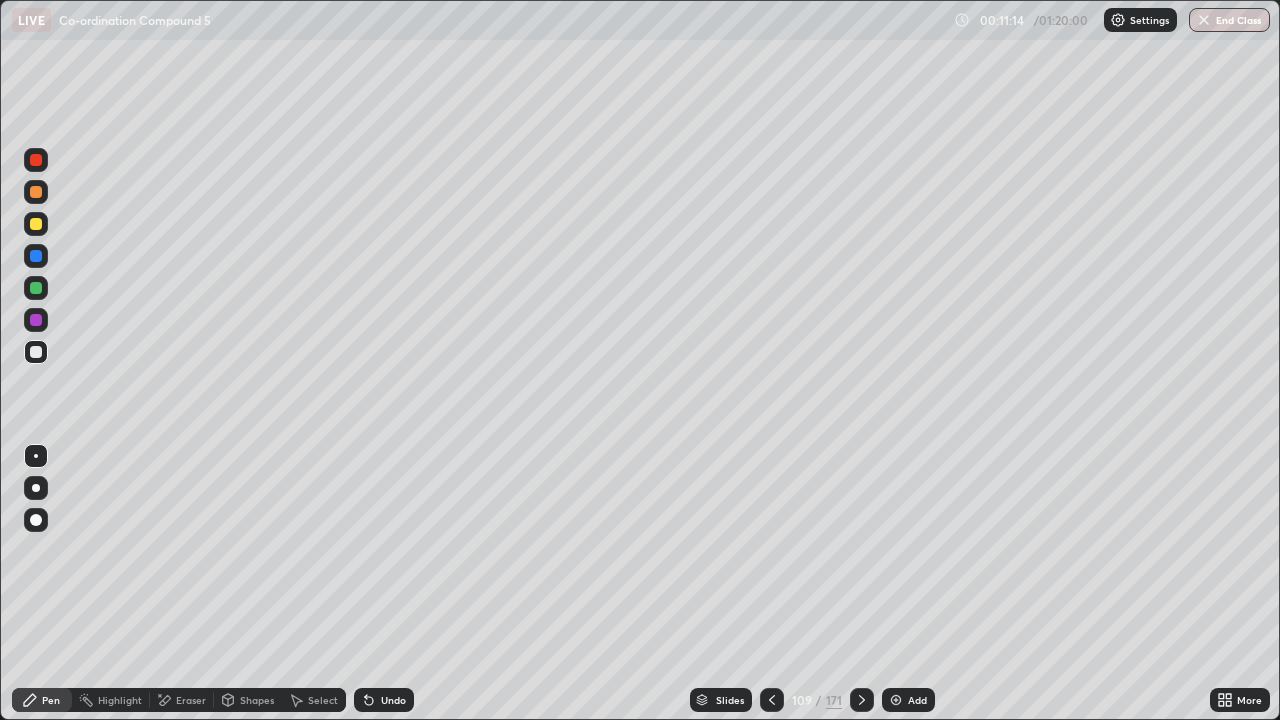 click on "Undo" at bounding box center (393, 700) 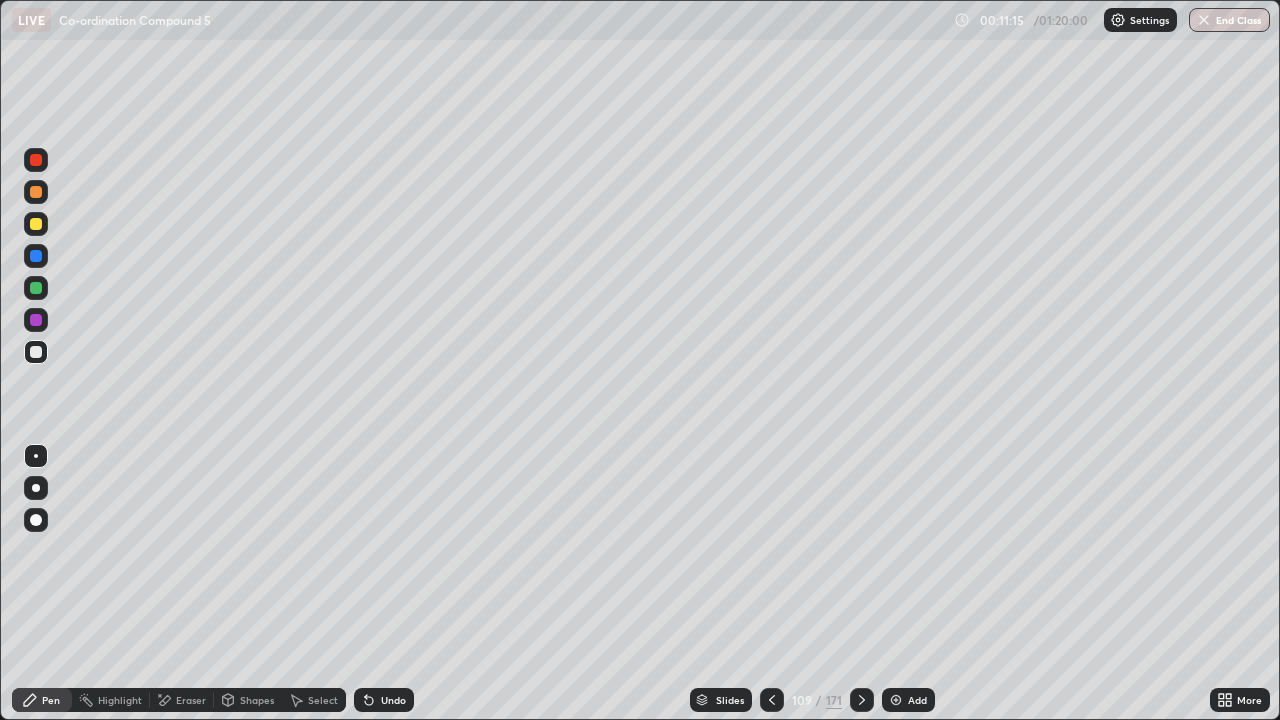 click on "Undo" at bounding box center [393, 700] 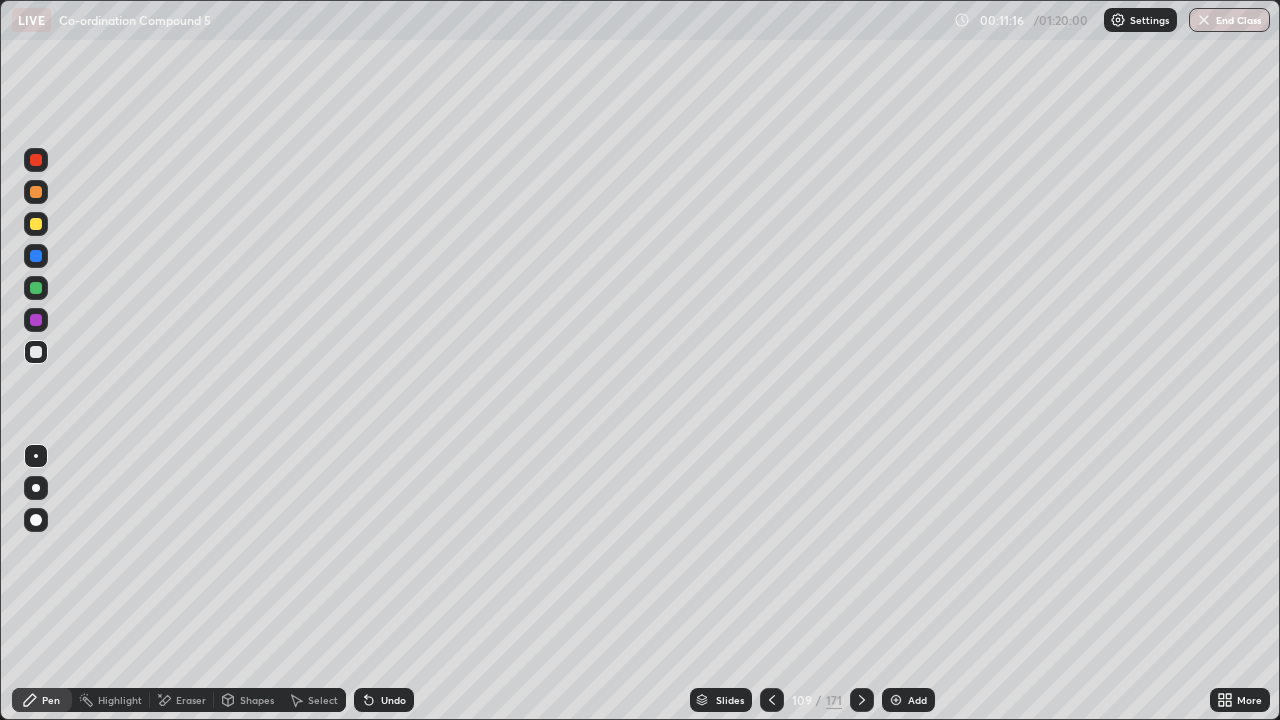 click on "Undo" at bounding box center [393, 700] 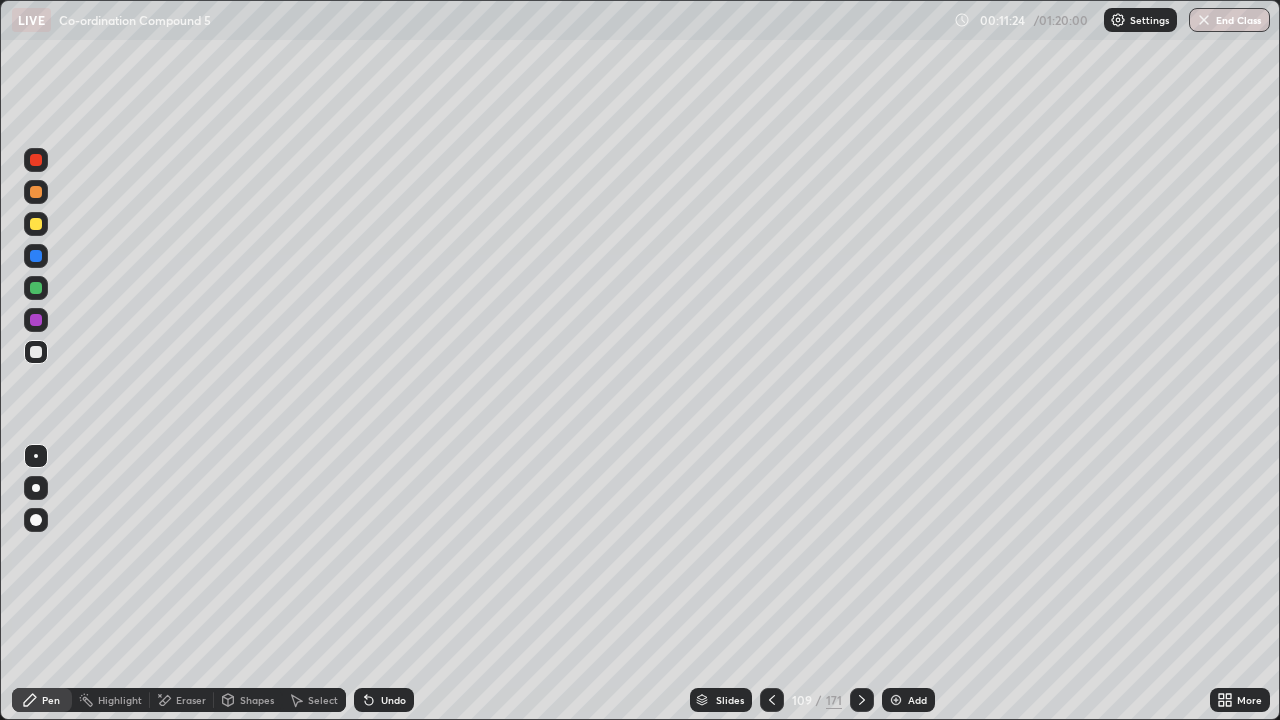 click at bounding box center (36, 288) 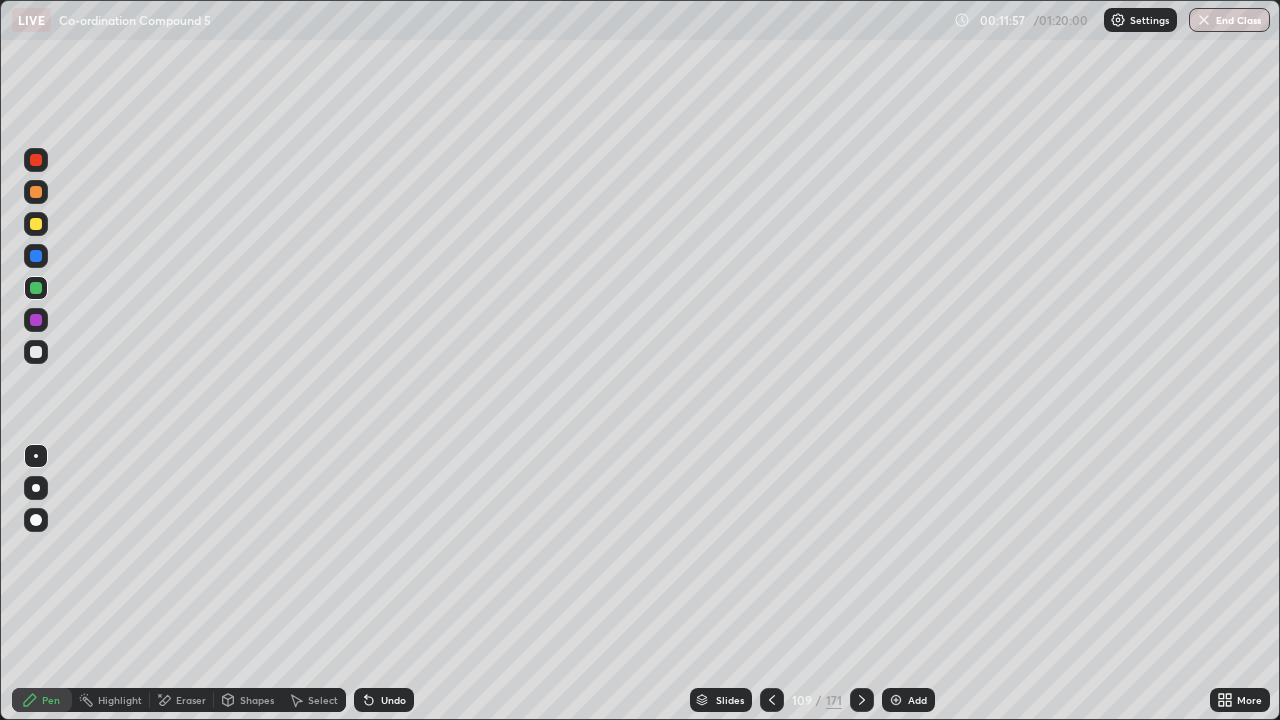 click at bounding box center (36, 352) 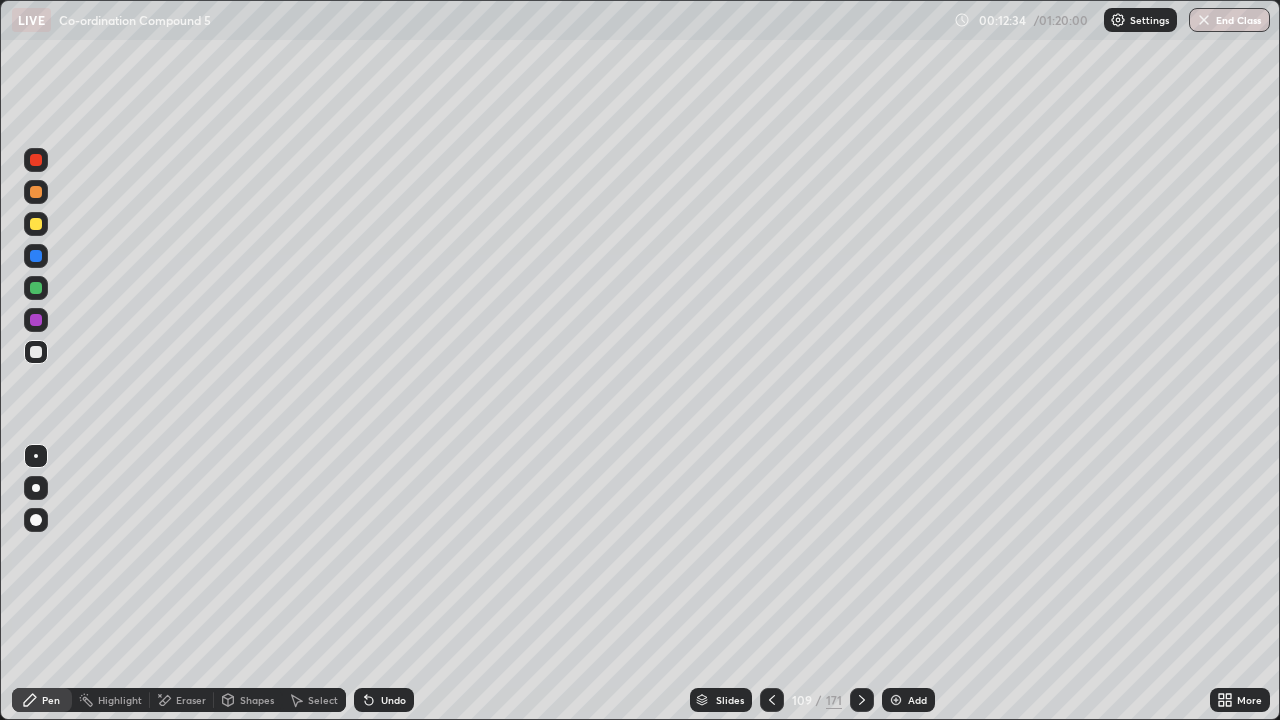 click on "Undo" at bounding box center (384, 700) 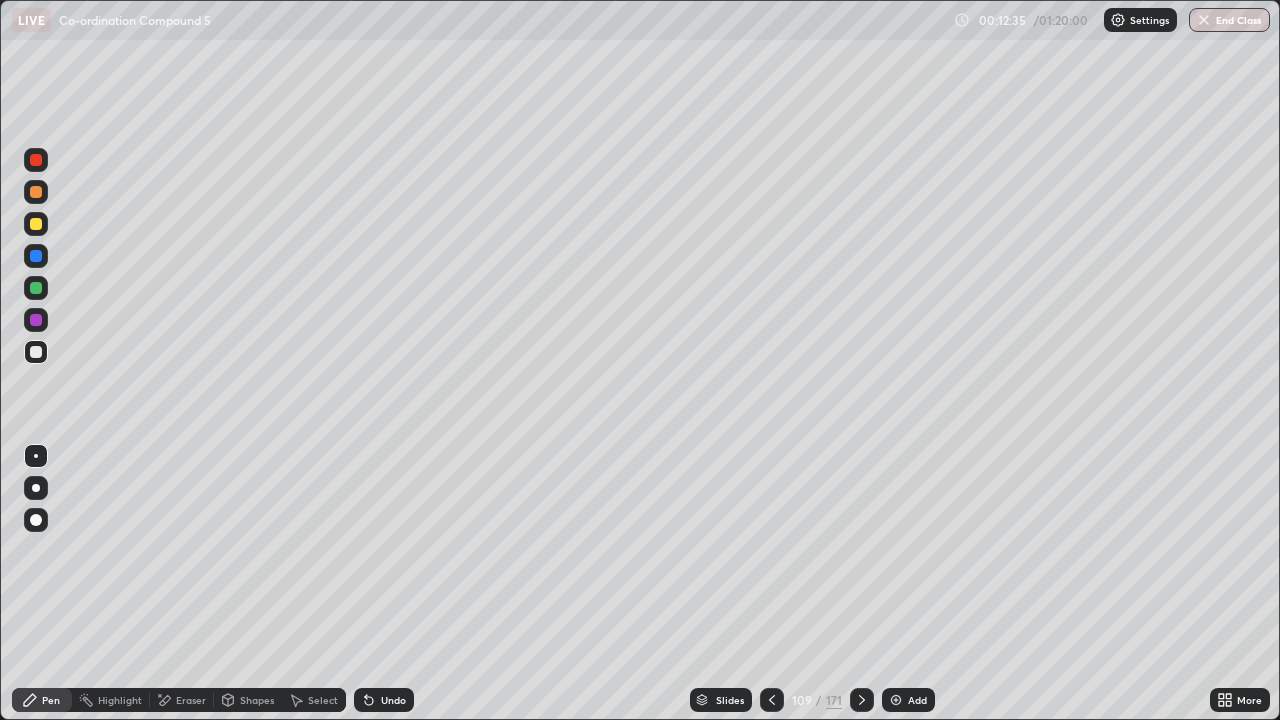click on "Pen" at bounding box center (42, 700) 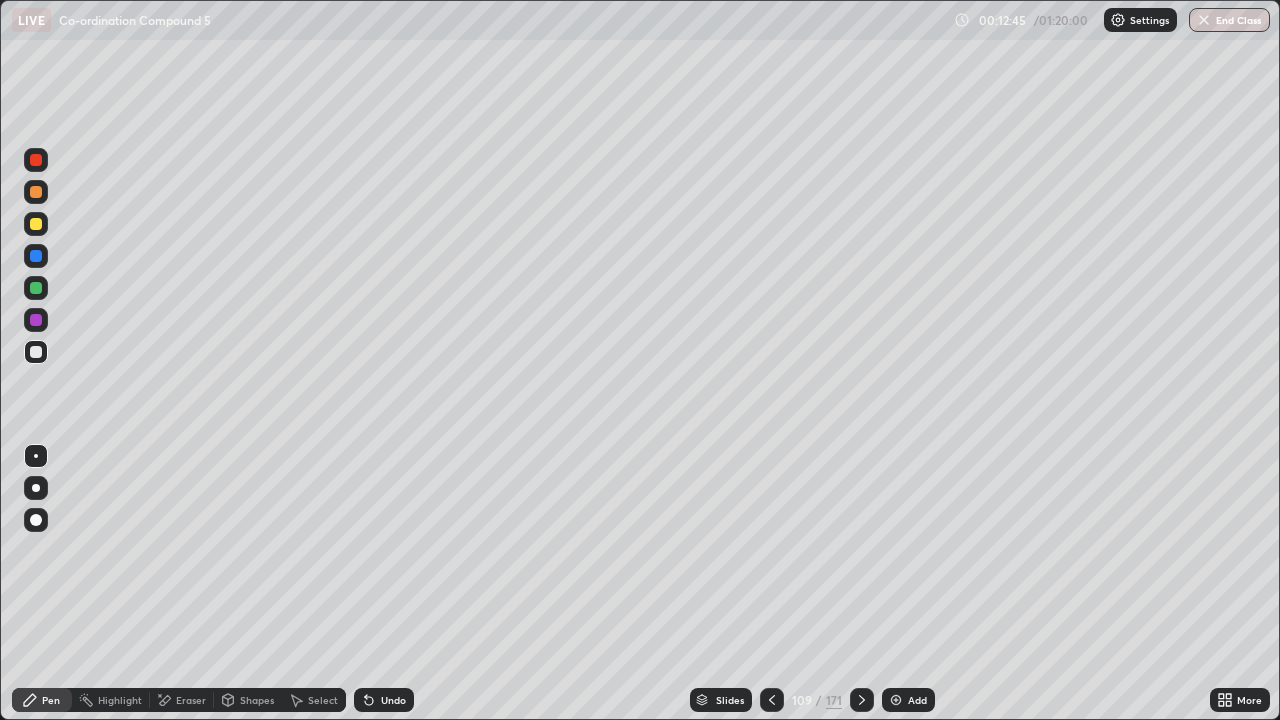click on "Undo" at bounding box center (384, 700) 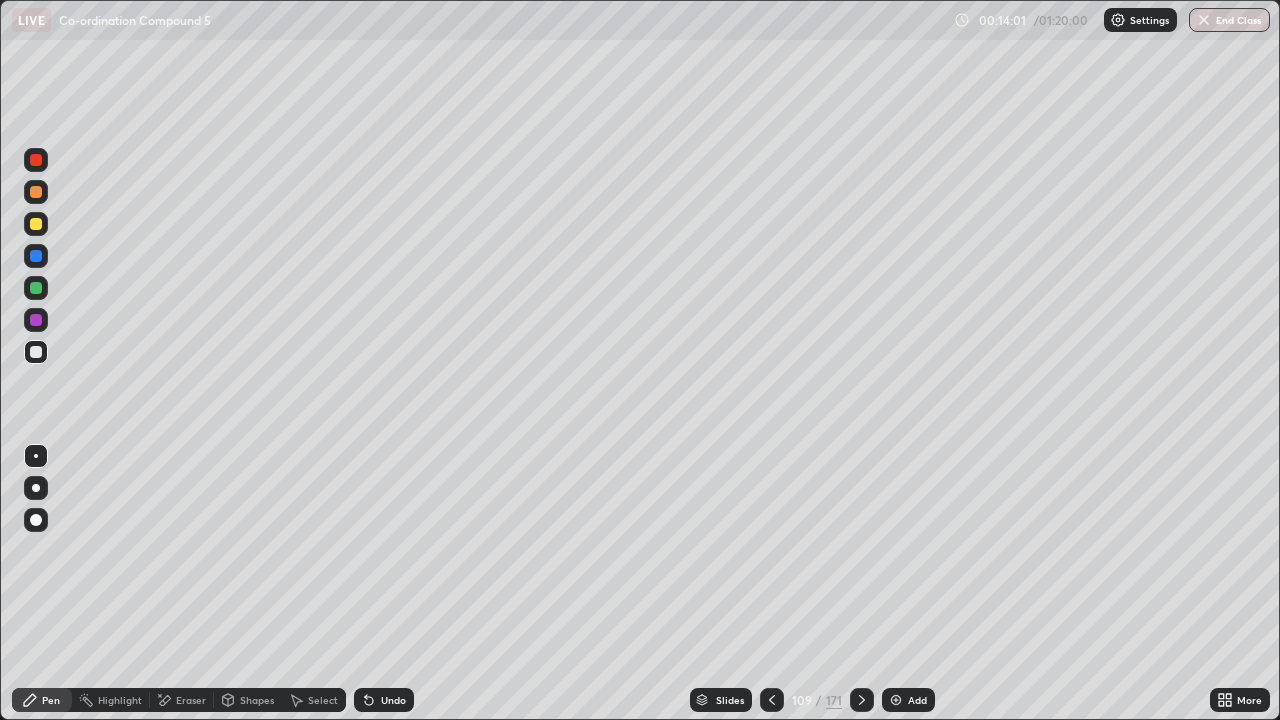 click on "Eraser" at bounding box center [182, 700] 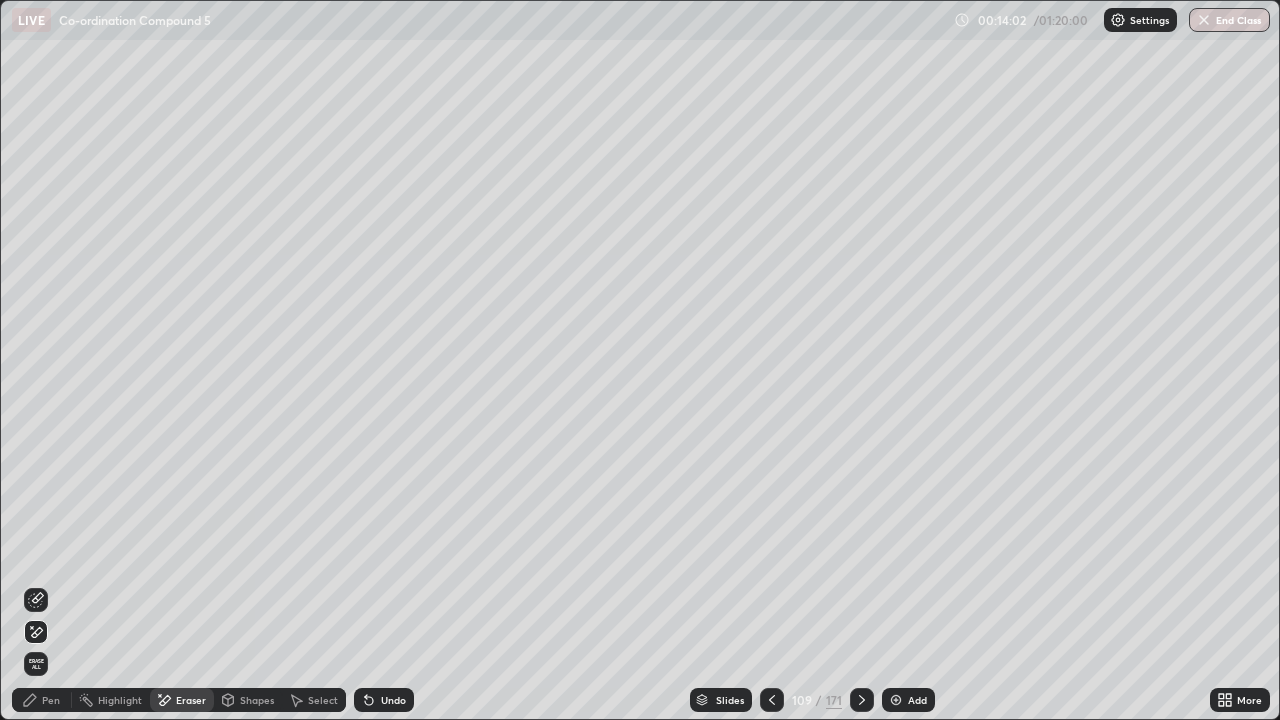 click 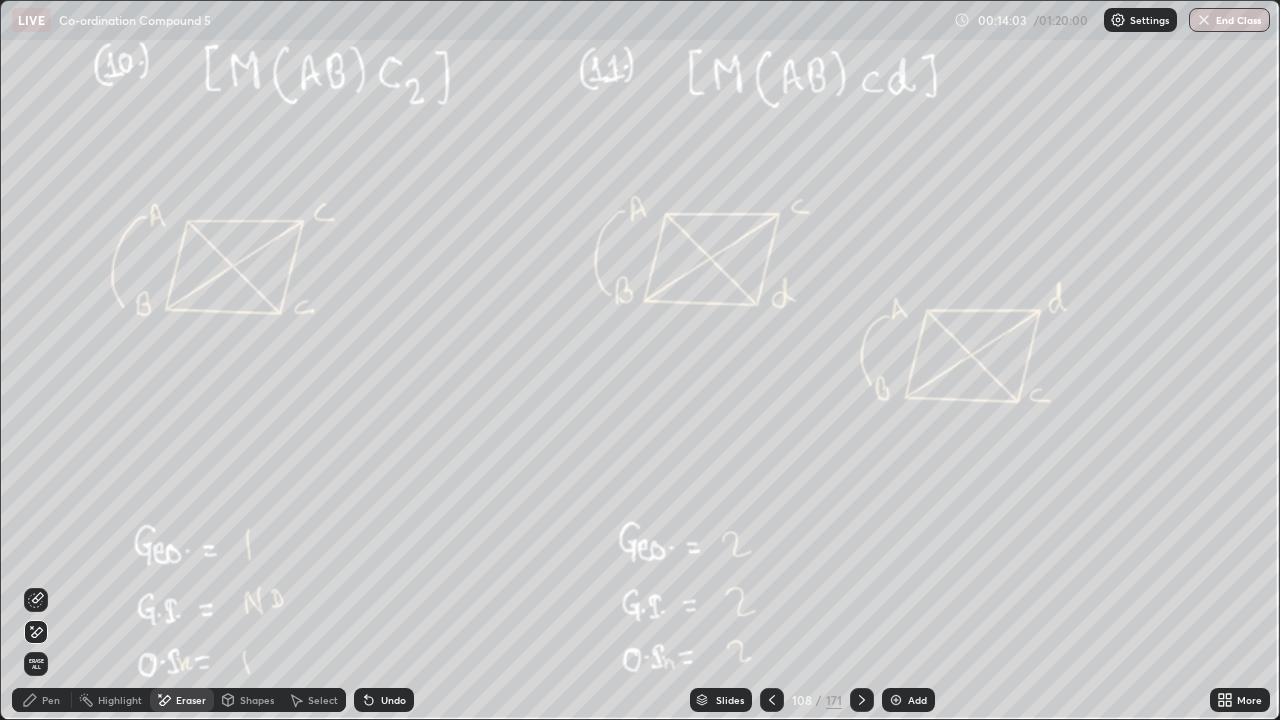 click 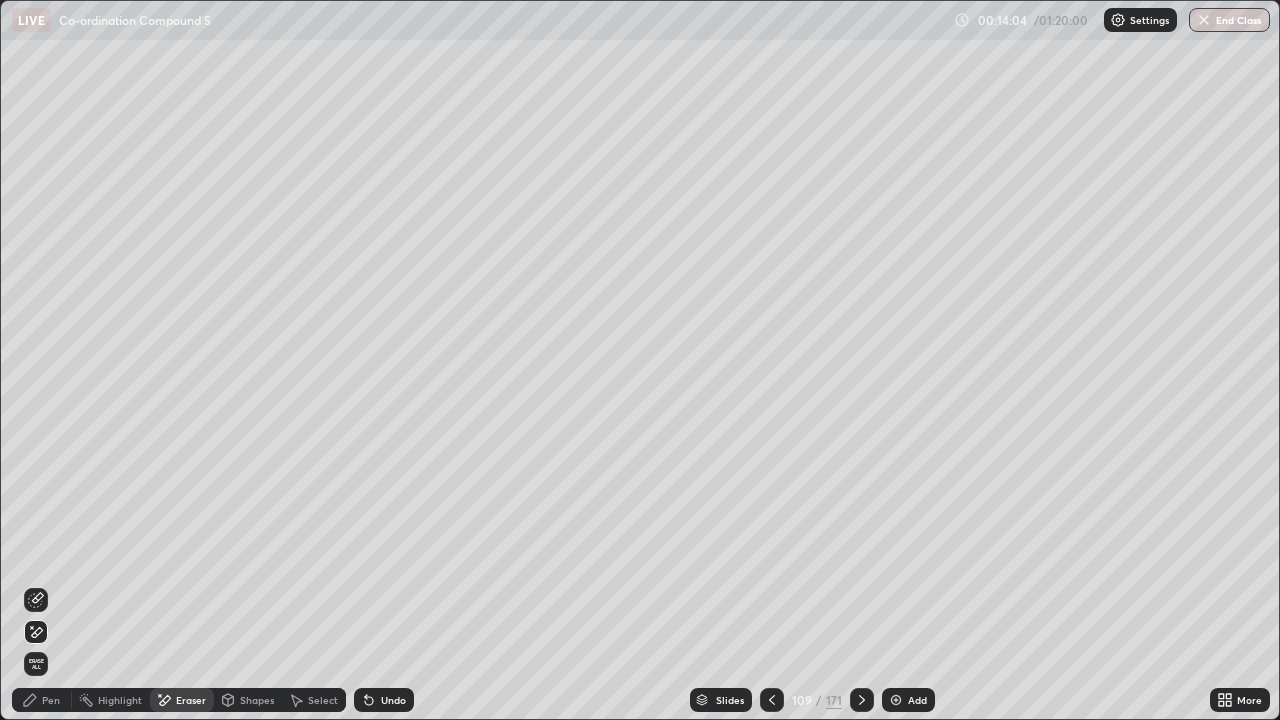 click 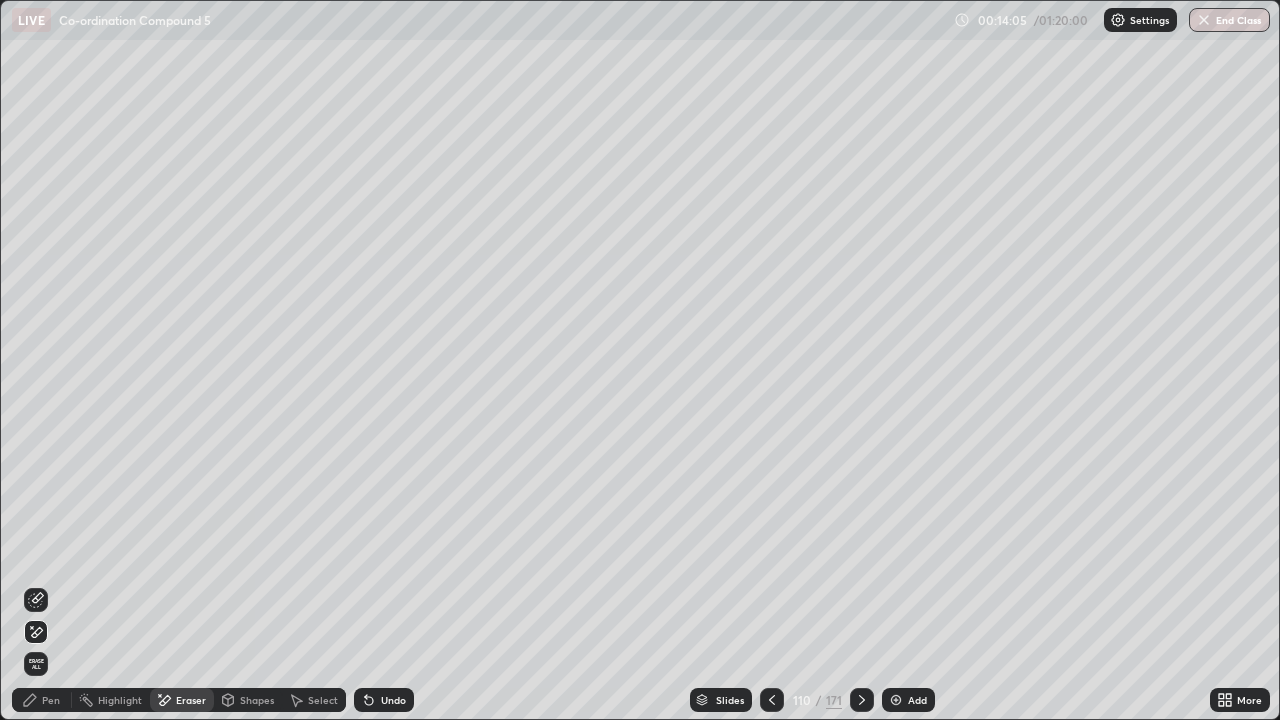 click at bounding box center [862, 700] 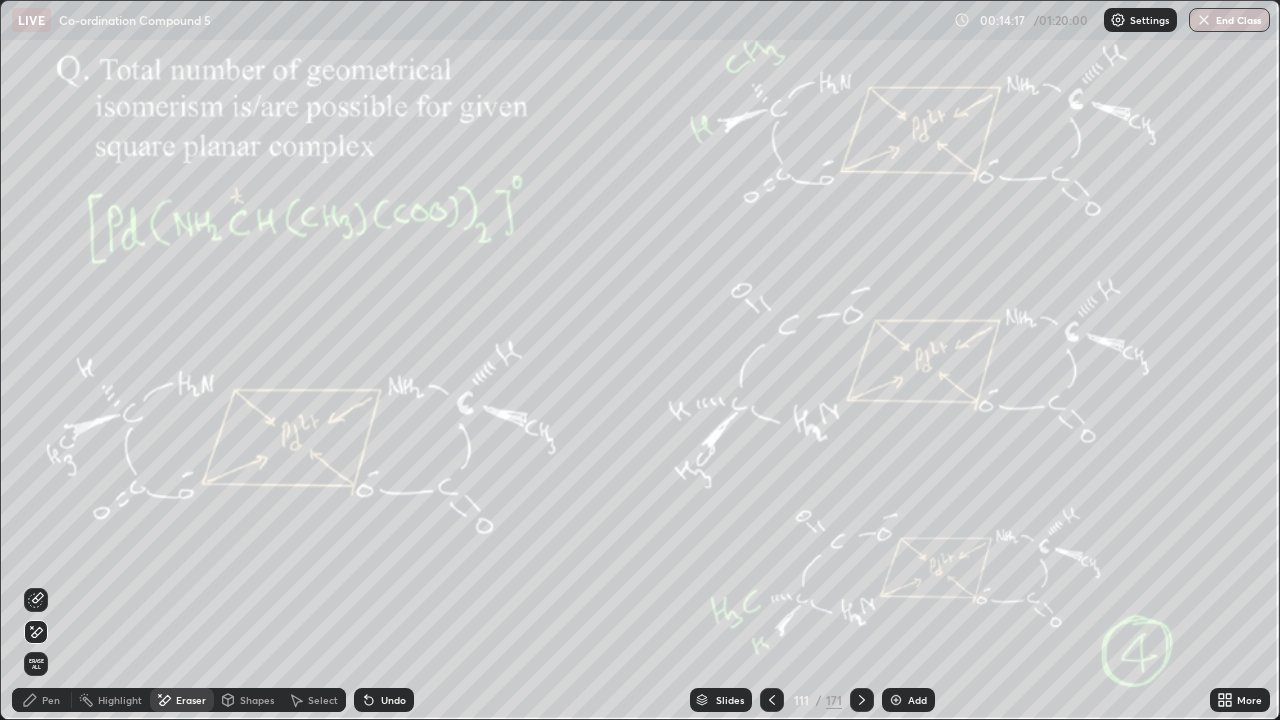 click on "Pen" at bounding box center [51, 700] 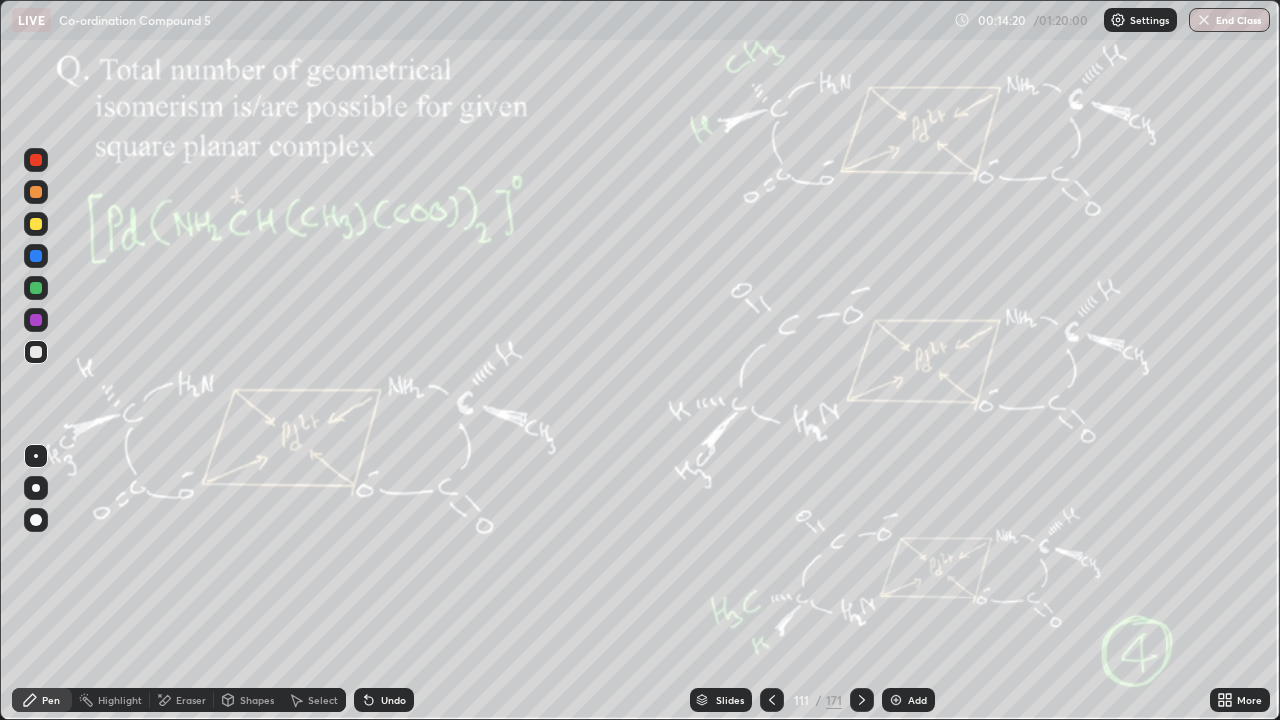 click 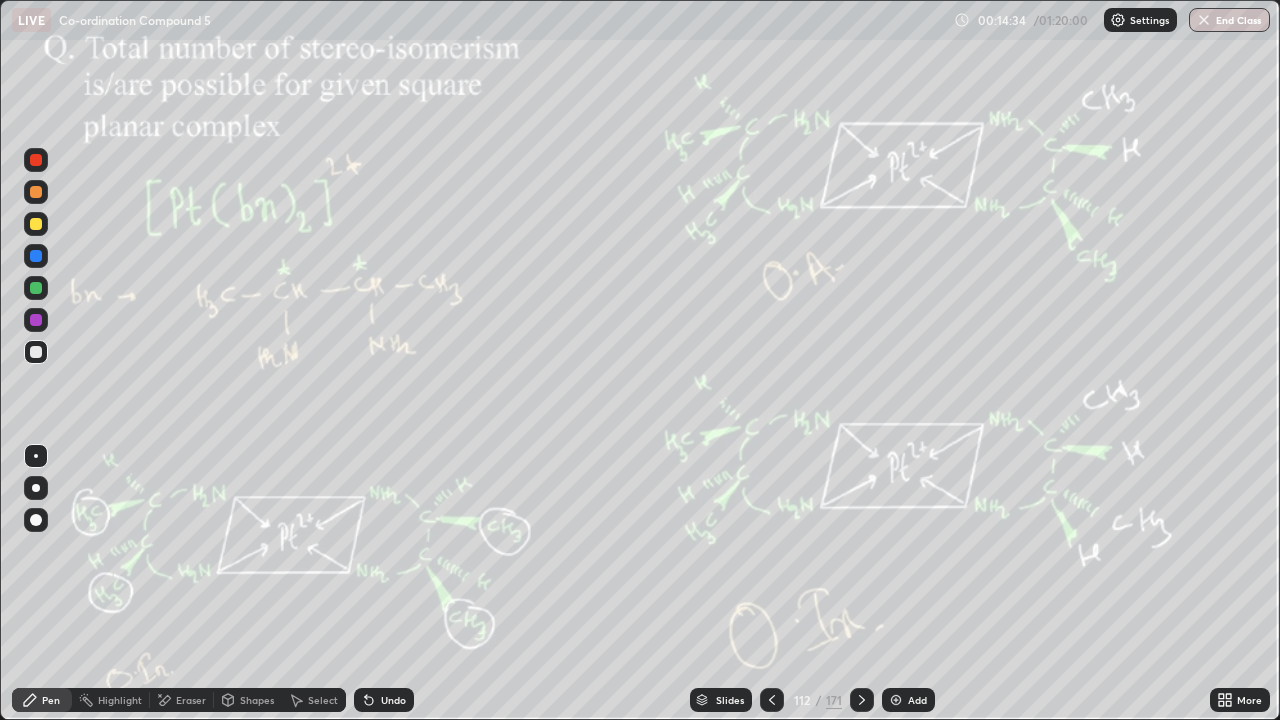 click 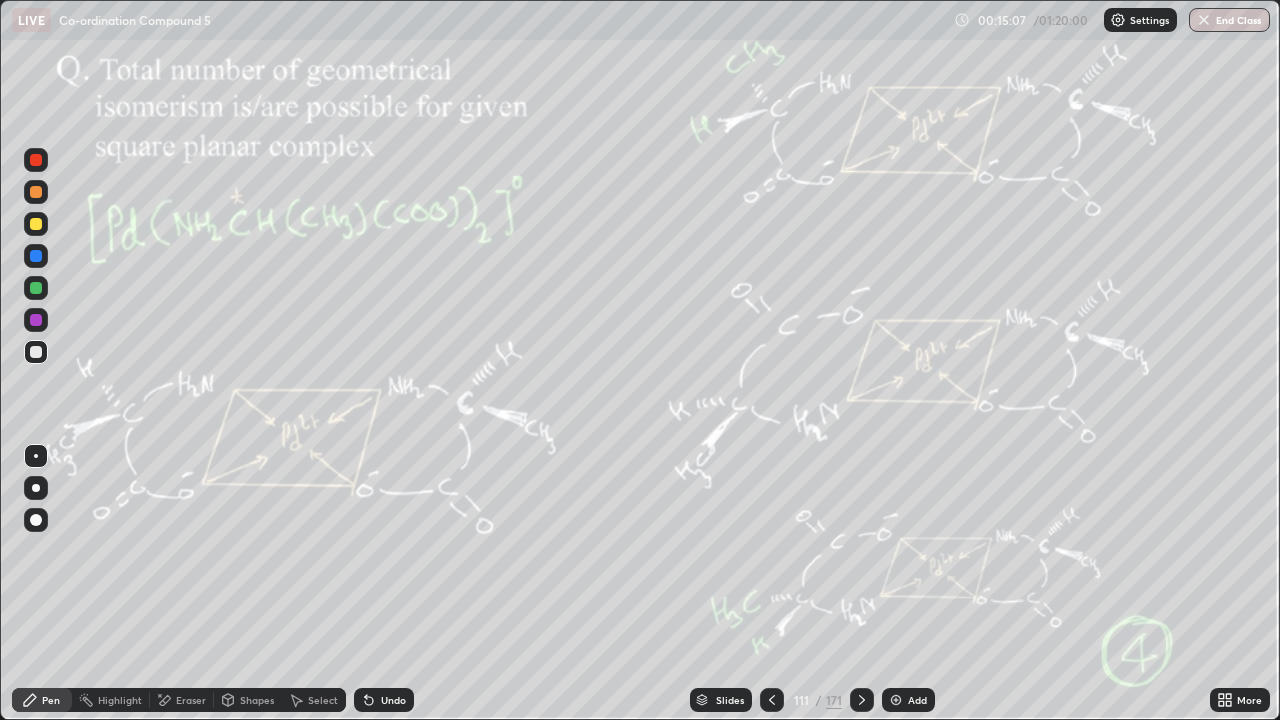 click 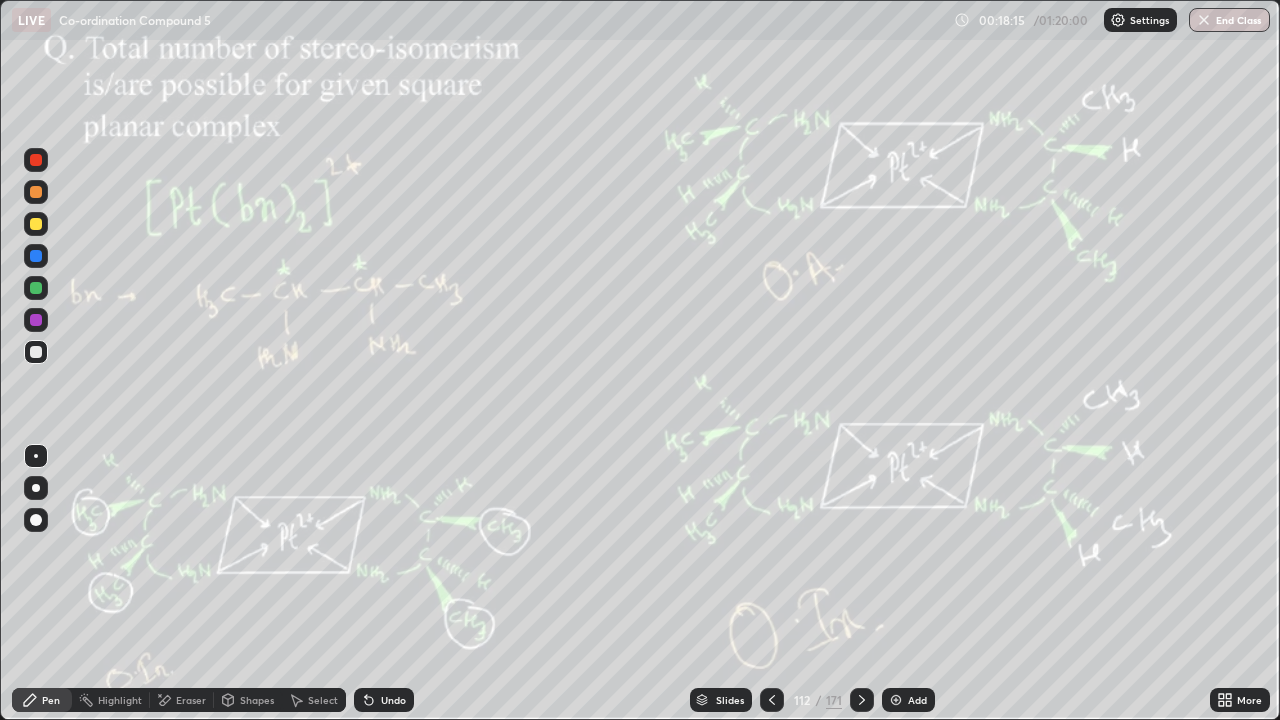 click 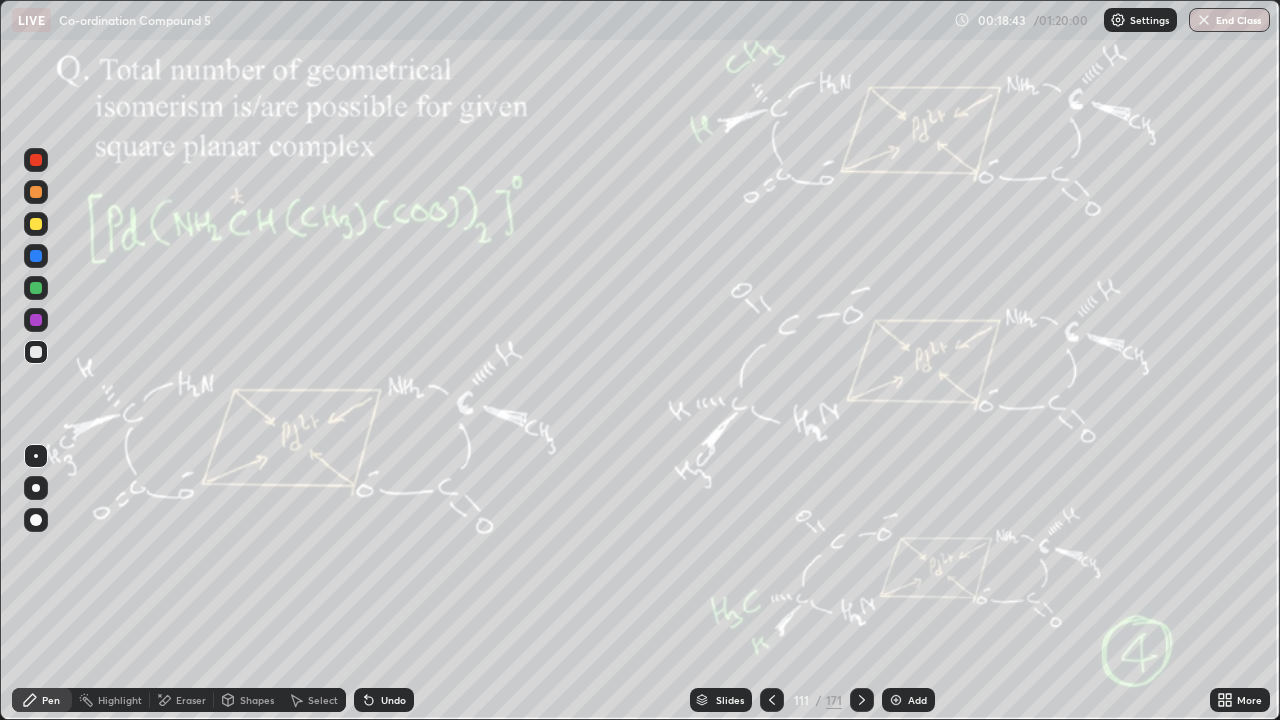 click 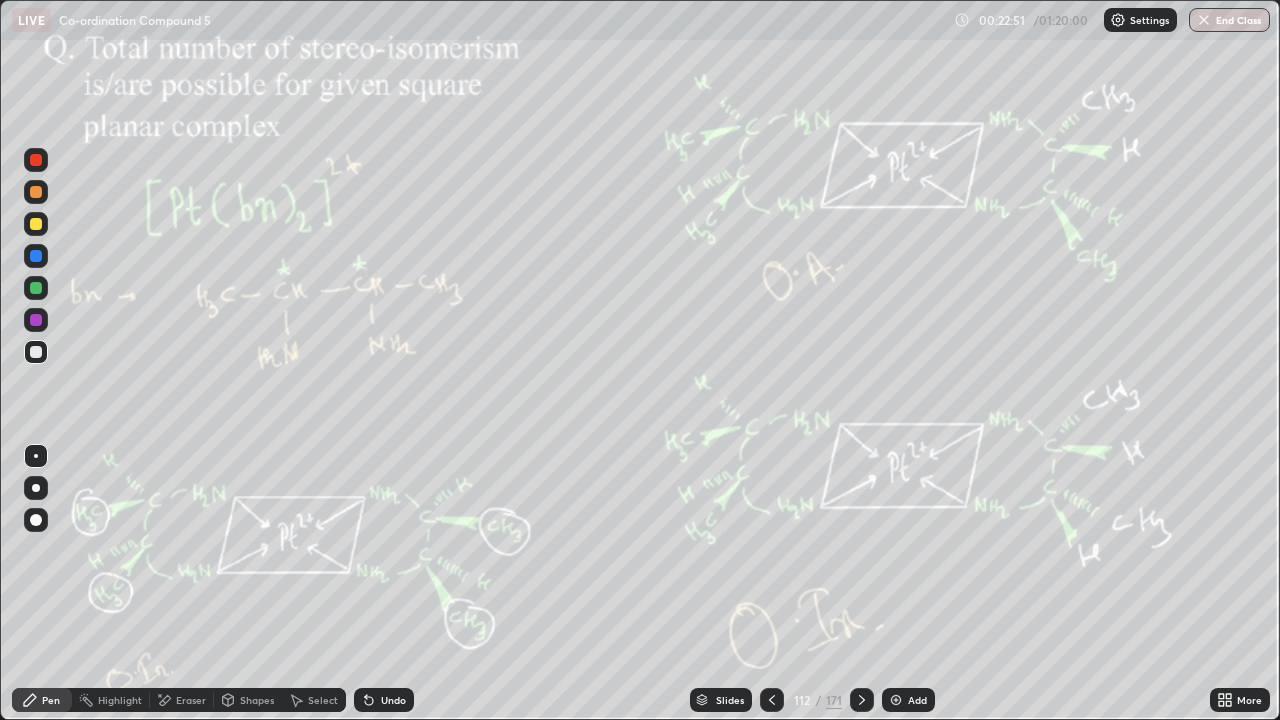 click on "Undo" at bounding box center (384, 700) 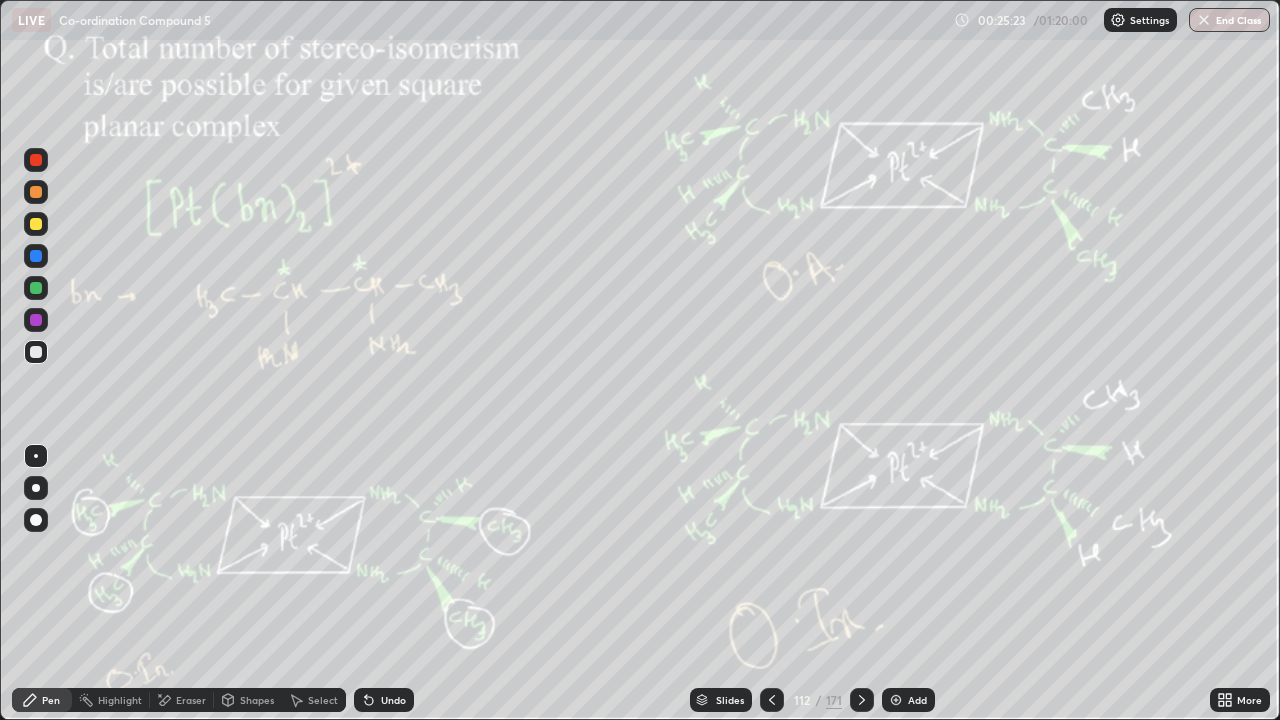 click 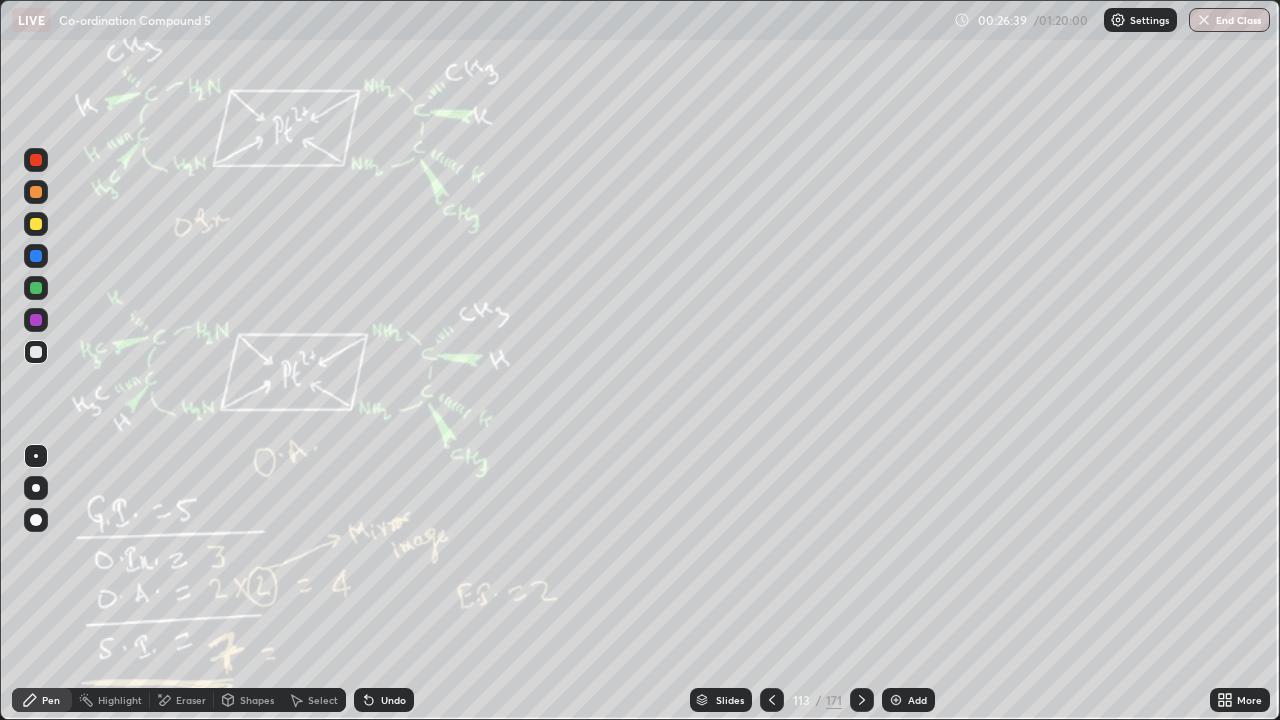 click on "113 / 171" at bounding box center (817, 700) 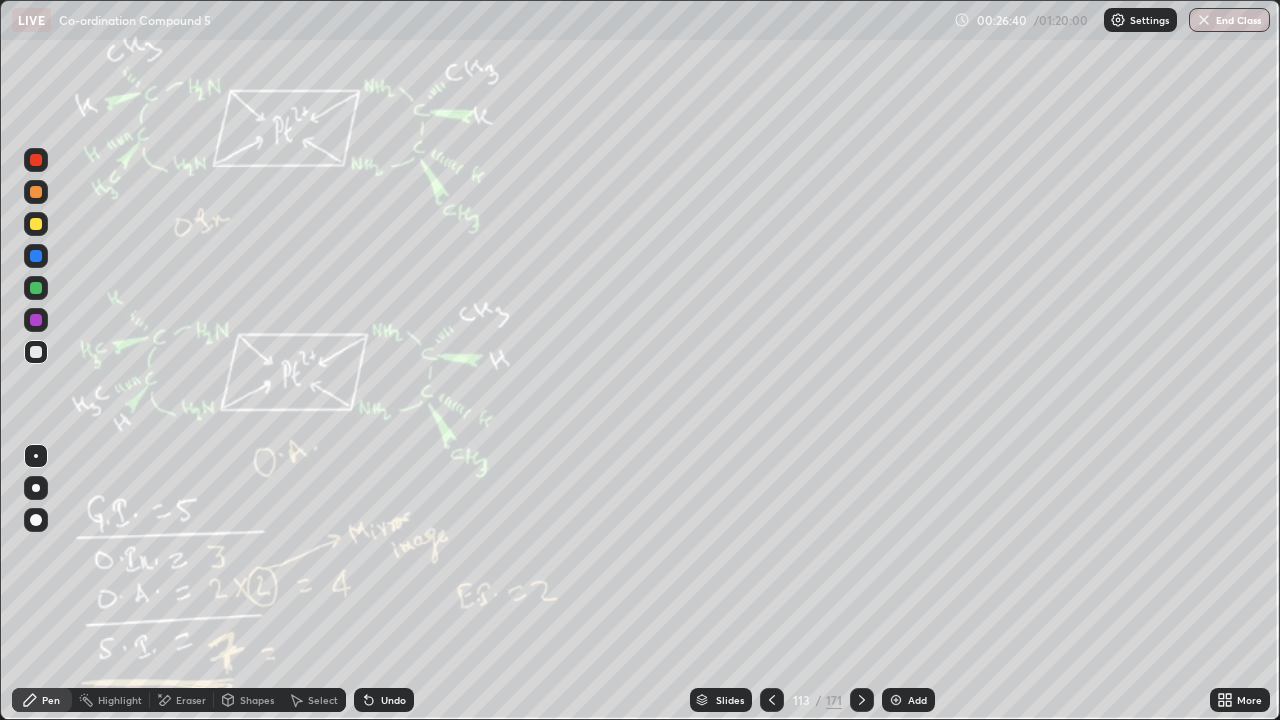 click 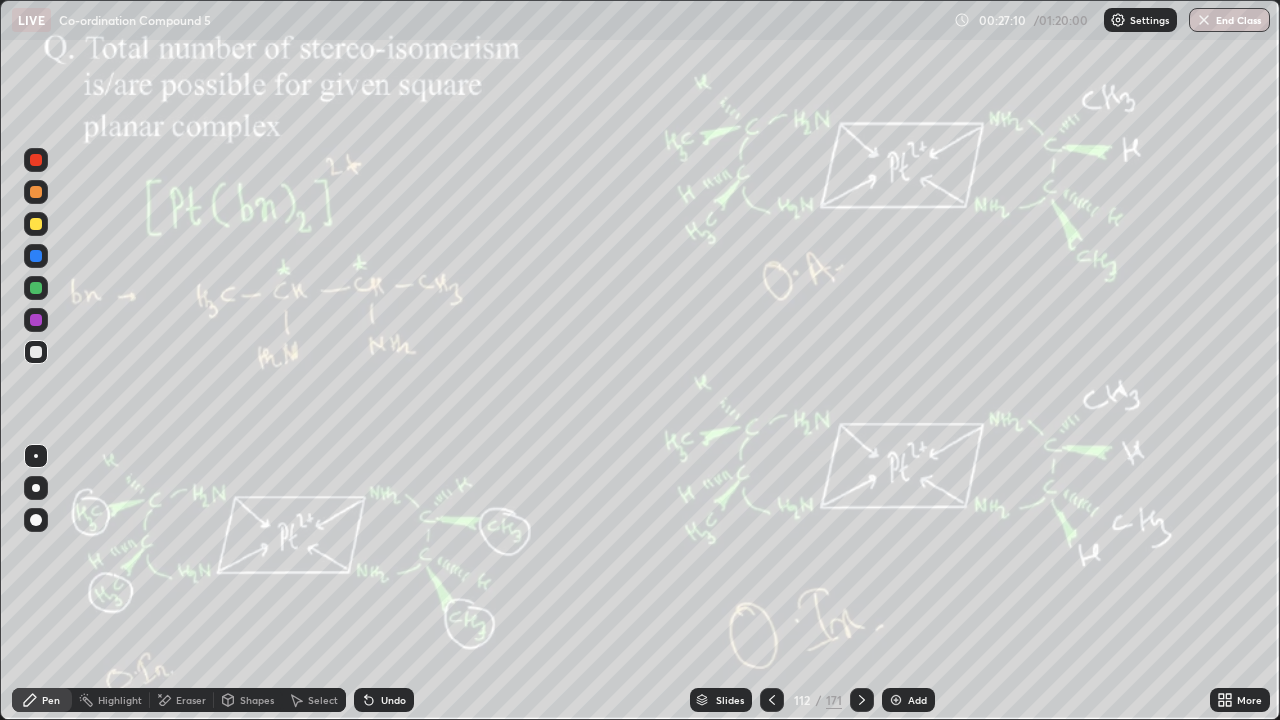 click at bounding box center (862, 700) 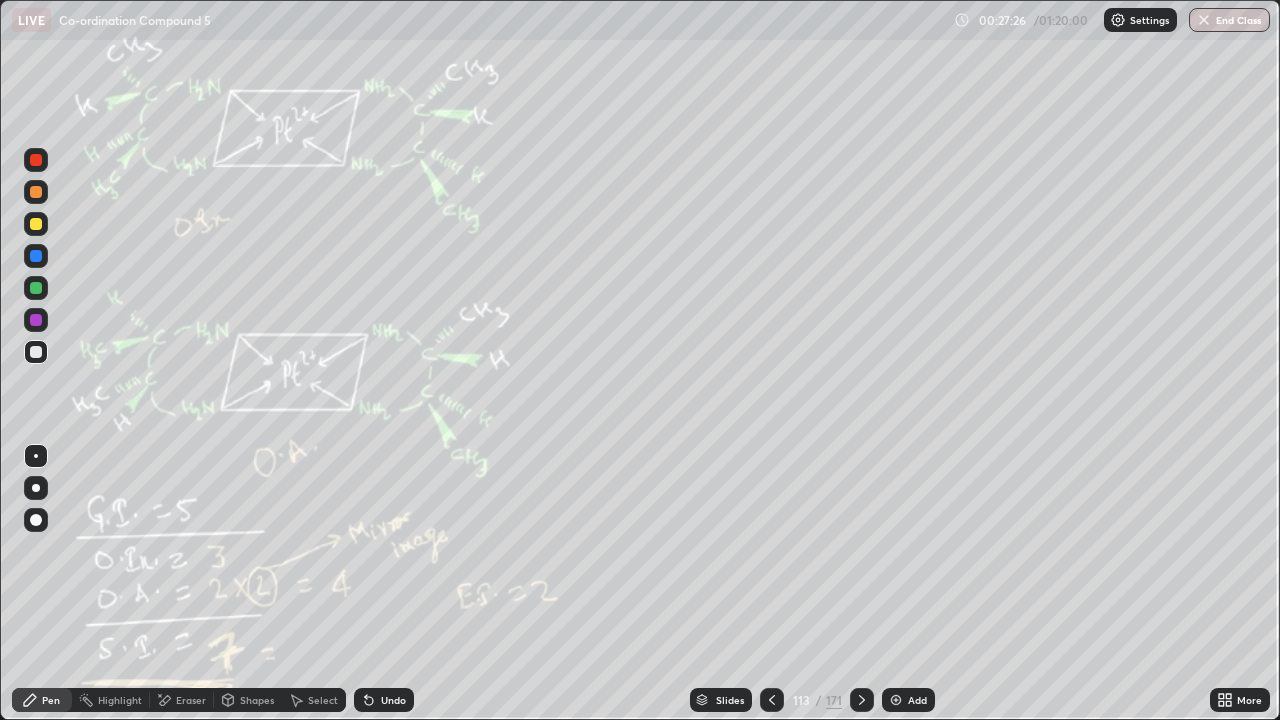 click 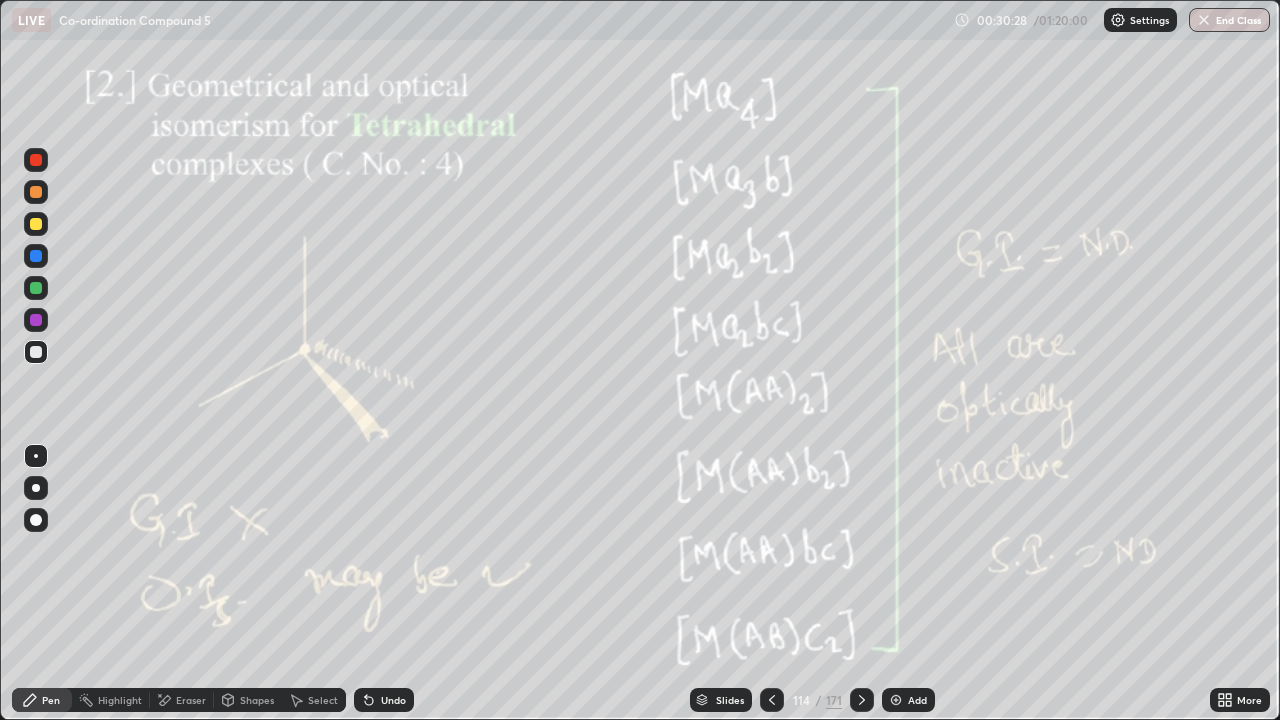 click on "Eraser" at bounding box center (182, 700) 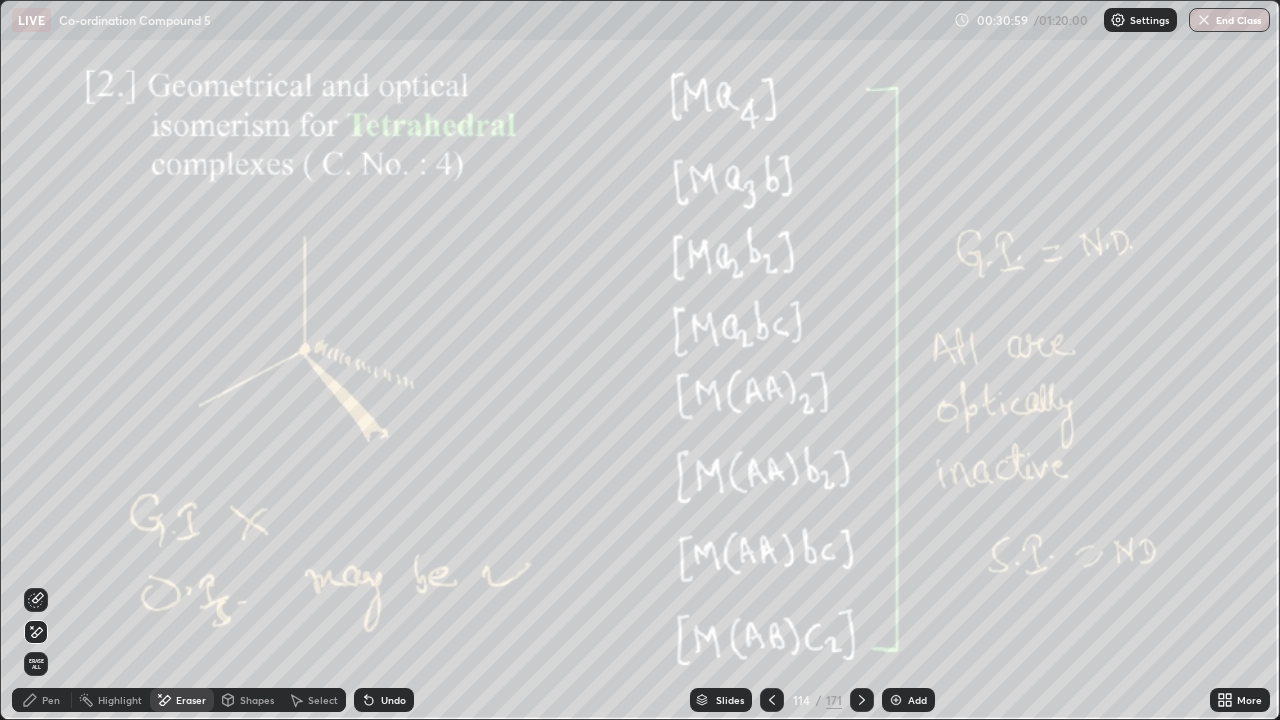 click on "Pen" at bounding box center [51, 700] 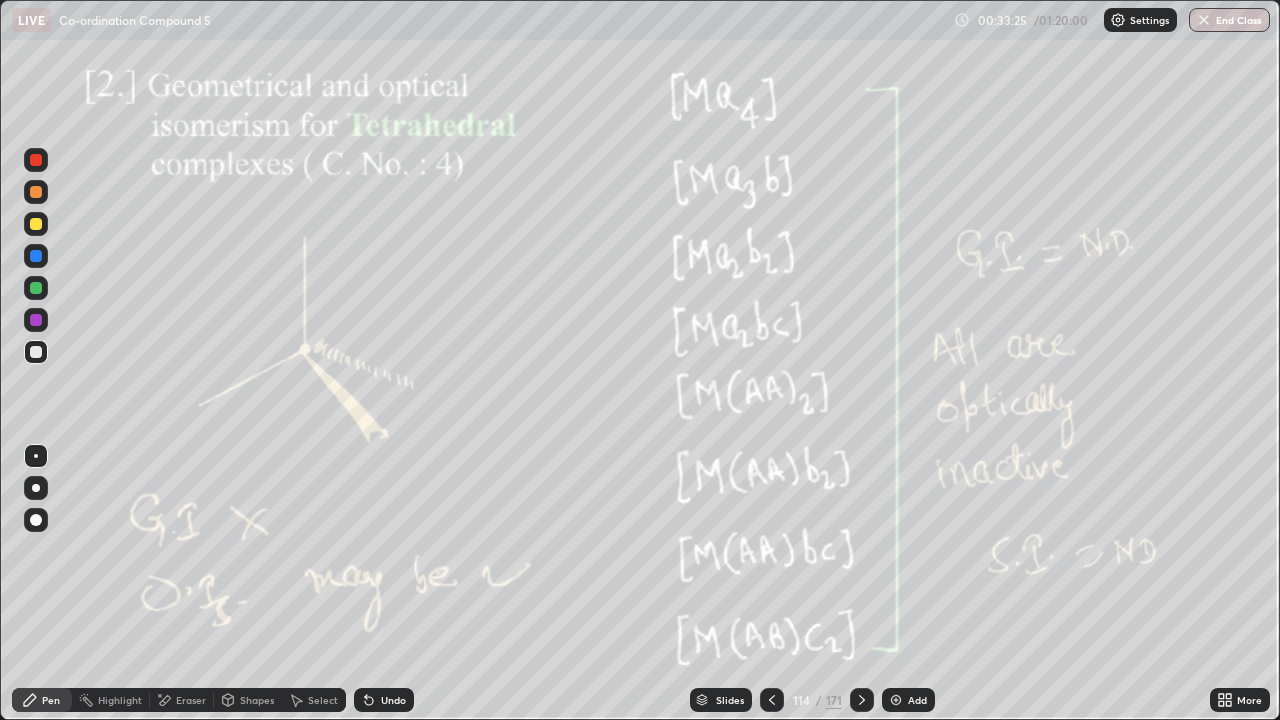 click on "Slides" at bounding box center (730, 700) 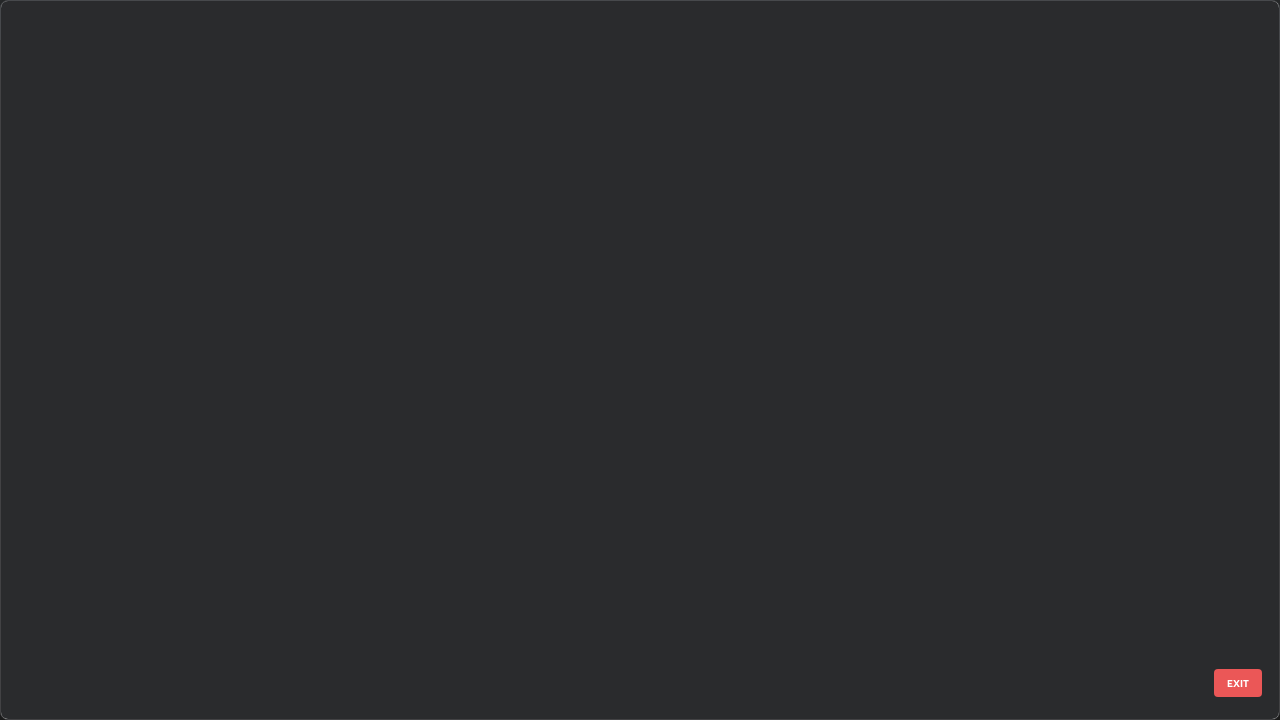 scroll, scrollTop: 7817, scrollLeft: 0, axis: vertical 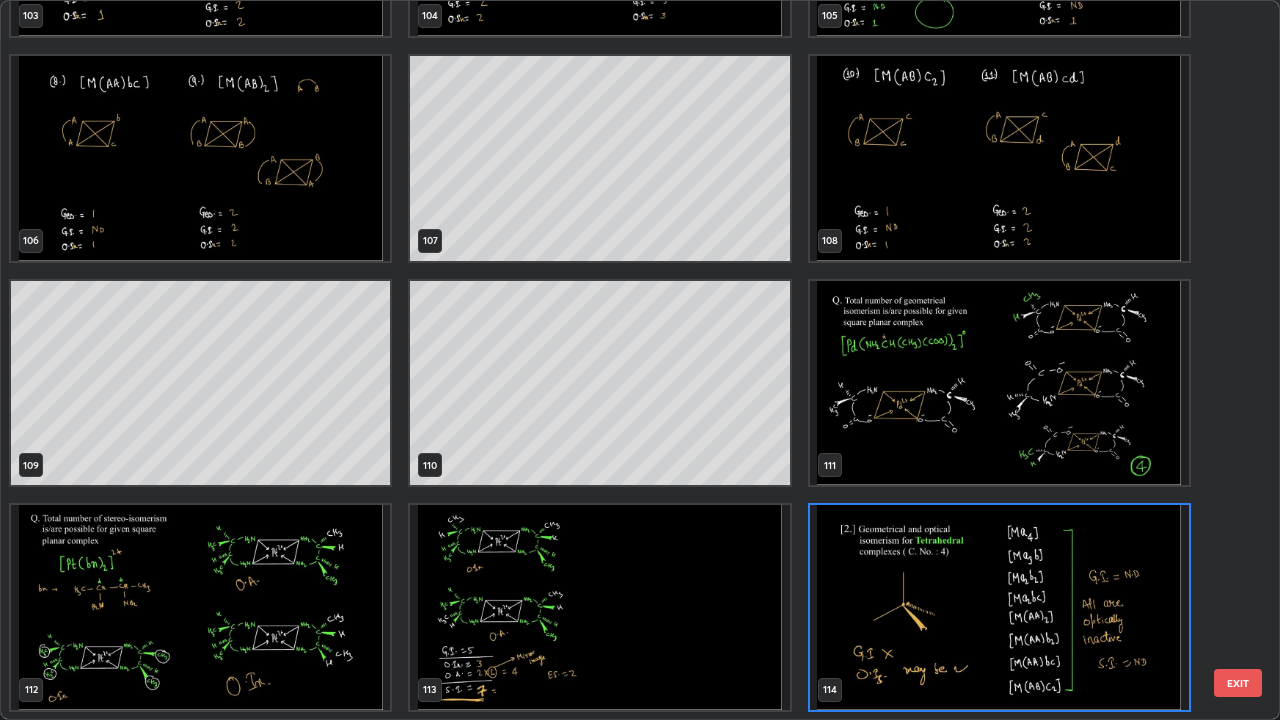 click at bounding box center (999, 607) 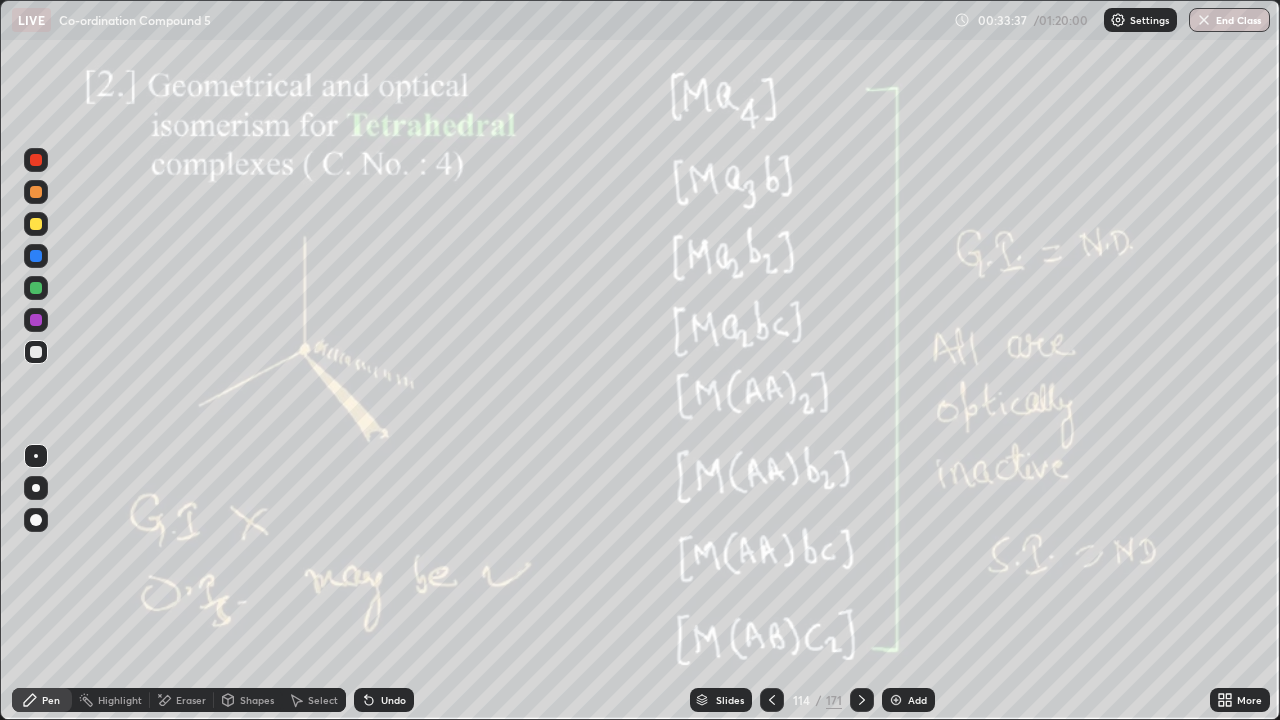 click at bounding box center (862, 700) 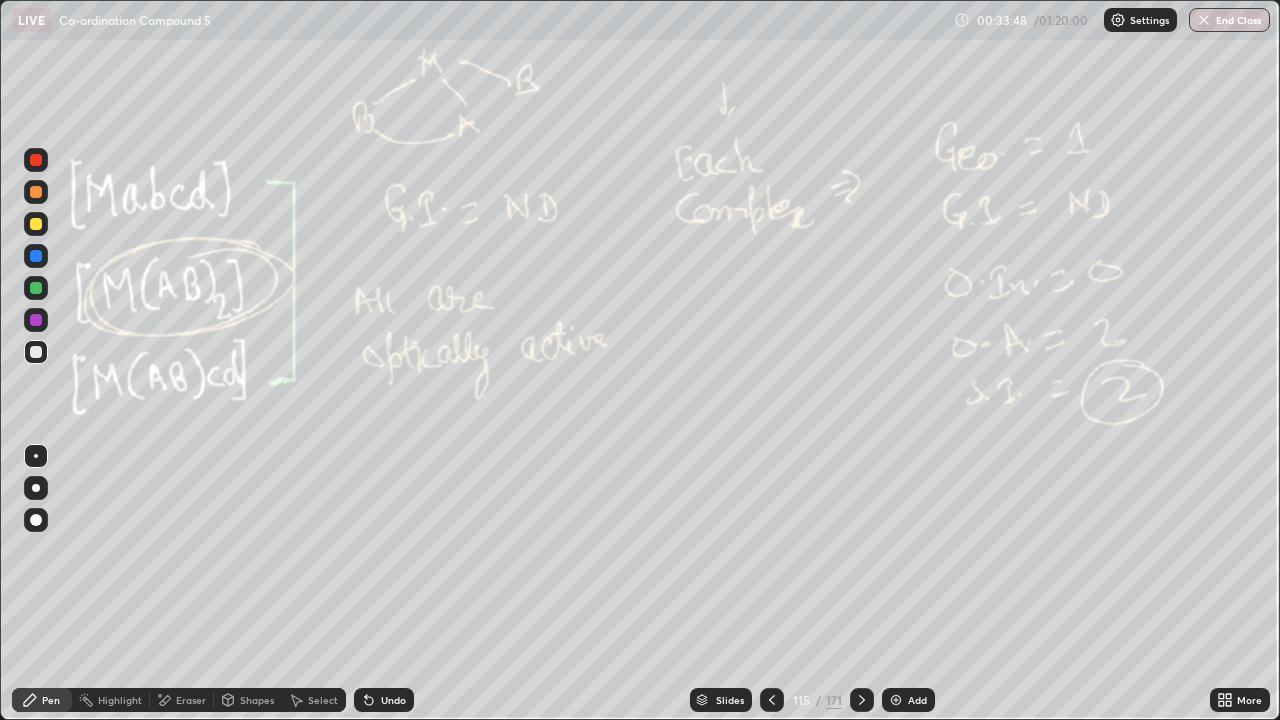 click at bounding box center [36, 288] 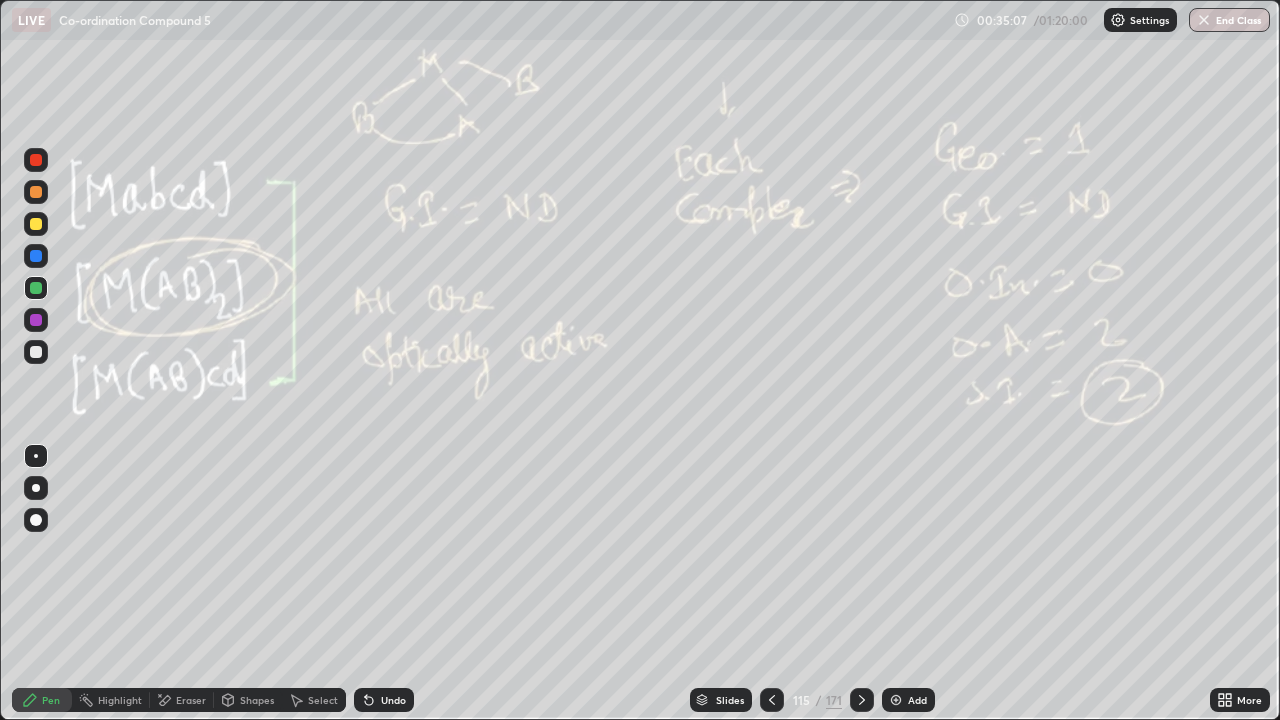 click 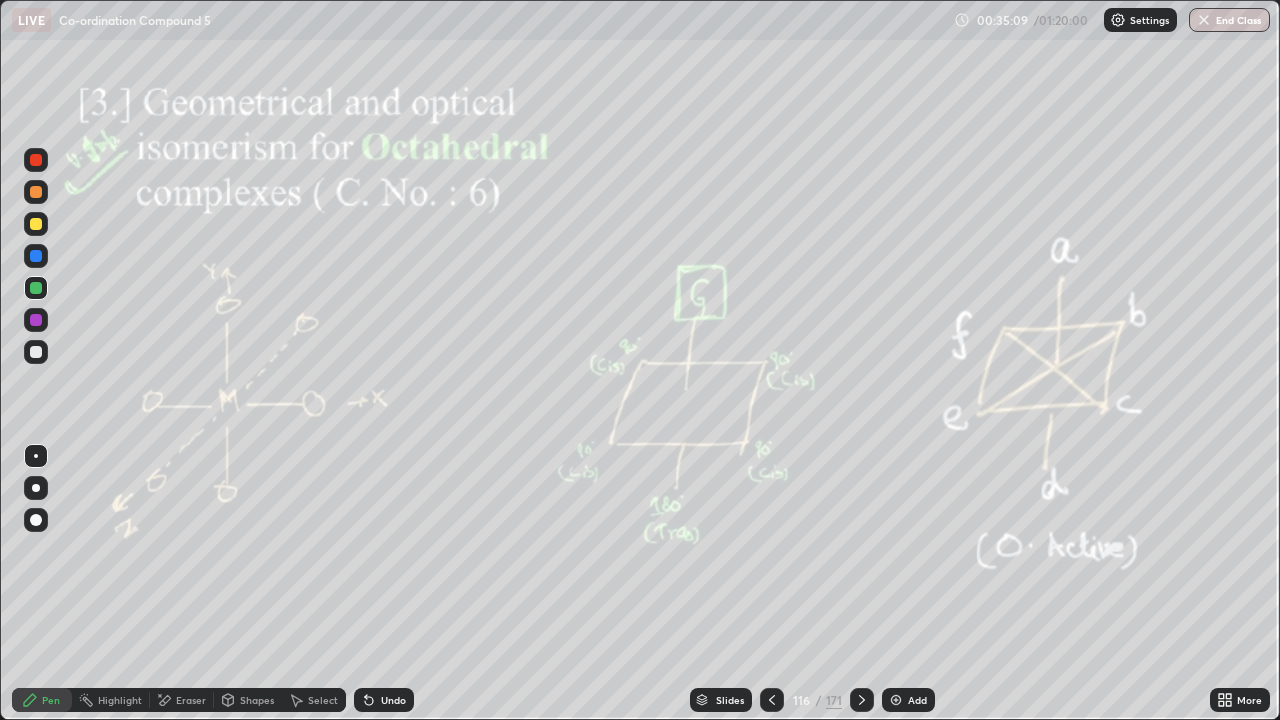 click 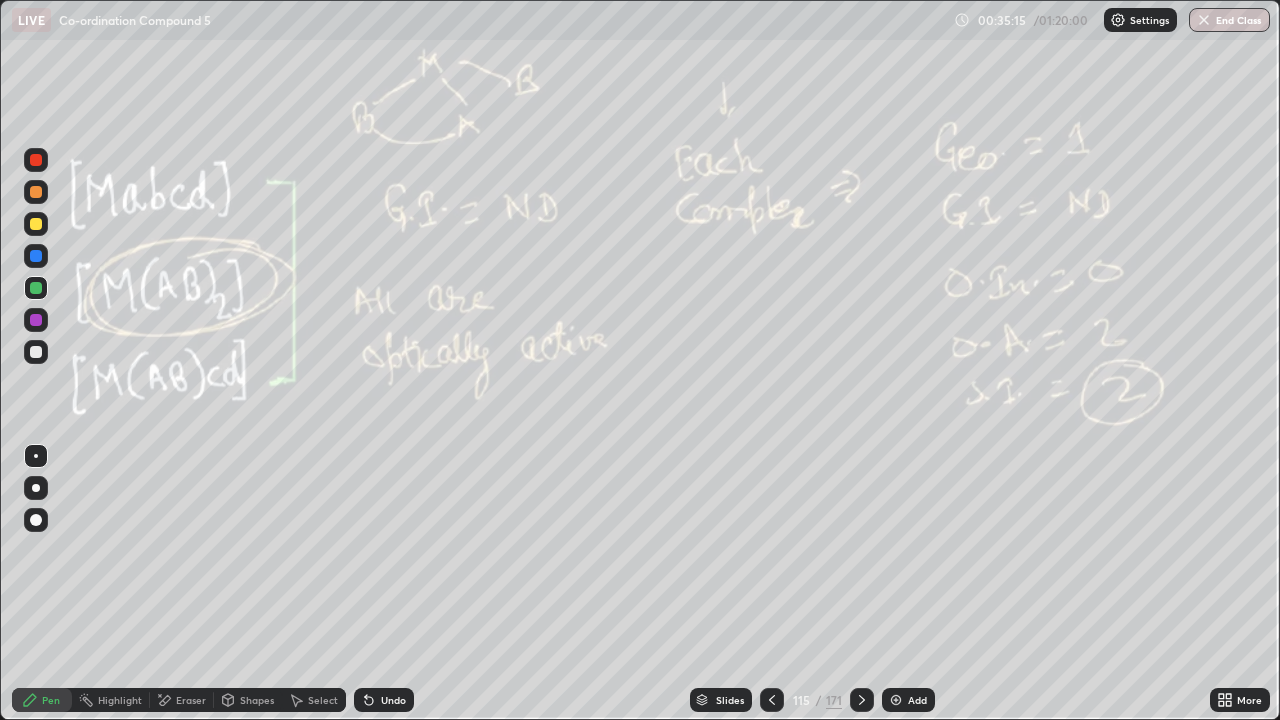 click 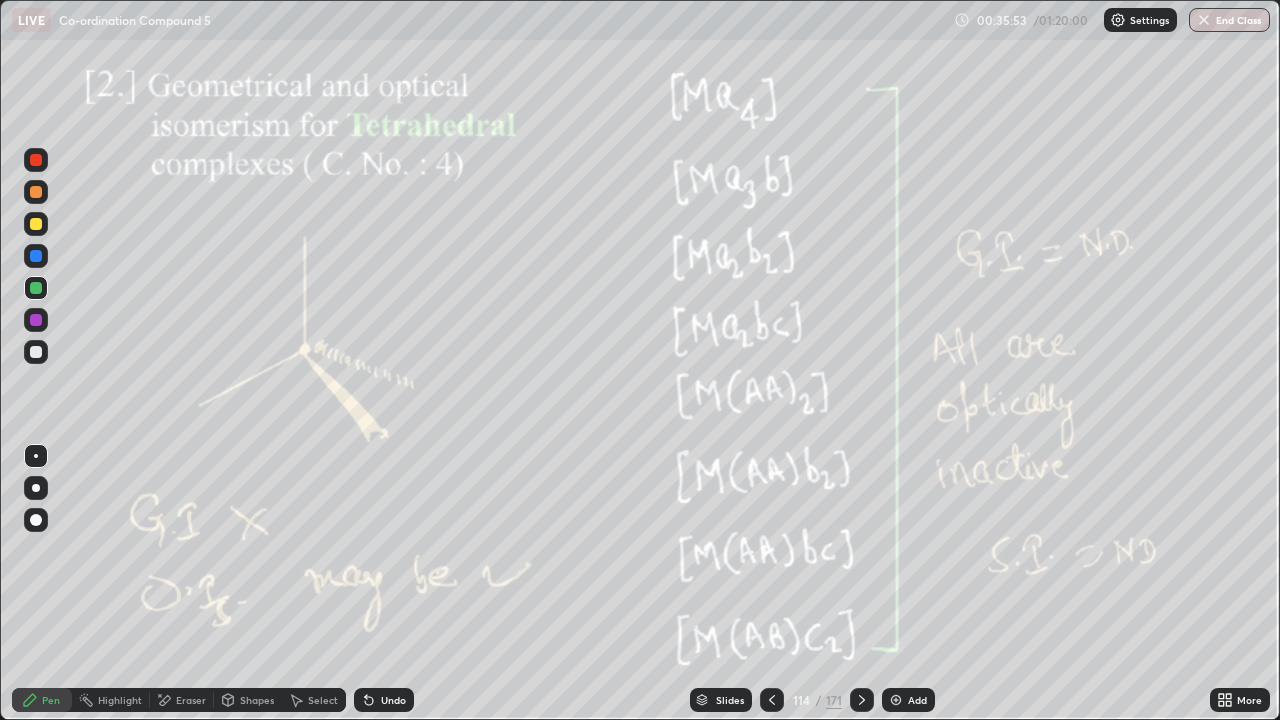 click at bounding box center [862, 700] 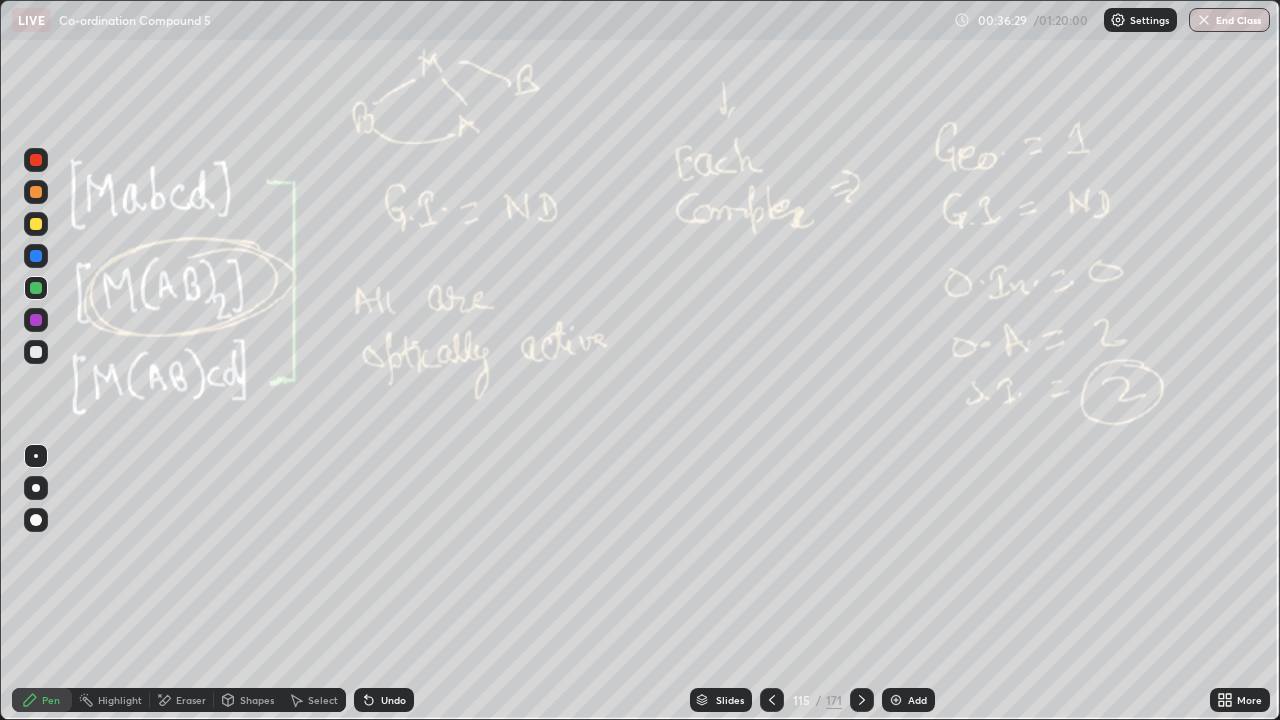 click on "Eraser" at bounding box center [191, 700] 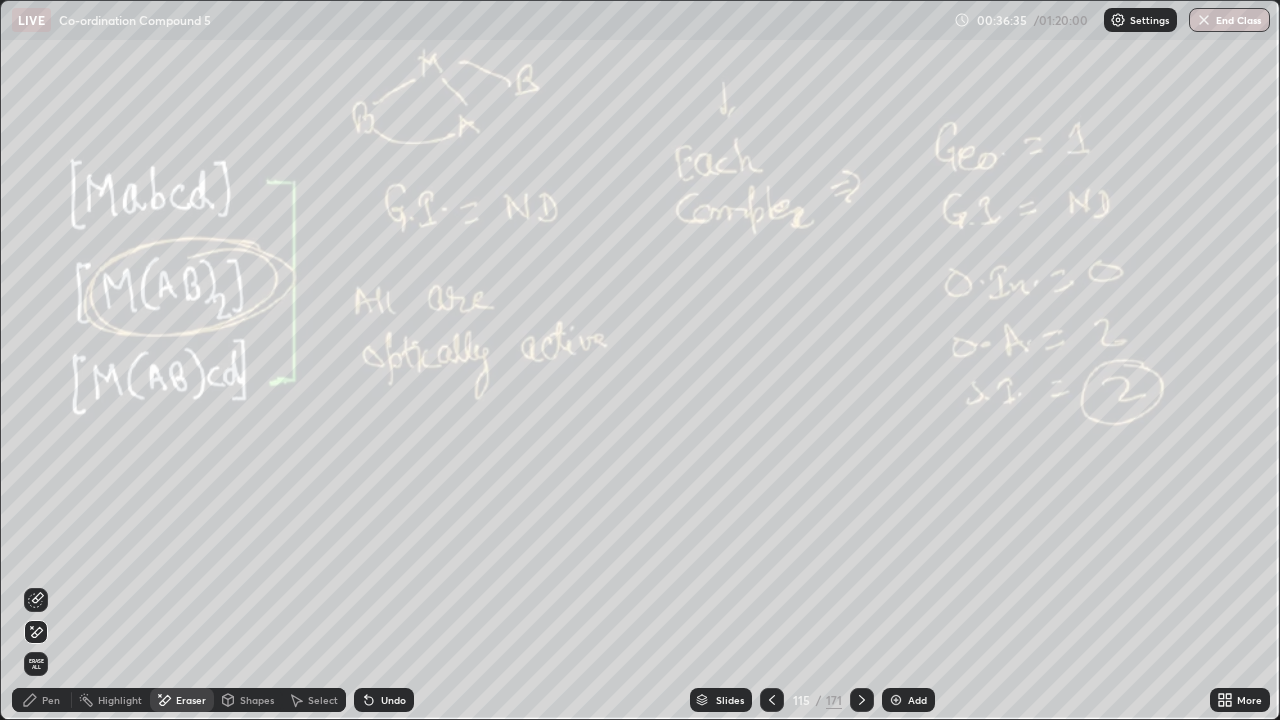click 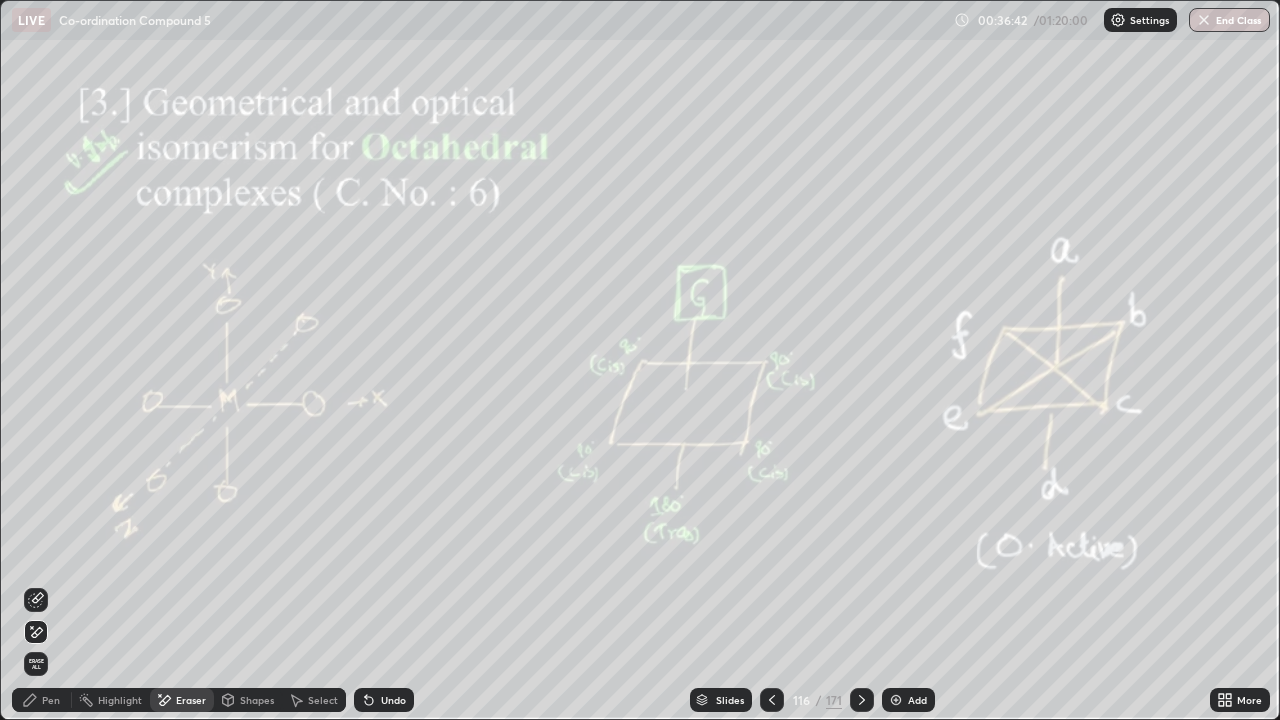 click 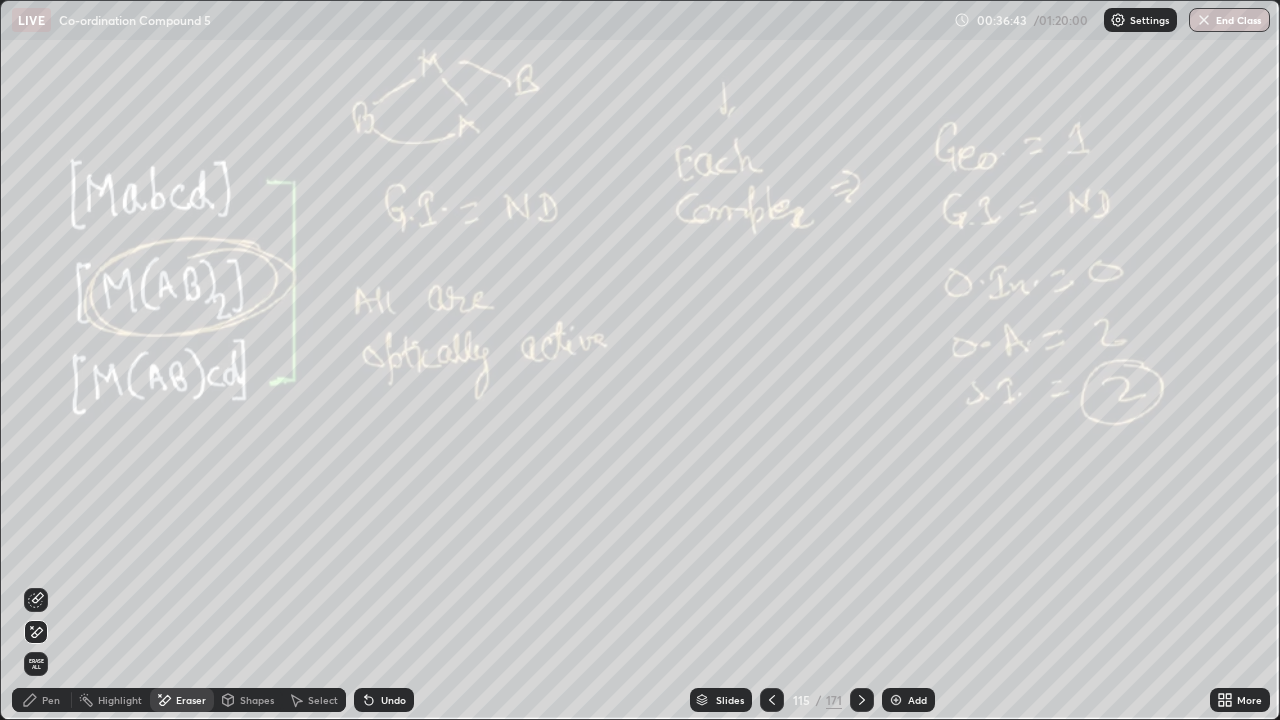 click on "Slides 115 / 171 Add" at bounding box center (812, 700) 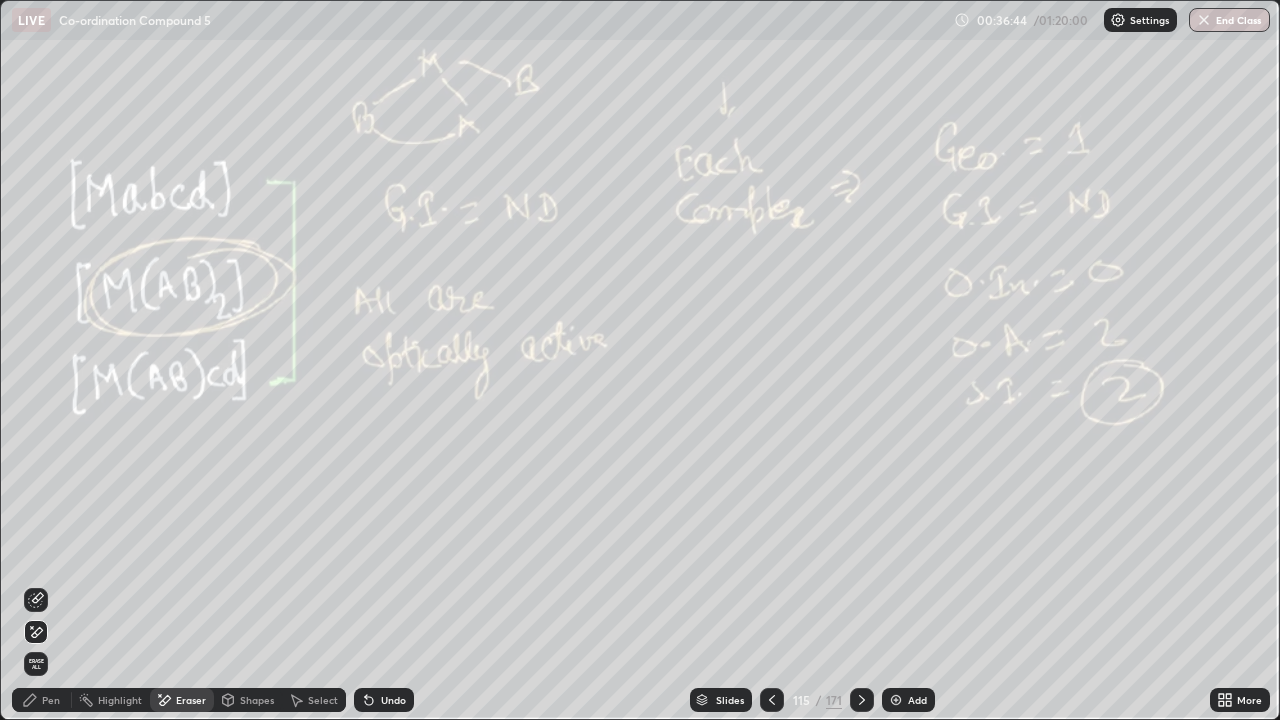 click on "Add" at bounding box center [917, 700] 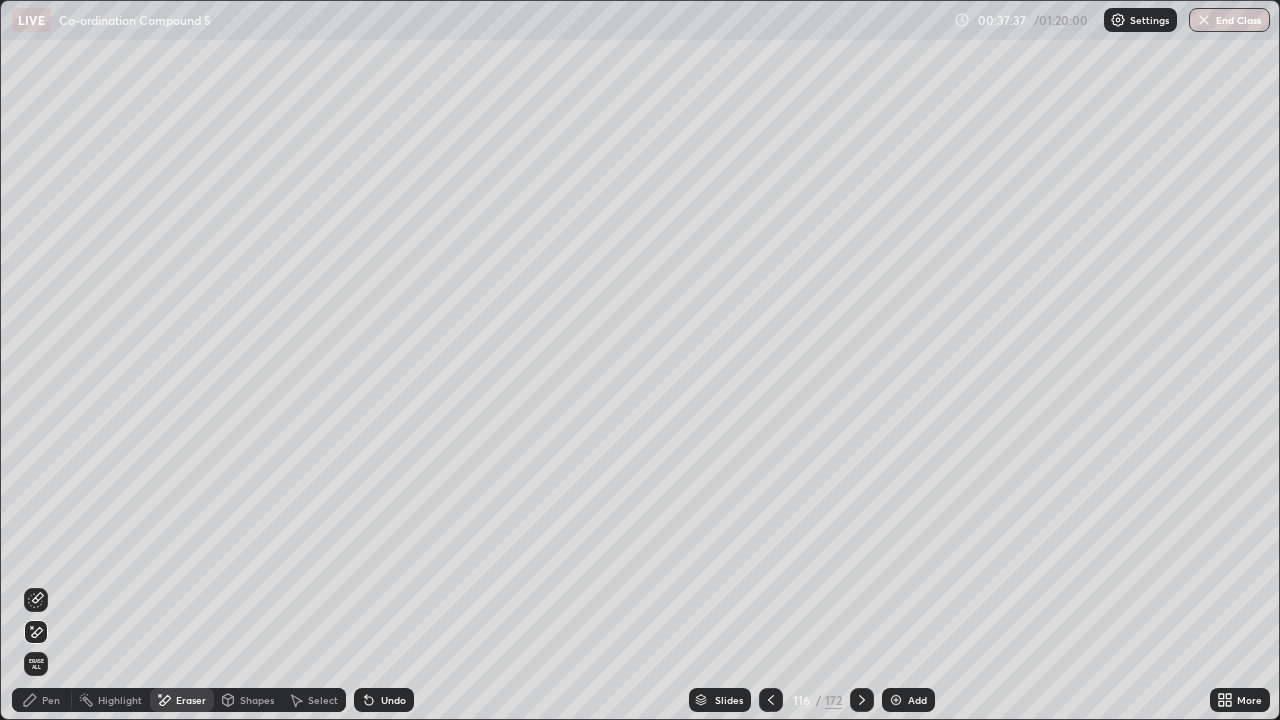 click on "Pen" at bounding box center [51, 700] 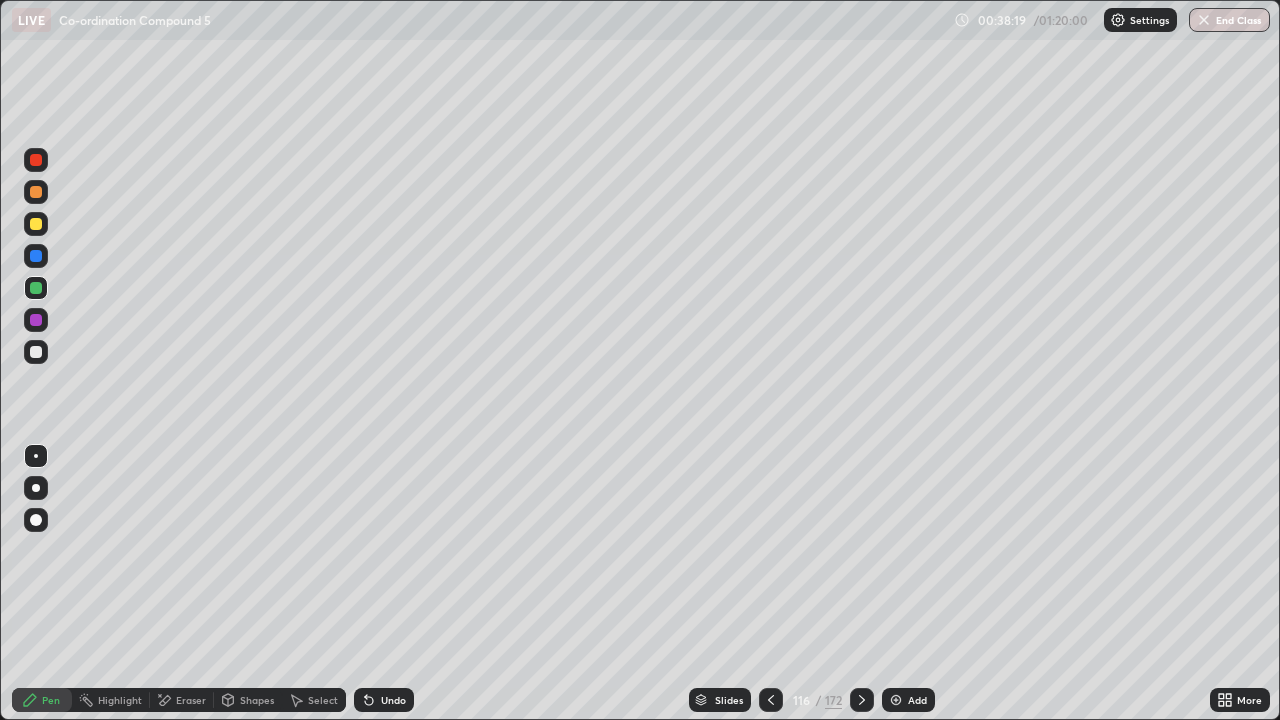 click on "Select" at bounding box center (323, 700) 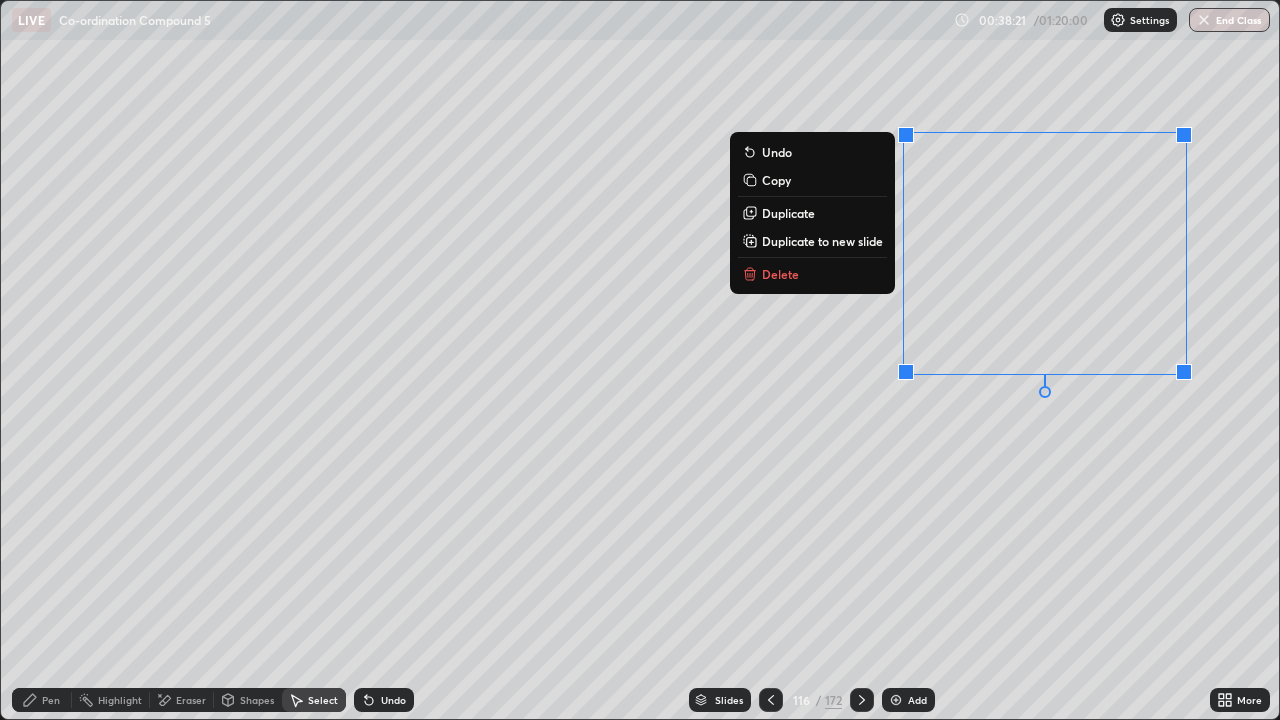 click on "Delete" at bounding box center [780, 274] 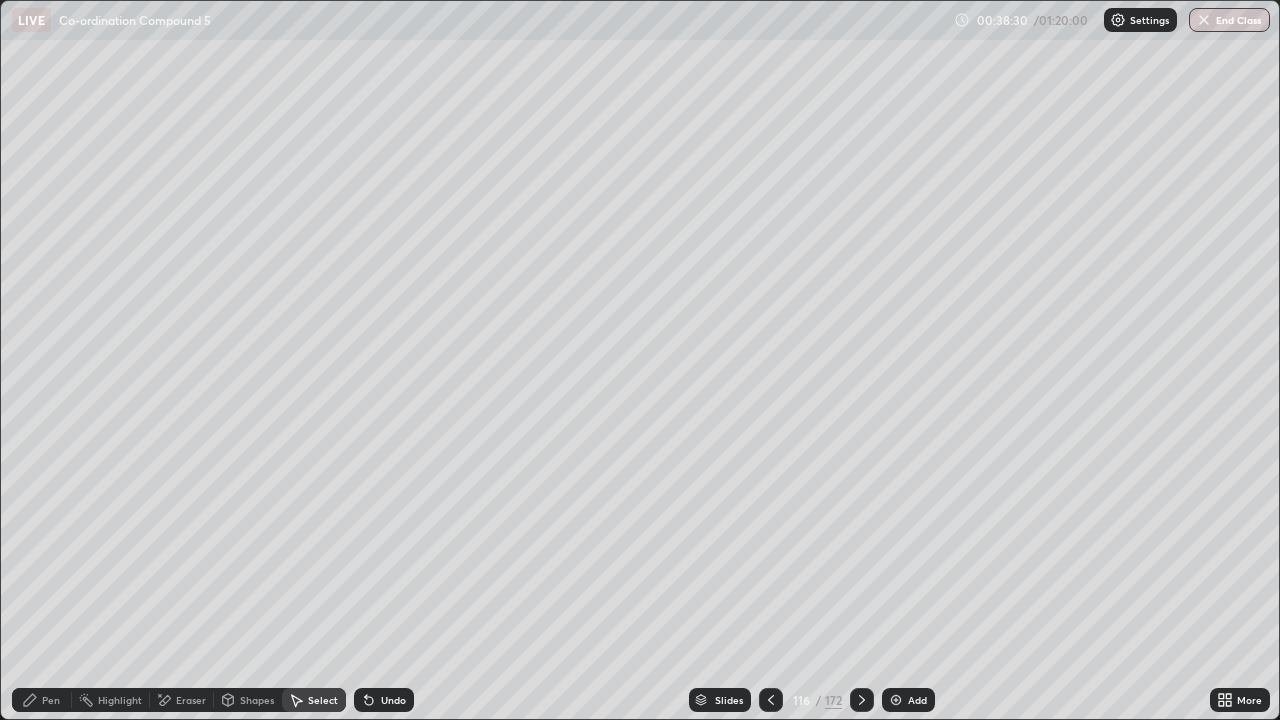 click at bounding box center (862, 700) 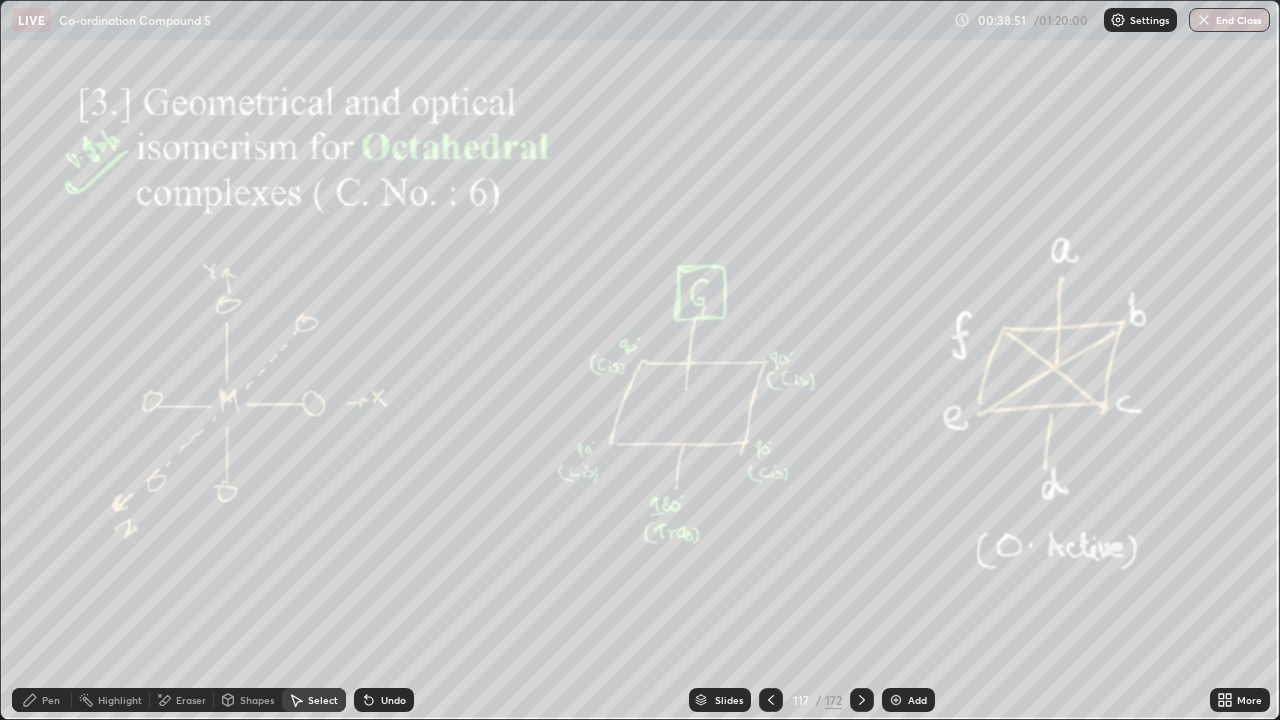 click on "Add" at bounding box center (917, 700) 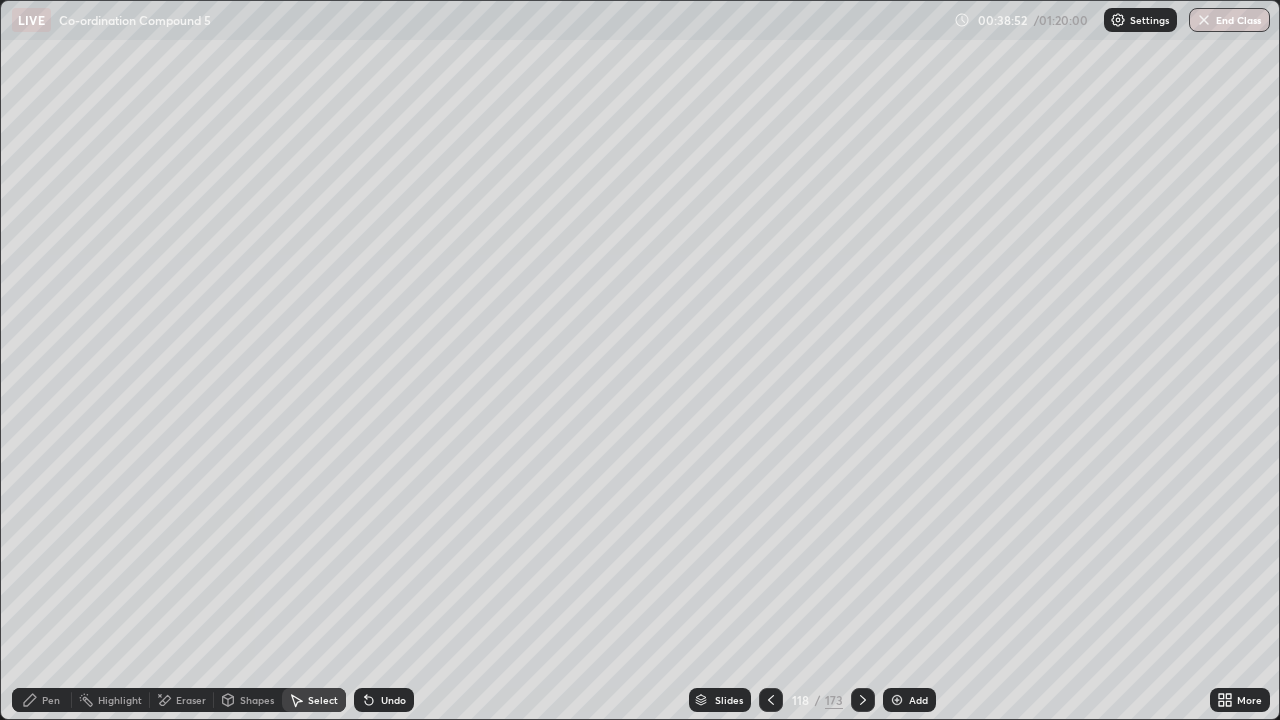 click on "Shapes" at bounding box center (257, 700) 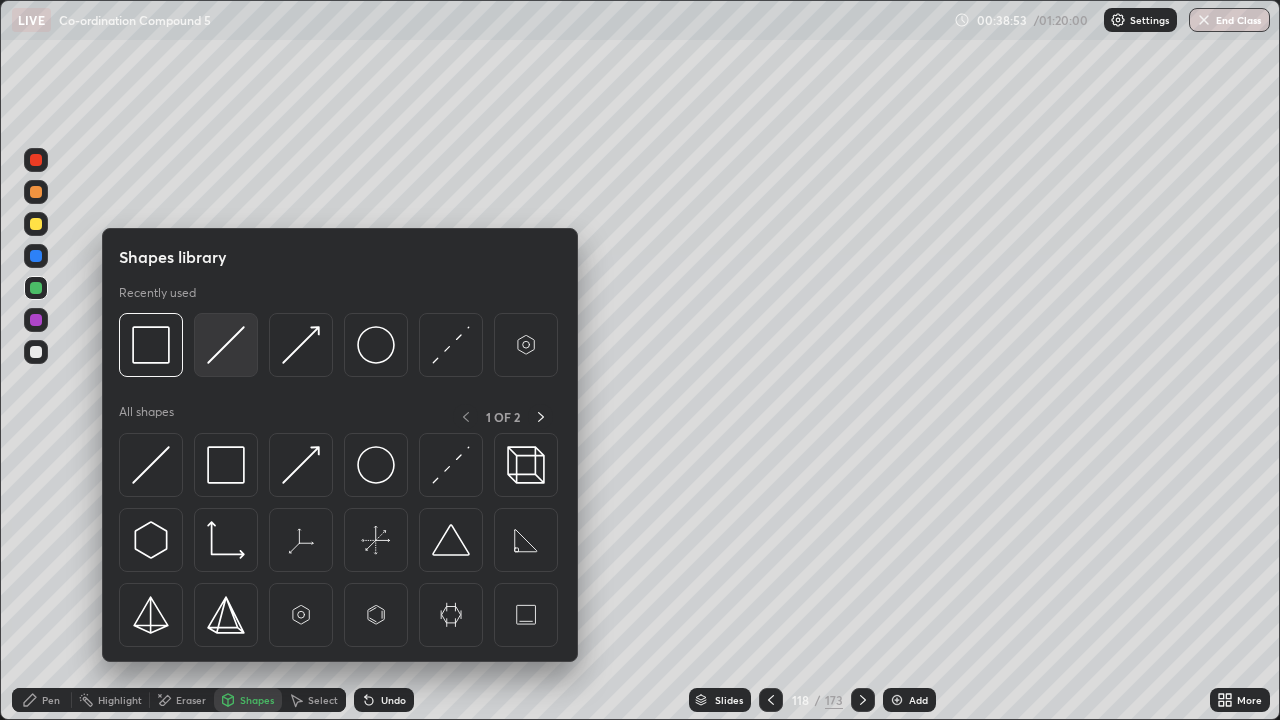 click at bounding box center [226, 345] 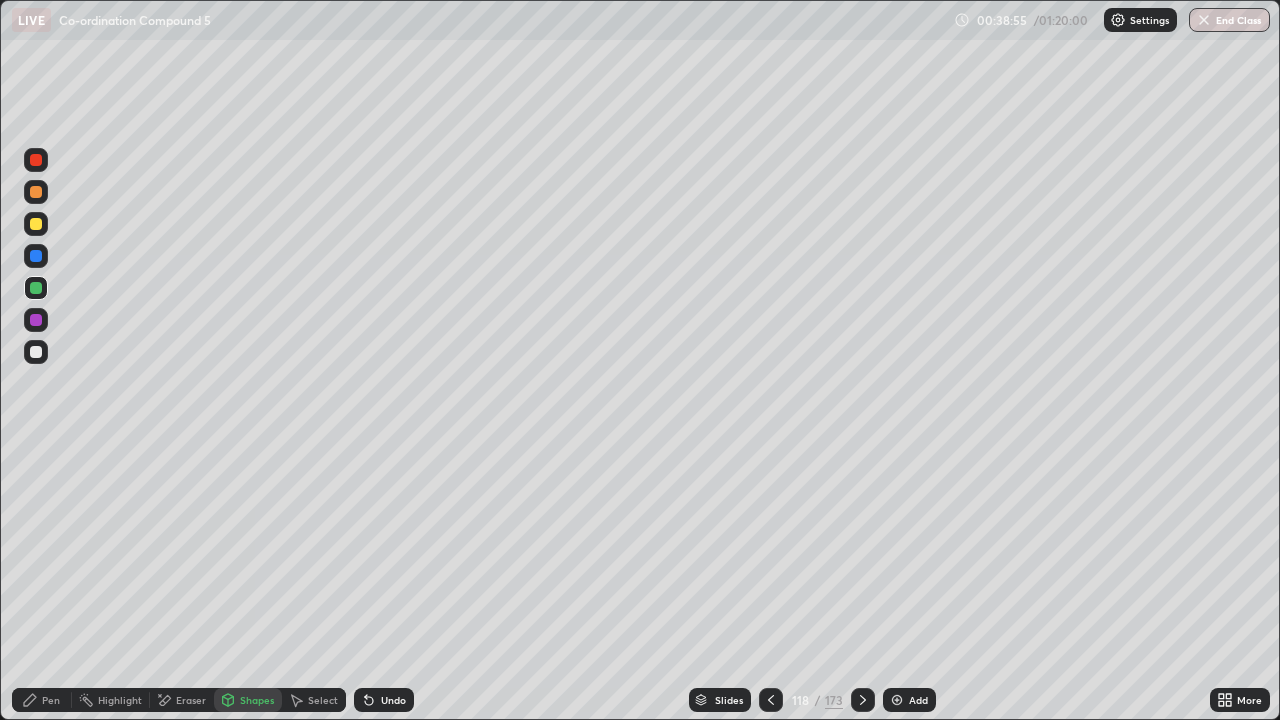 click on "Pen" at bounding box center (42, 700) 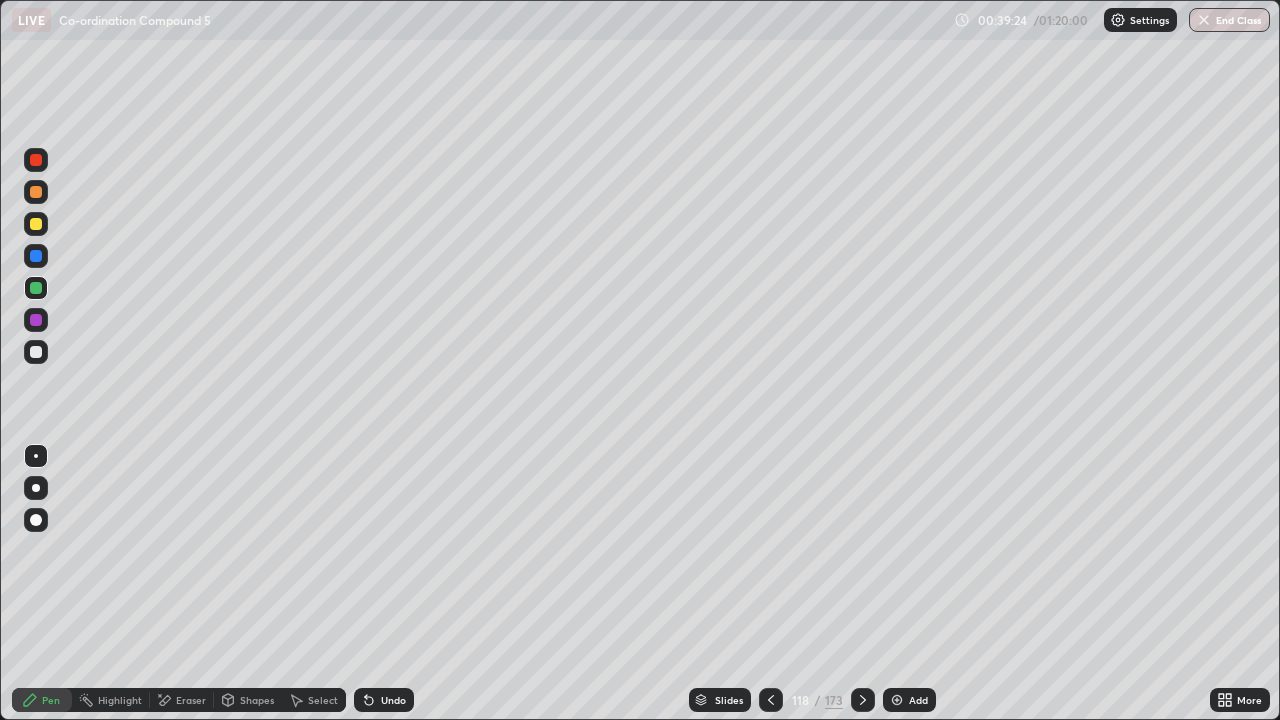 click at bounding box center (36, 352) 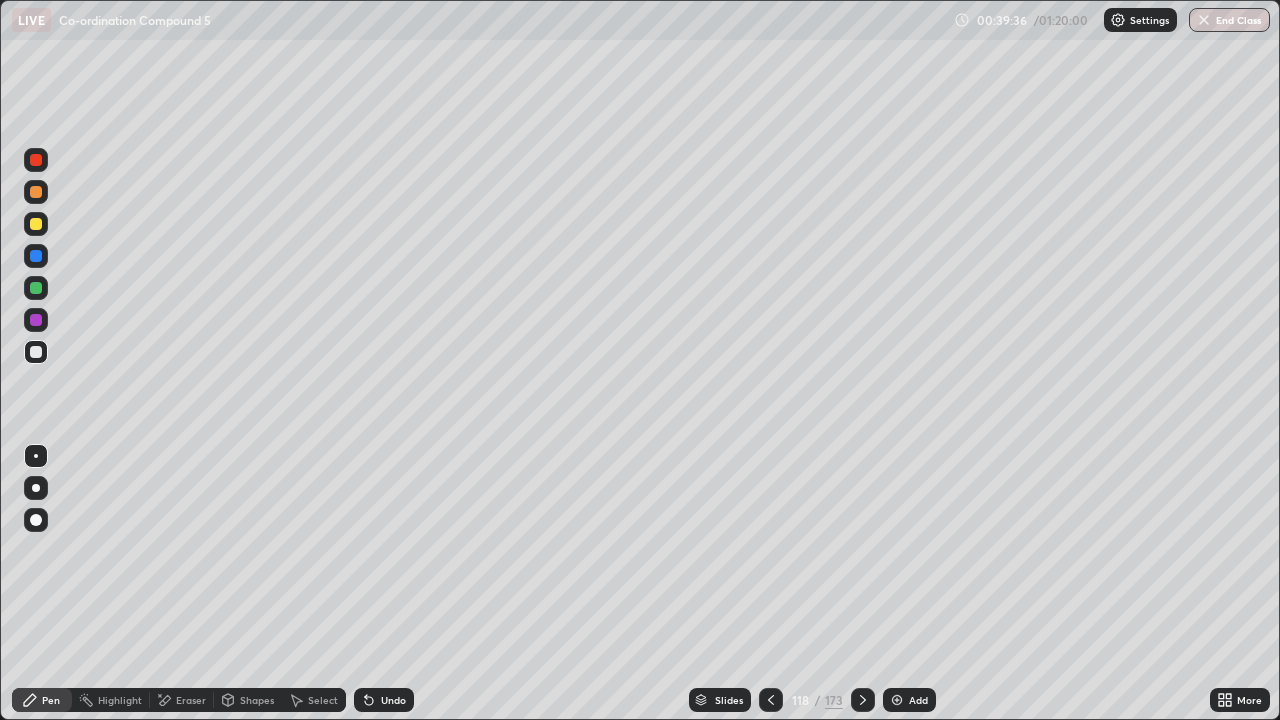 click on "Eraser" at bounding box center [191, 700] 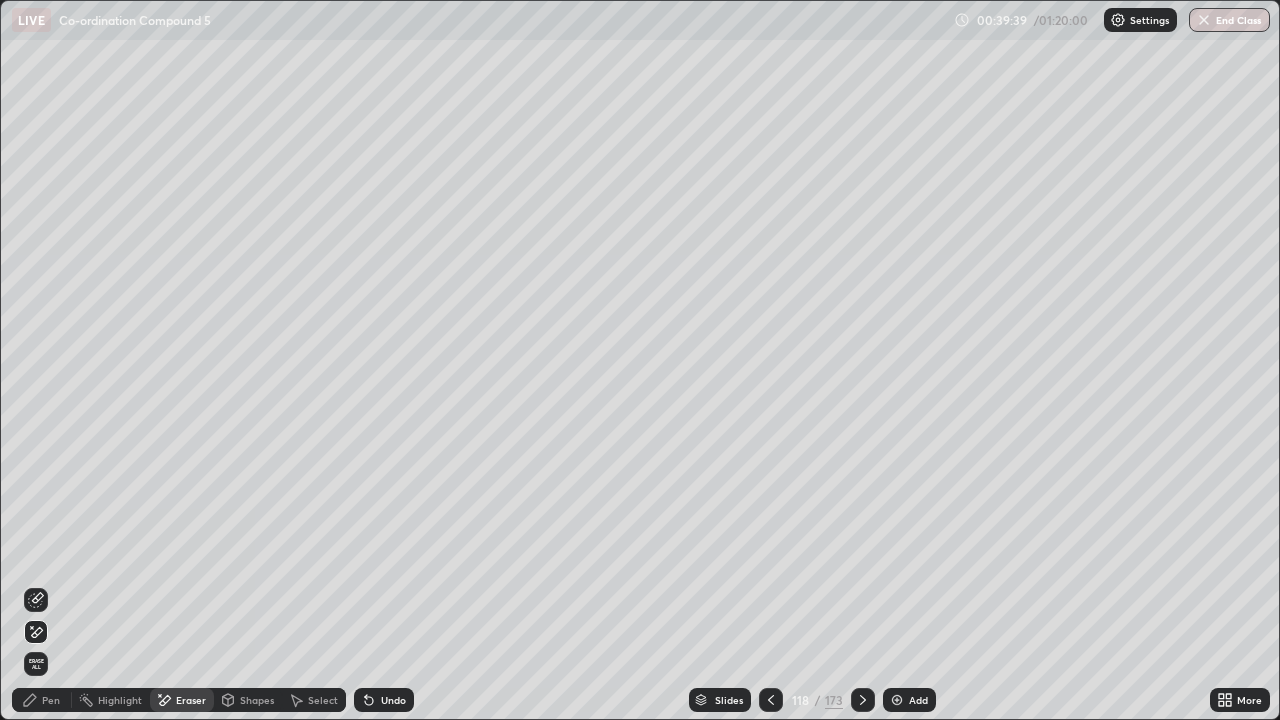 click on "Pen" at bounding box center (42, 700) 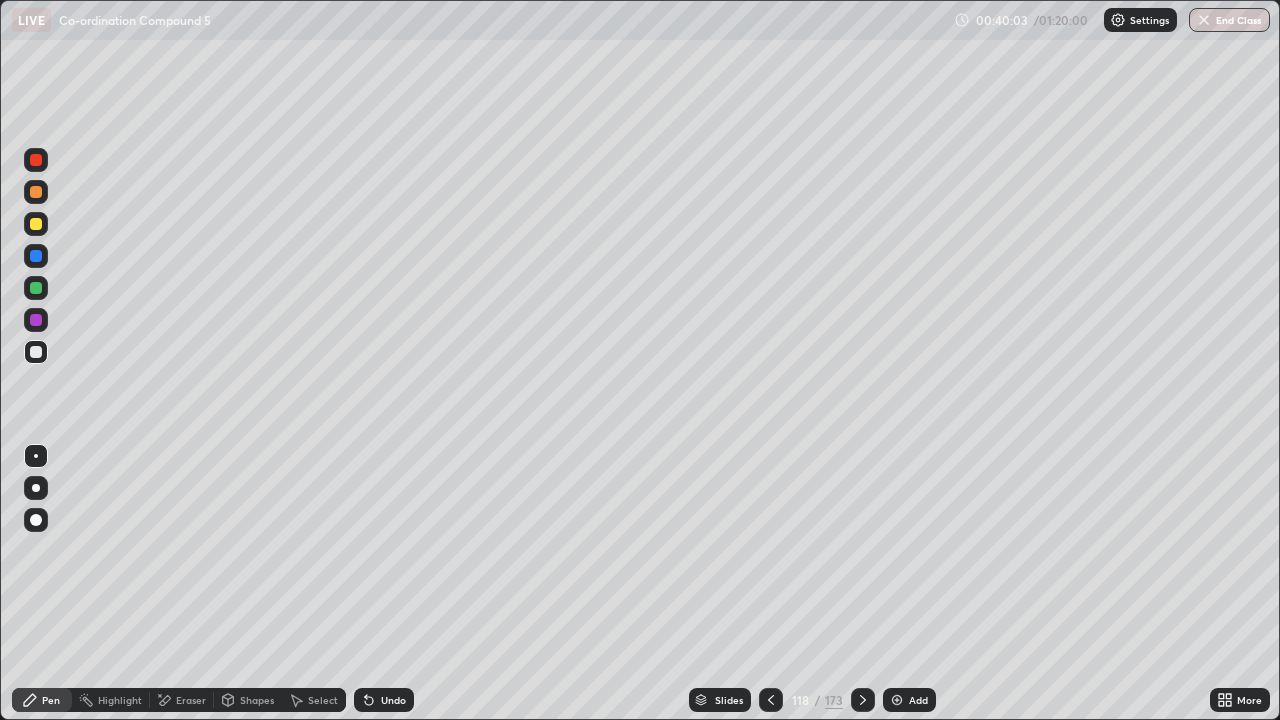 click at bounding box center [36, 224] 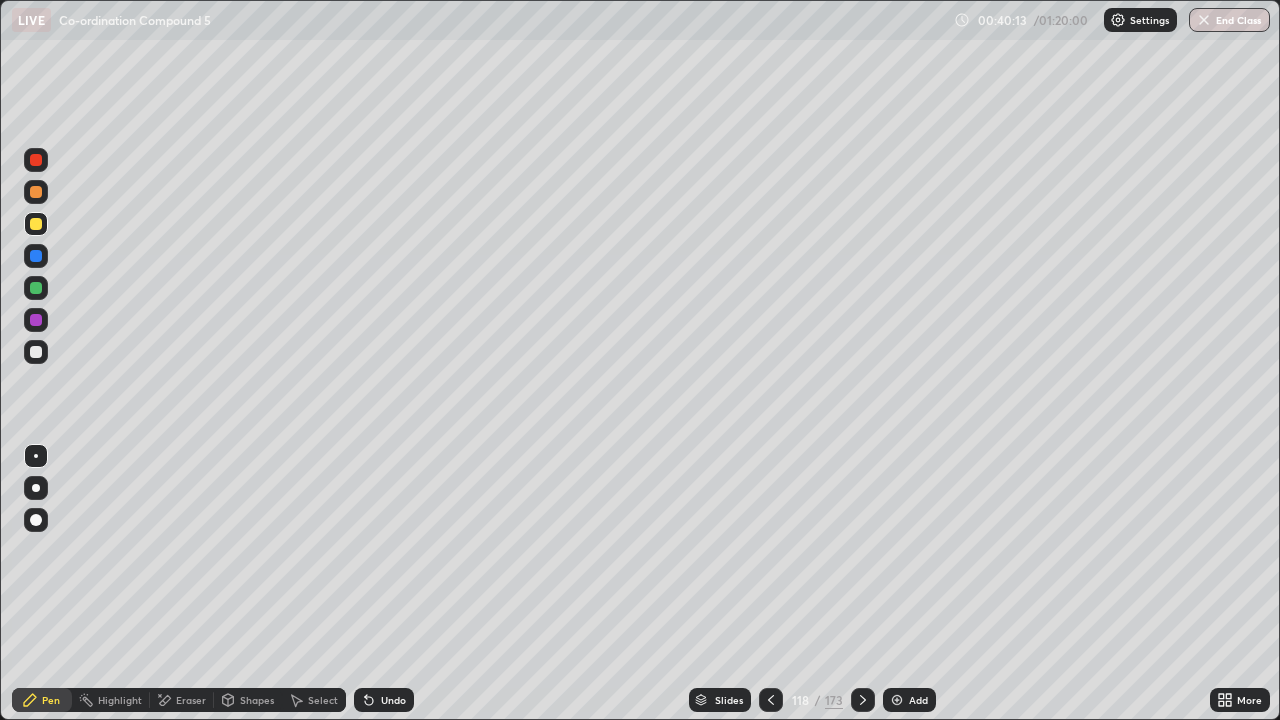 click at bounding box center (36, 288) 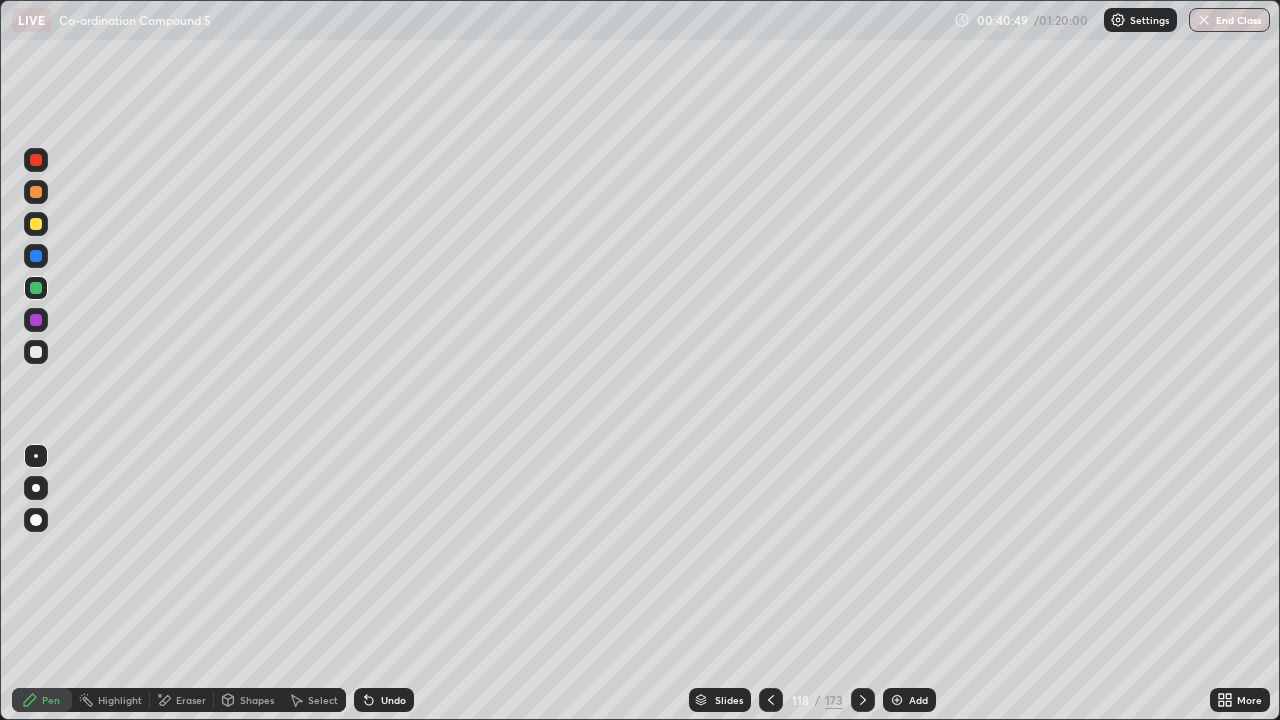 click on "Undo" at bounding box center (393, 700) 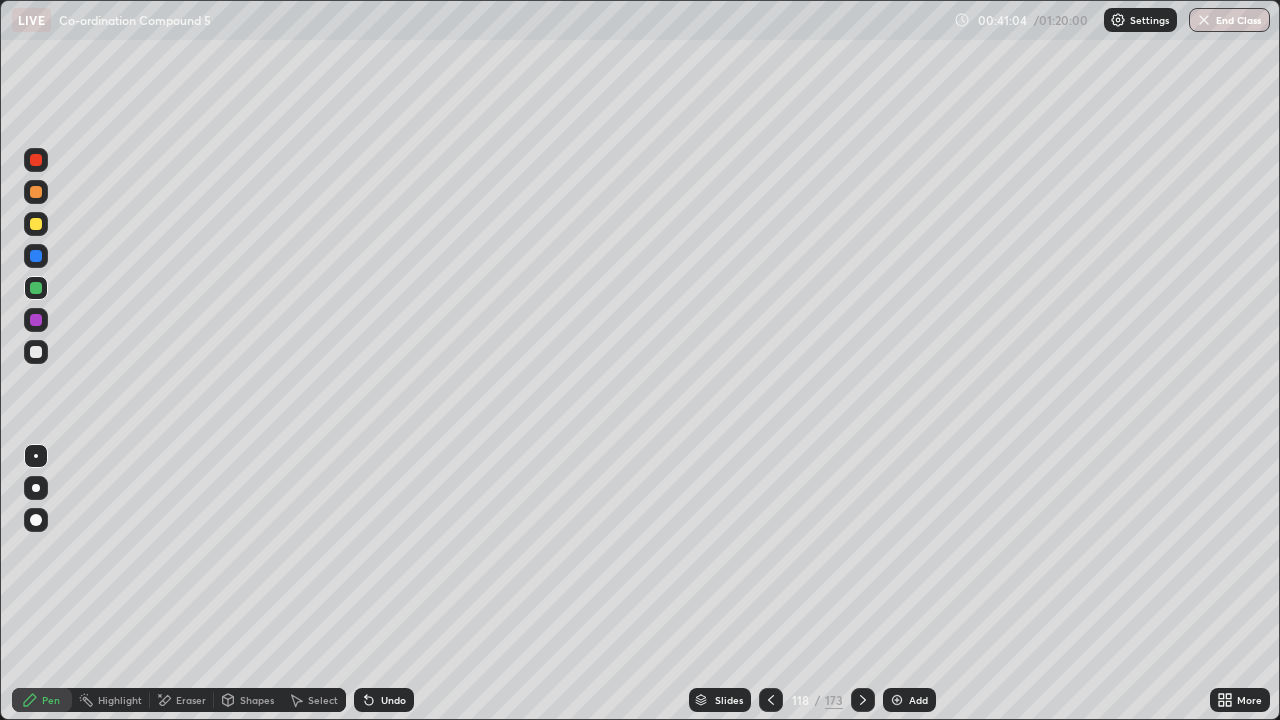 click on "Eraser" at bounding box center [182, 700] 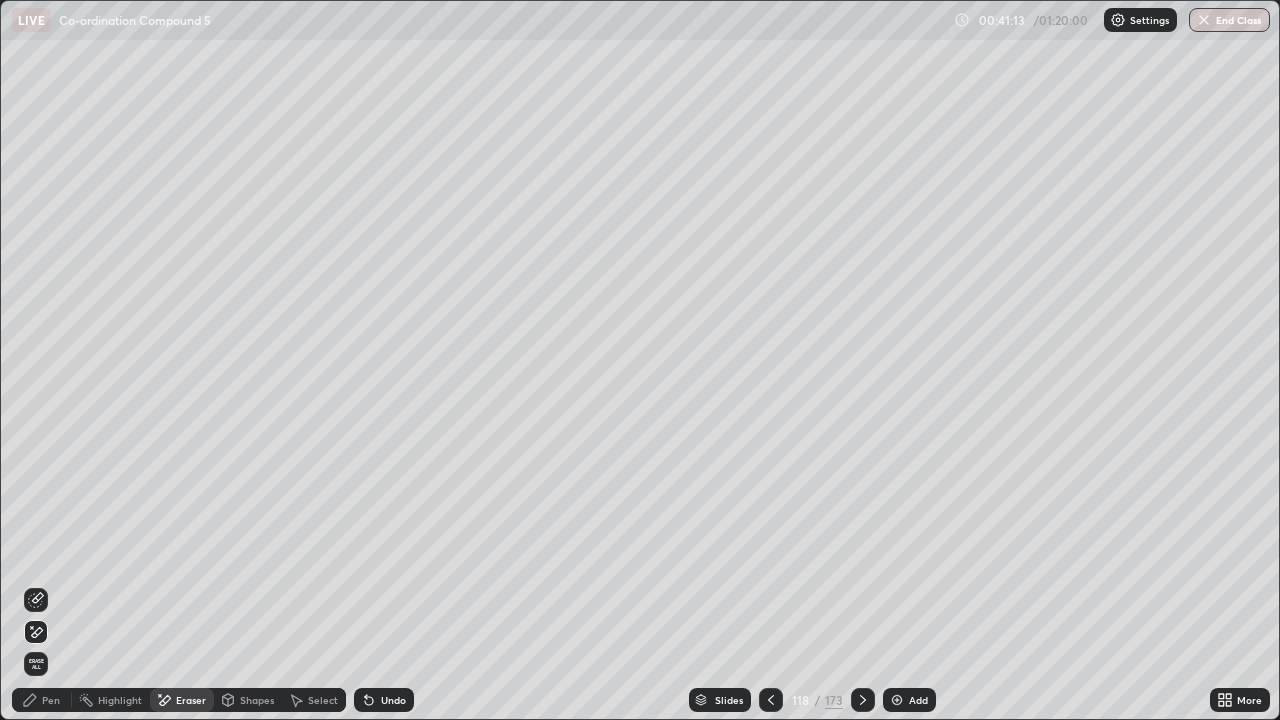 click on "Pen" at bounding box center [42, 700] 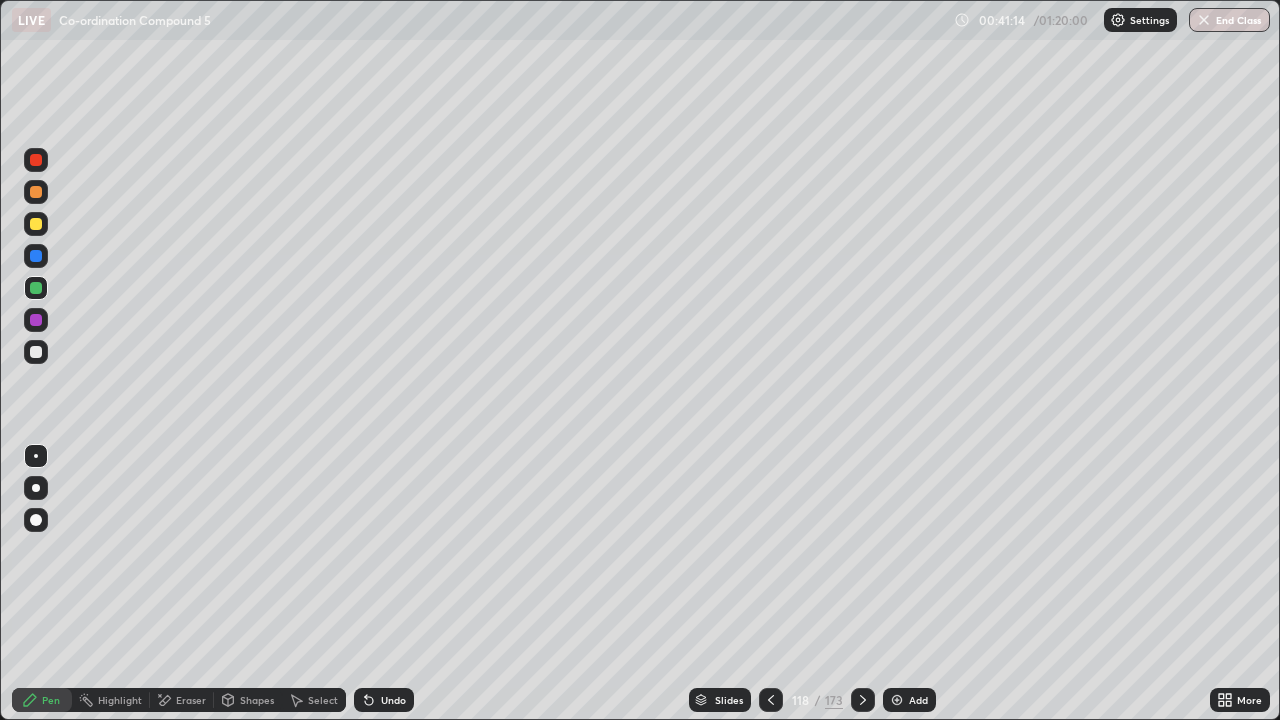 click at bounding box center (36, 352) 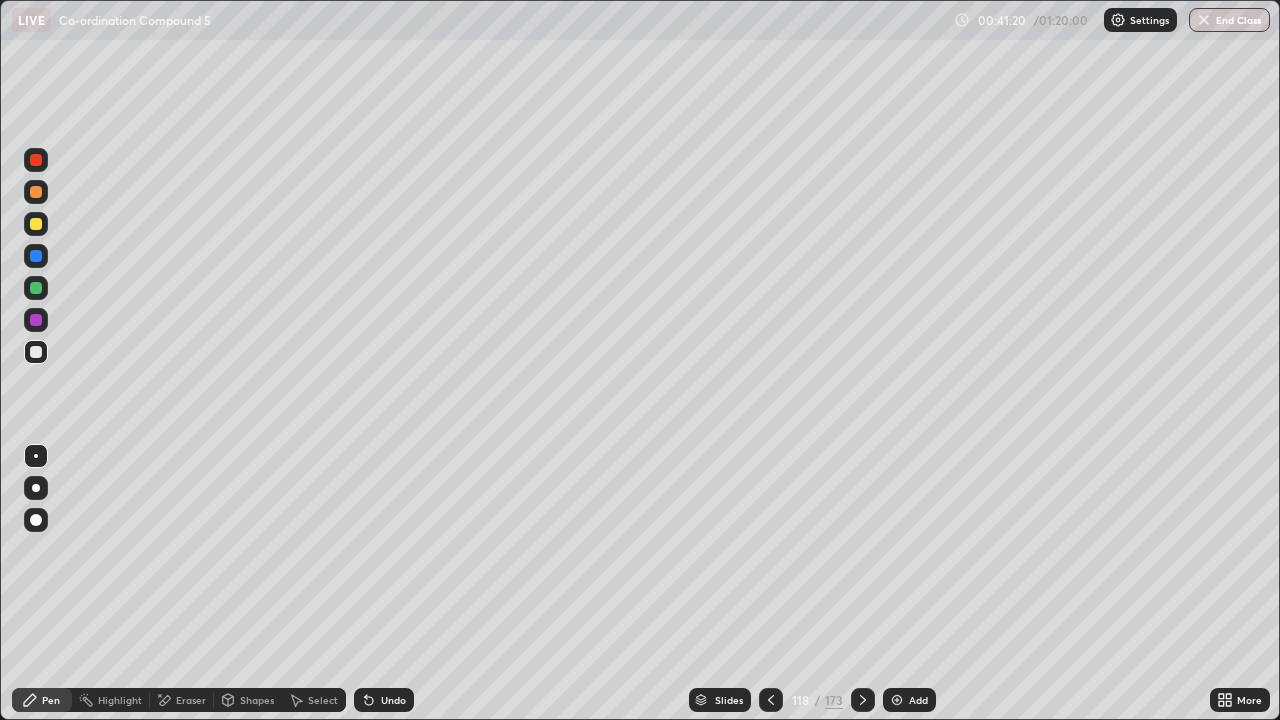 click at bounding box center [36, 224] 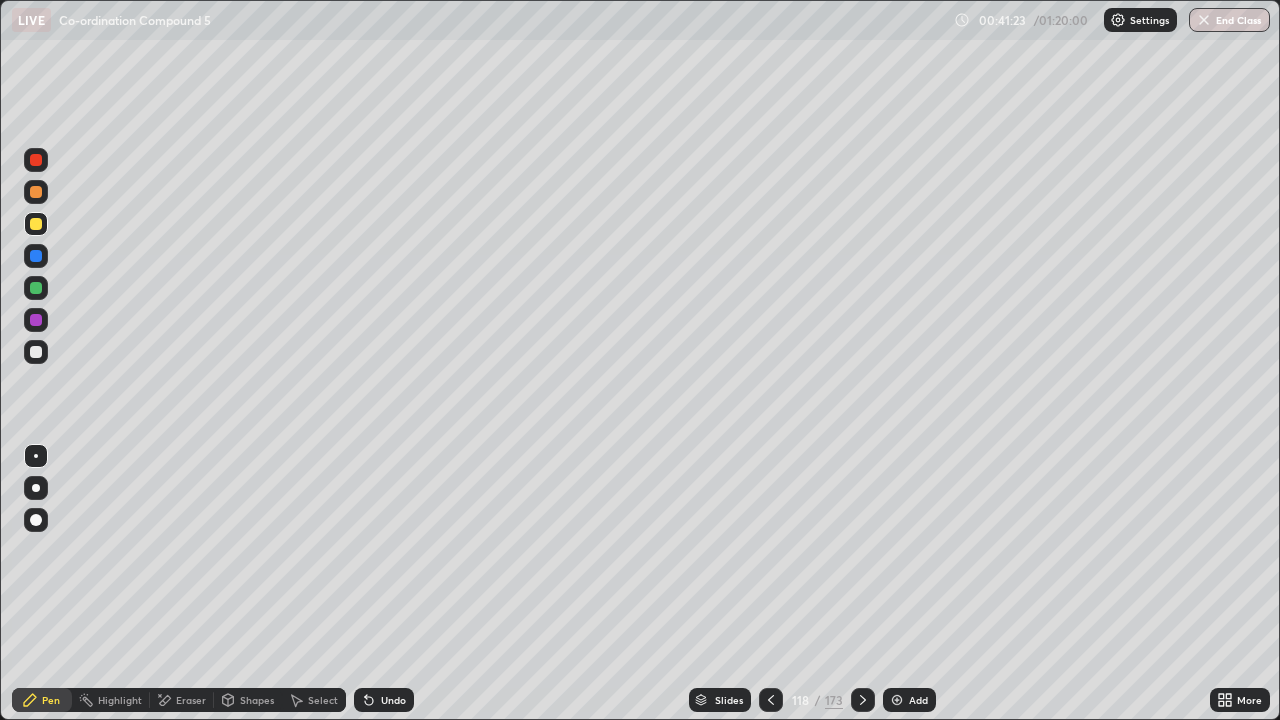 click 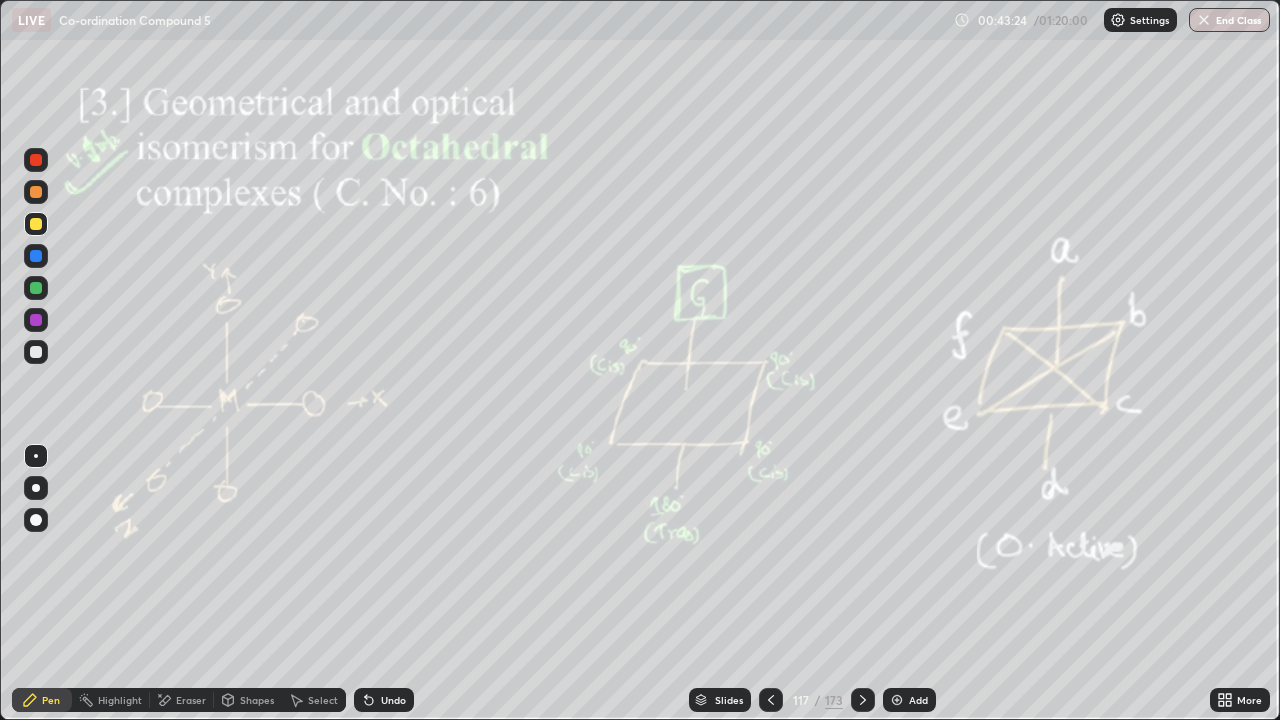 click 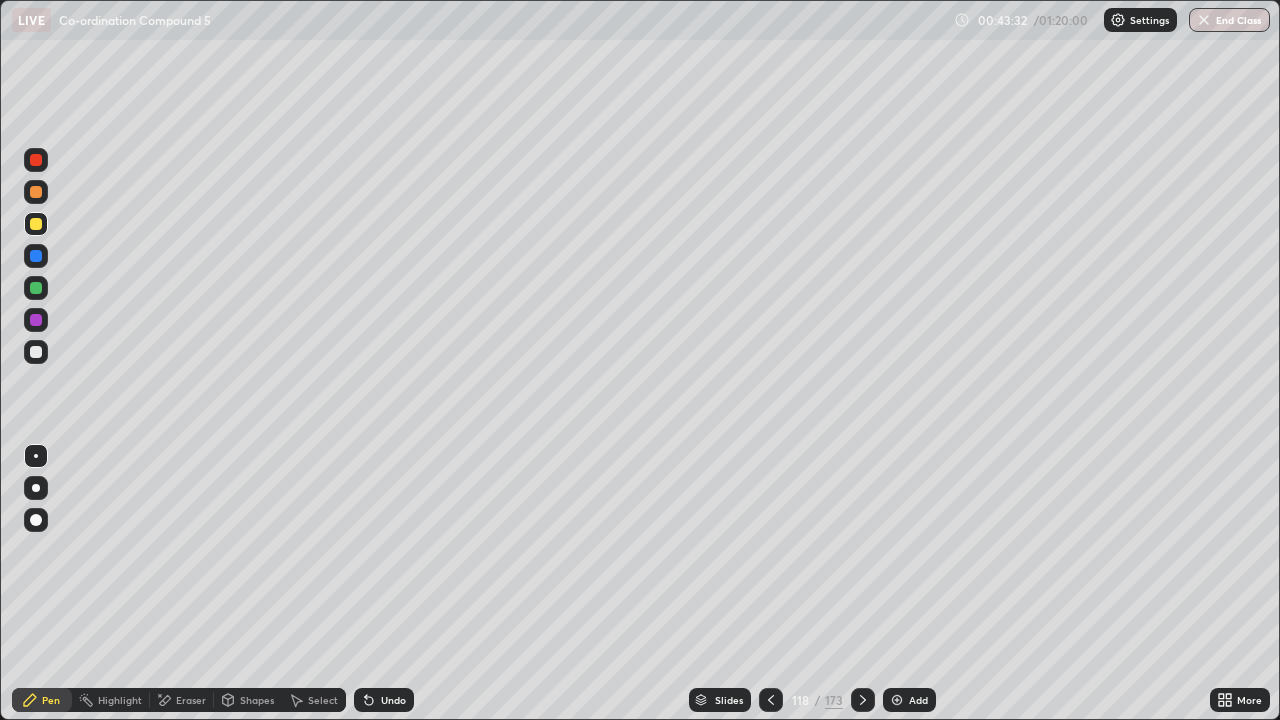 click on "Add" at bounding box center [909, 700] 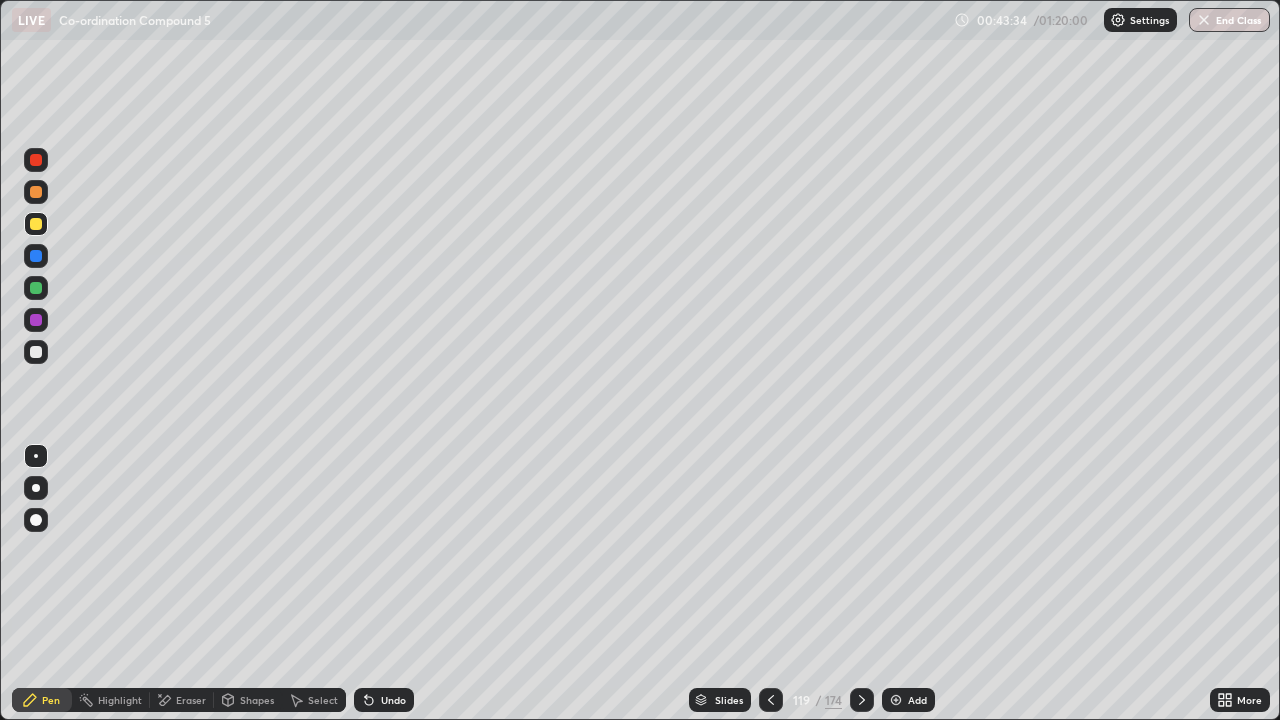 click at bounding box center [862, 700] 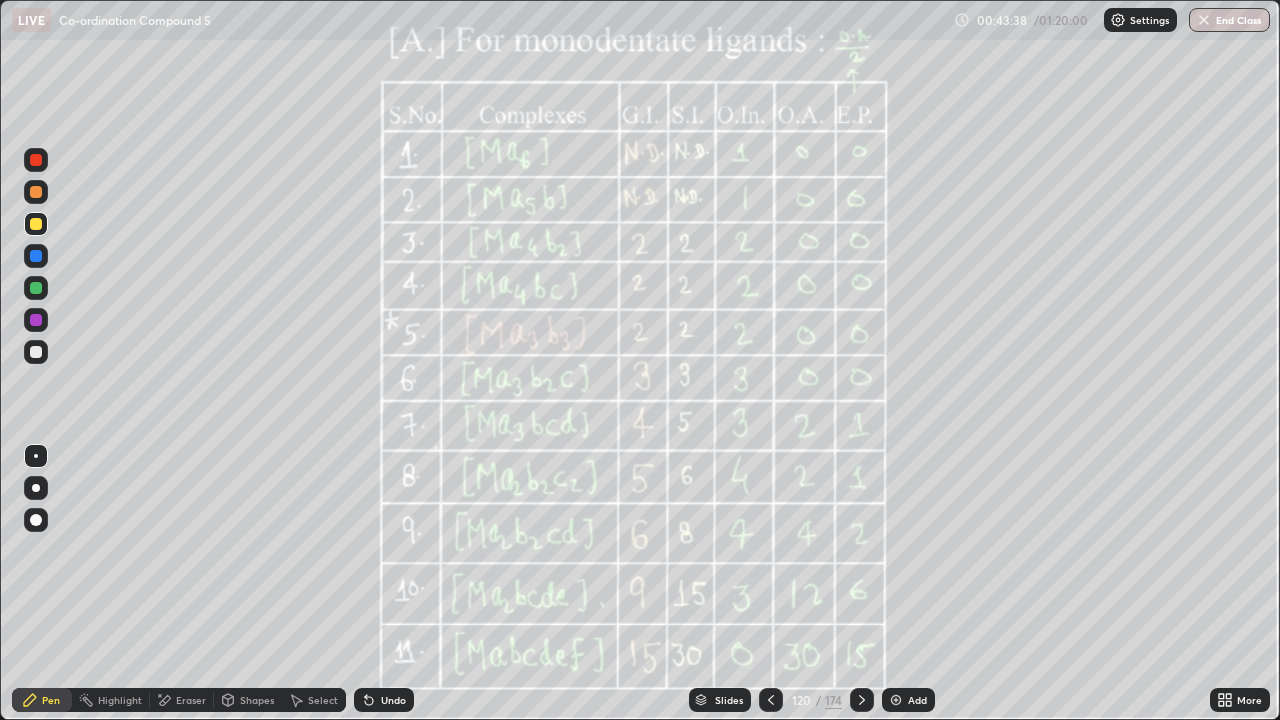 click 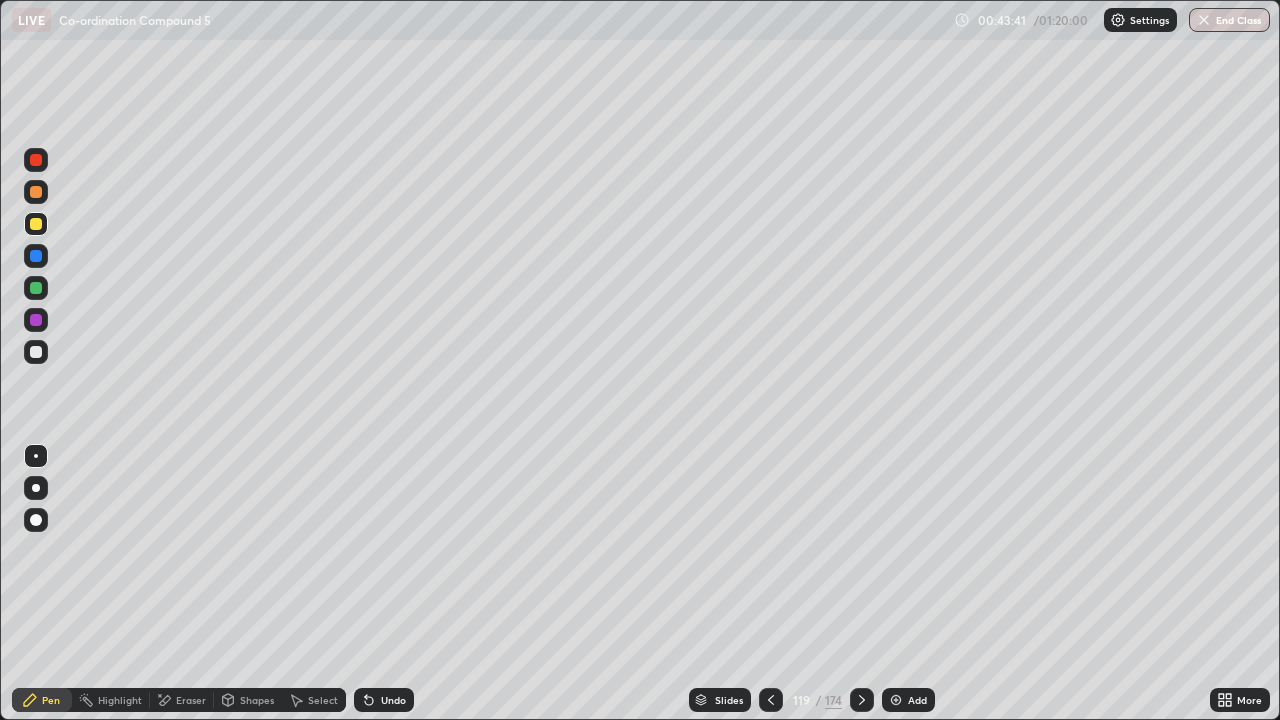 click at bounding box center (862, 700) 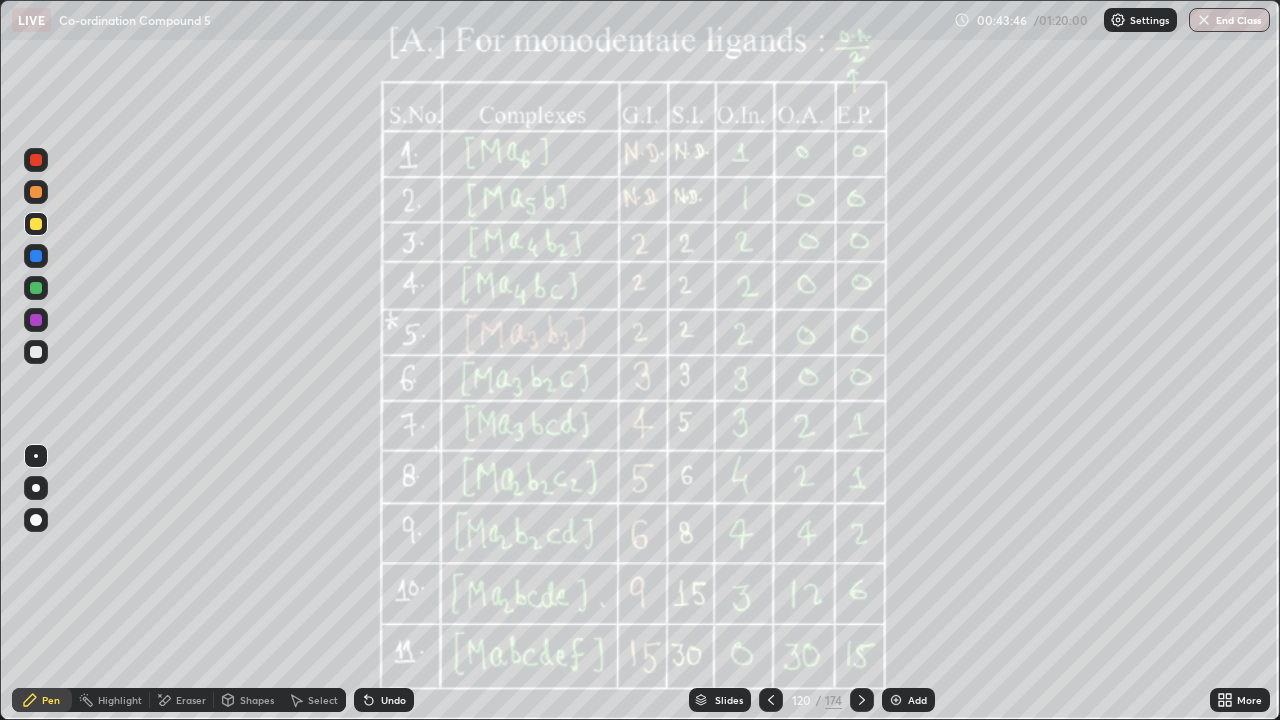 click at bounding box center (36, 352) 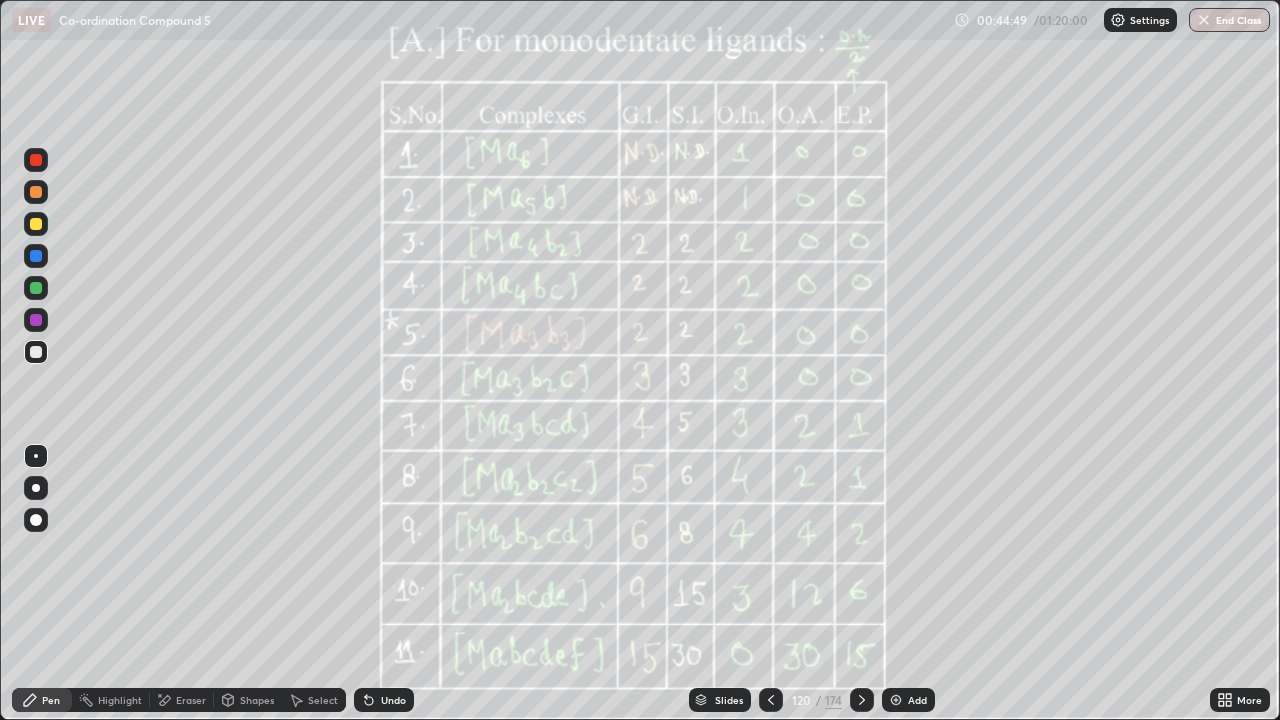 click 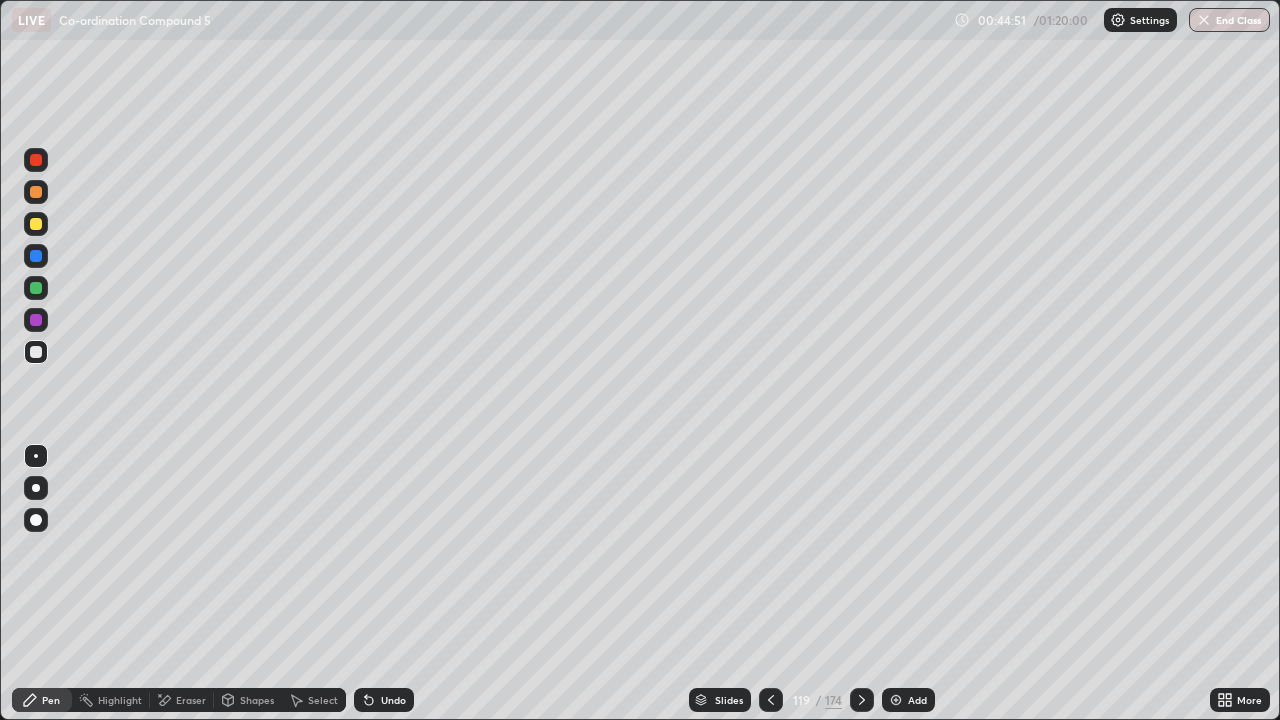 click at bounding box center [36, 224] 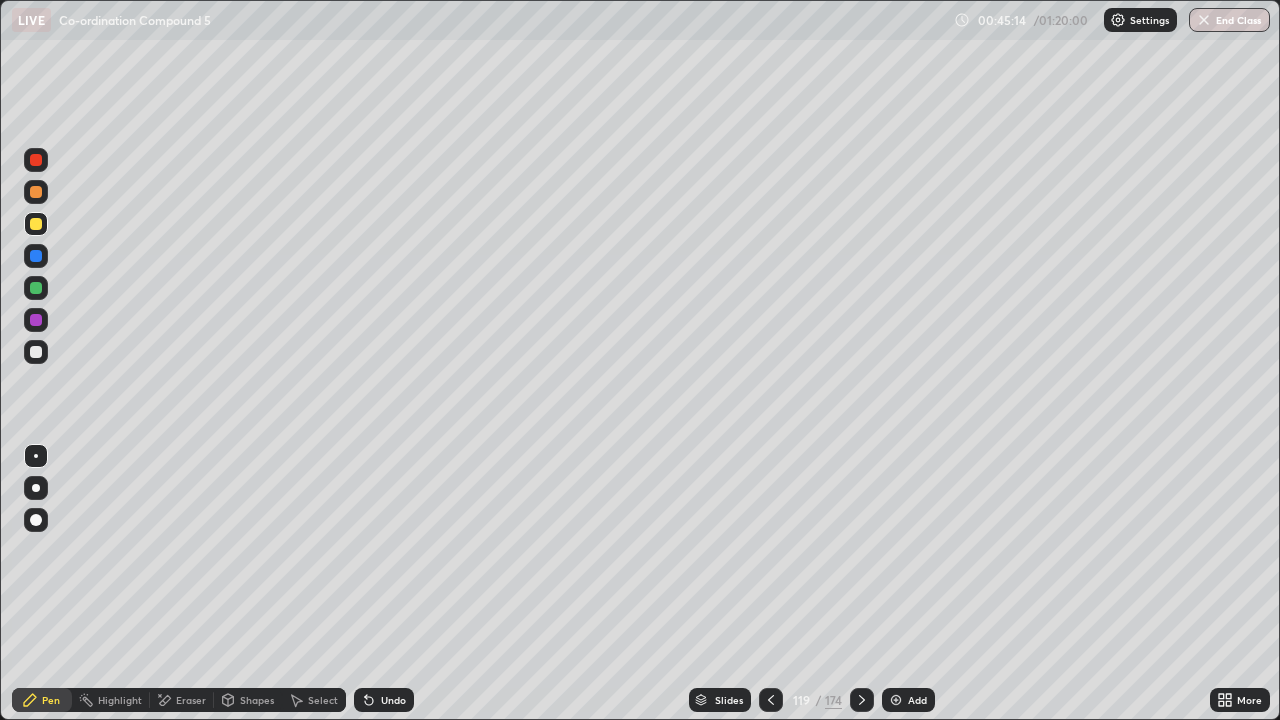 click at bounding box center (36, 352) 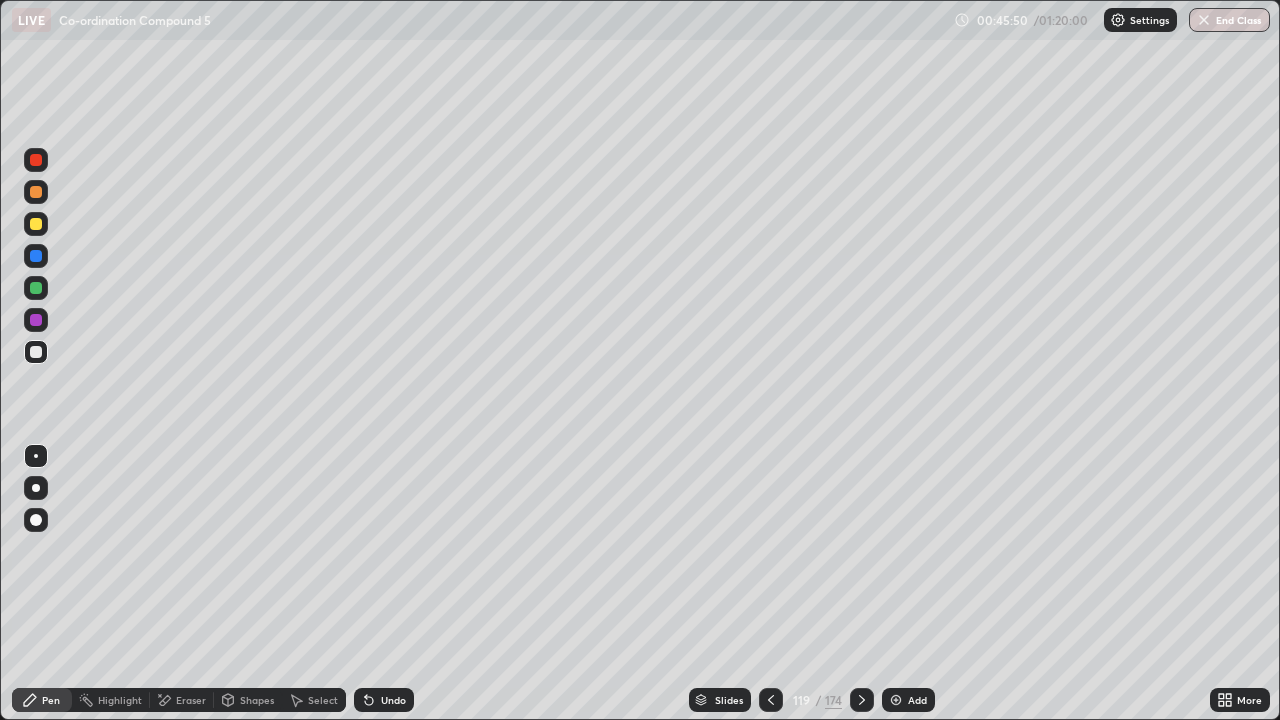 click on "Undo" at bounding box center (393, 700) 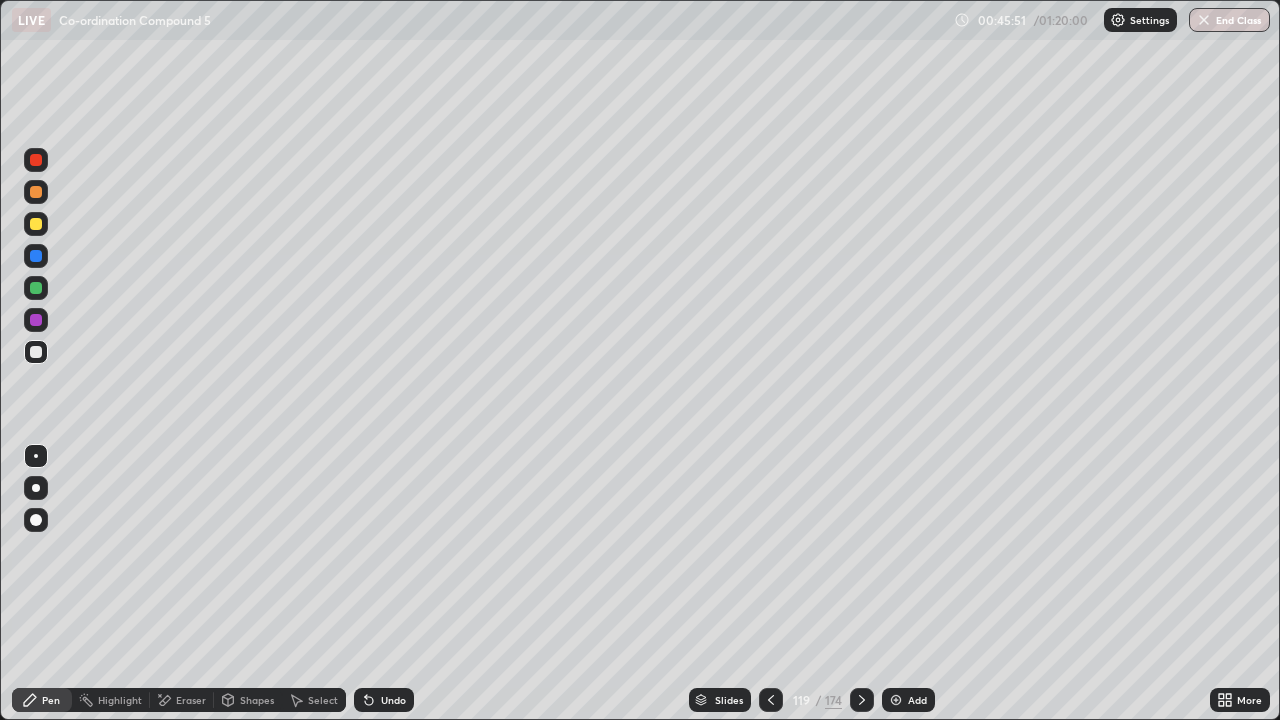click on "Undo" at bounding box center [393, 700] 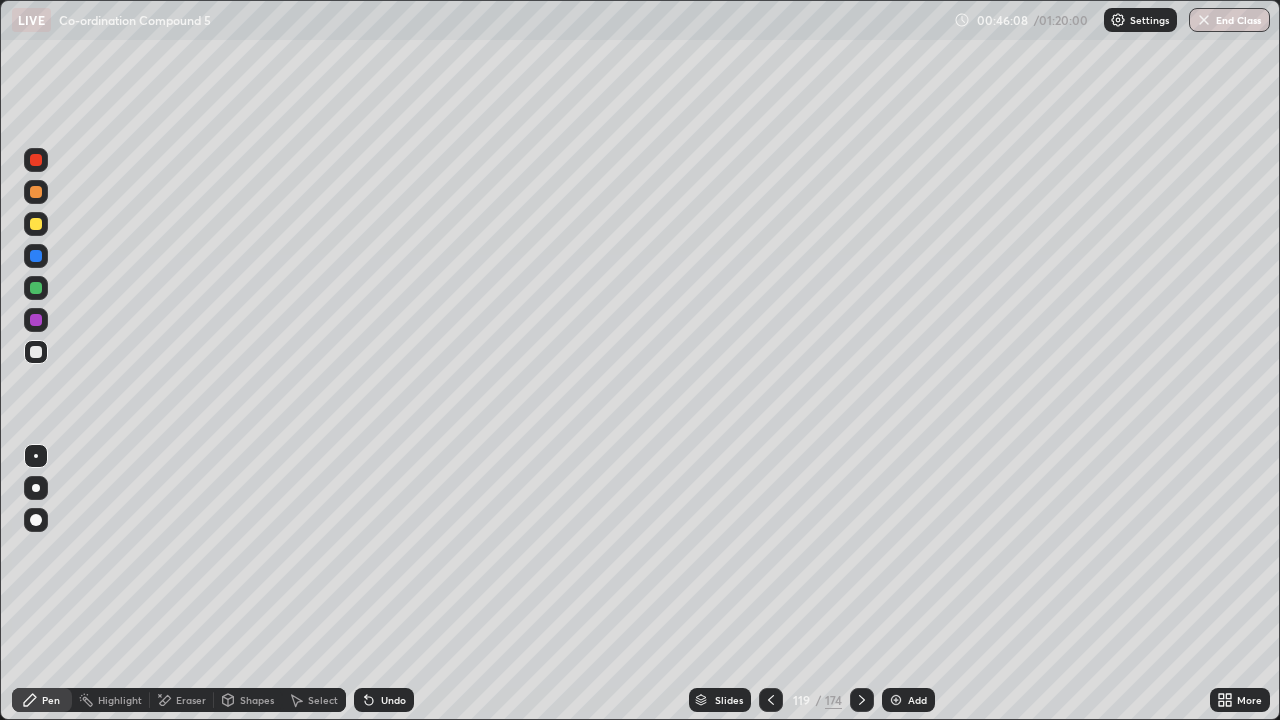 click 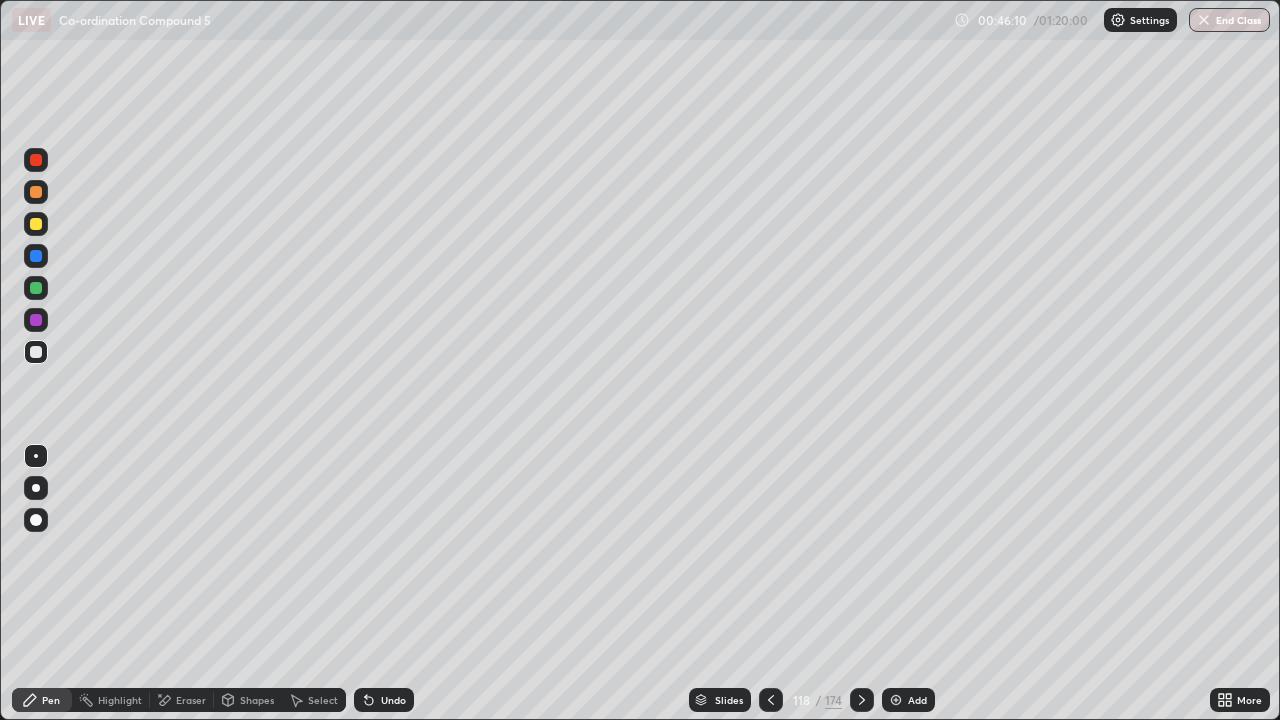 click 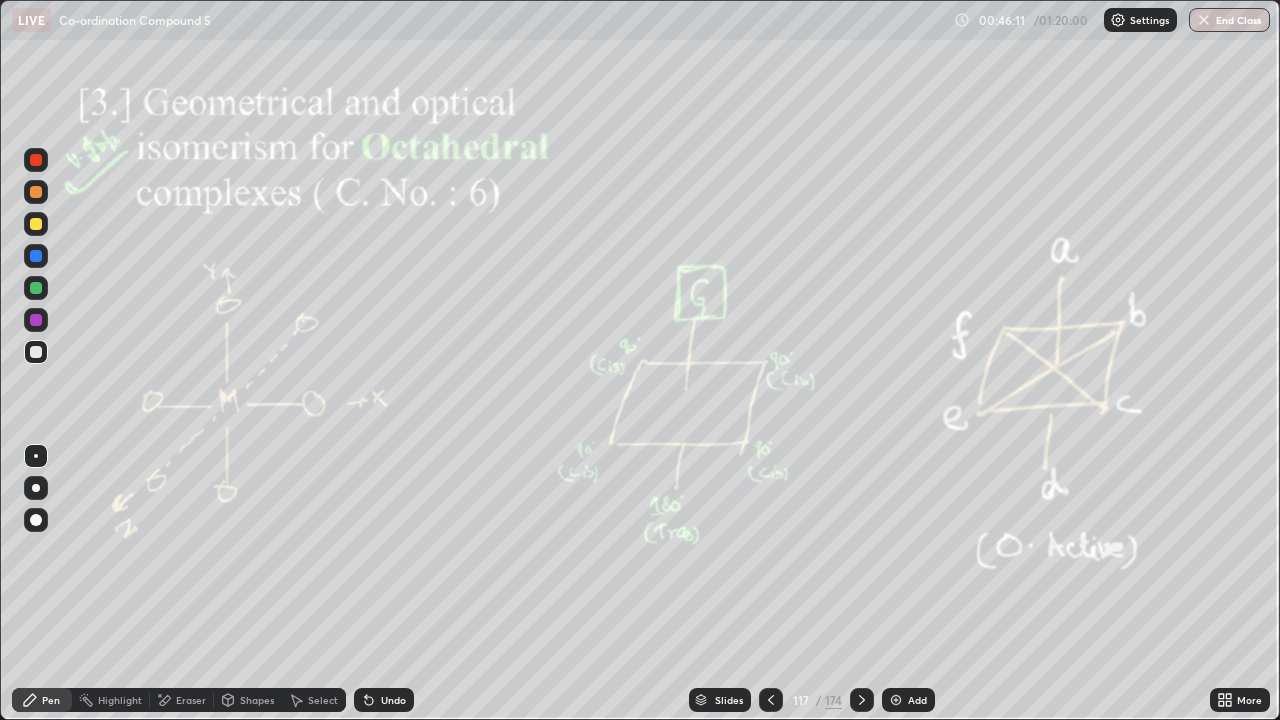 click 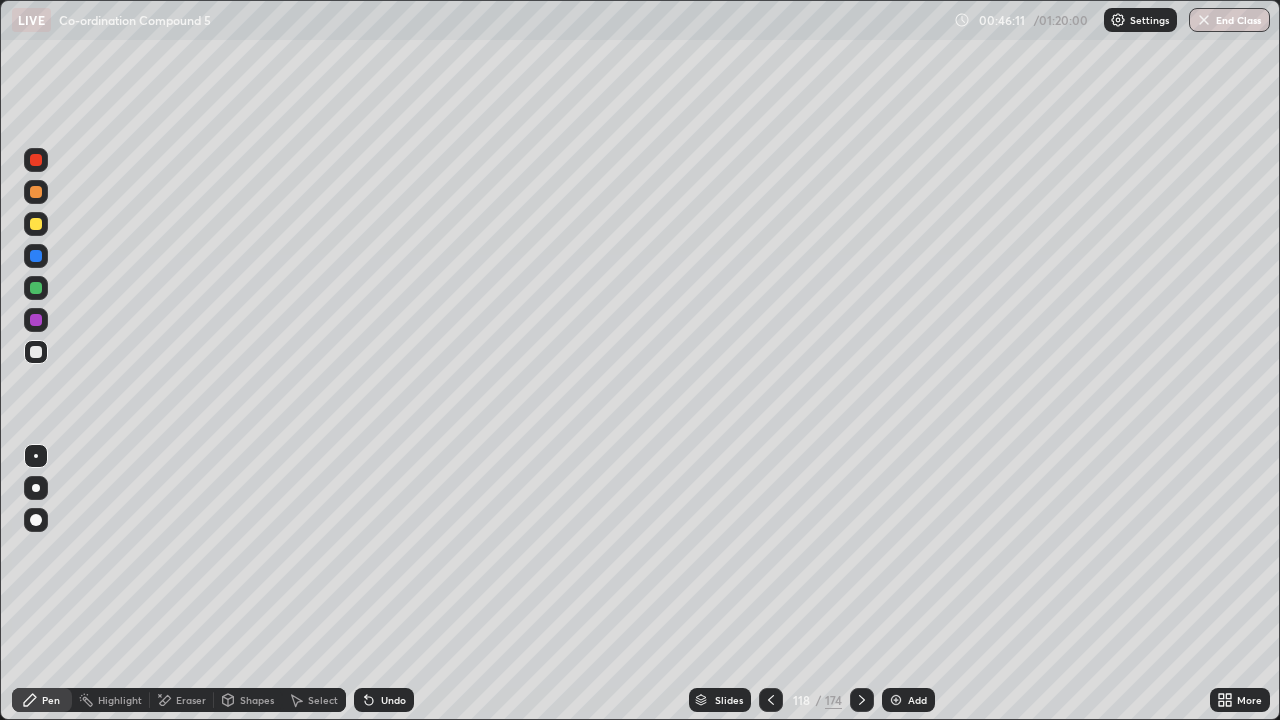 click 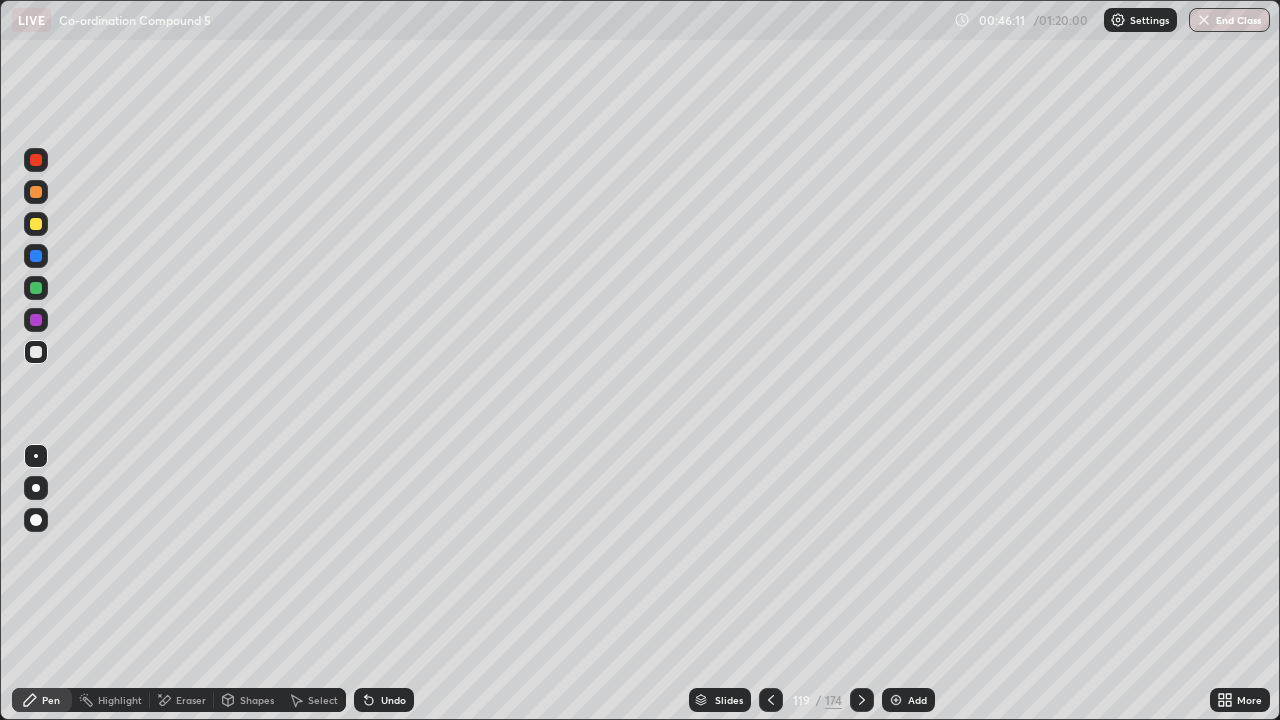 click 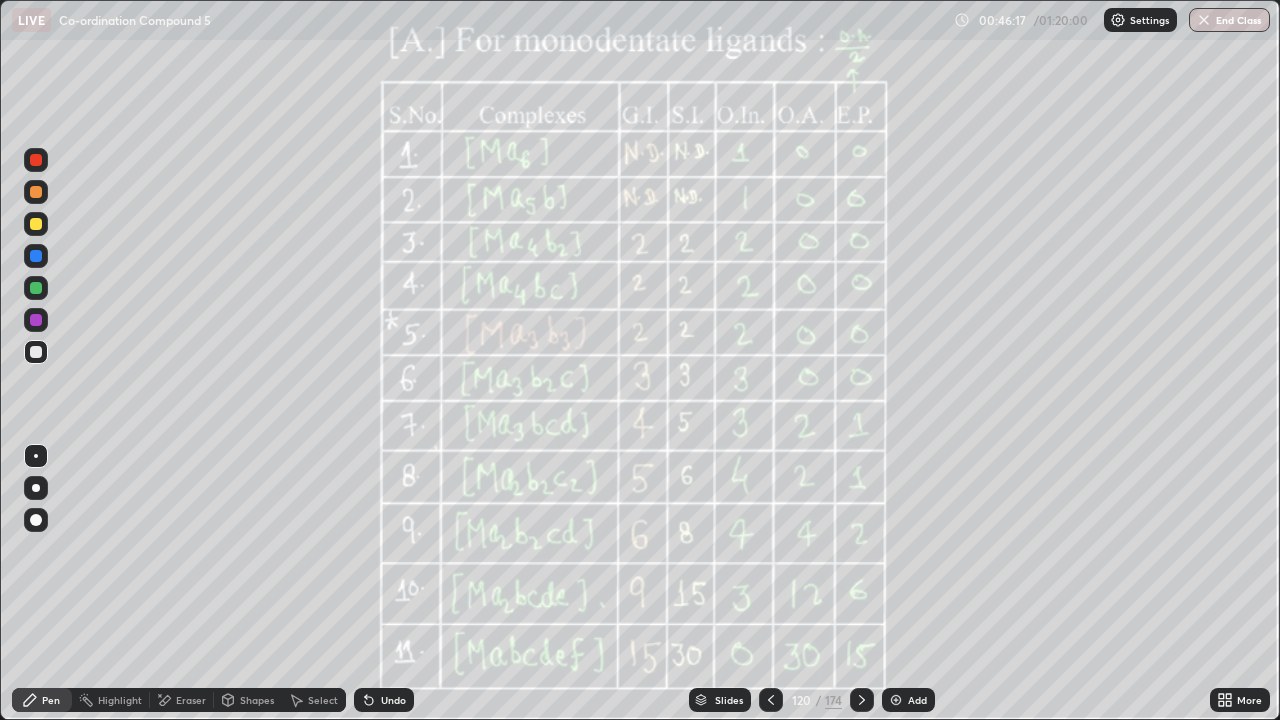 click 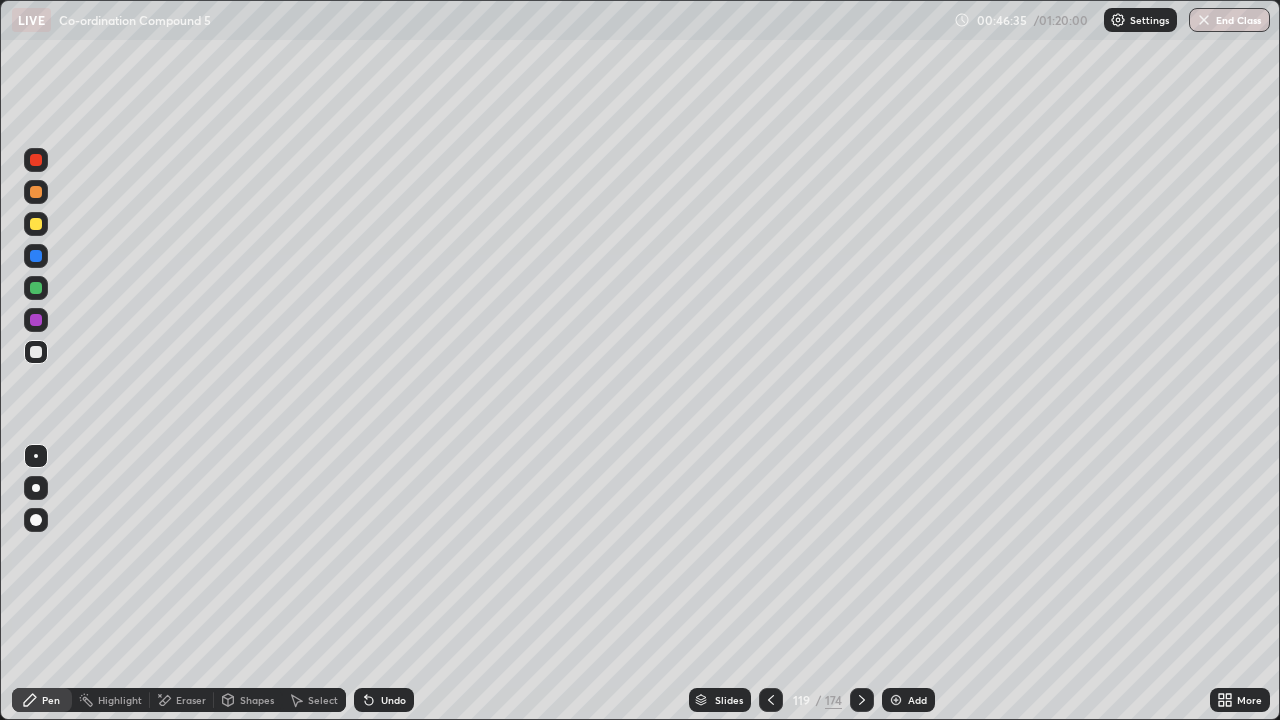 click 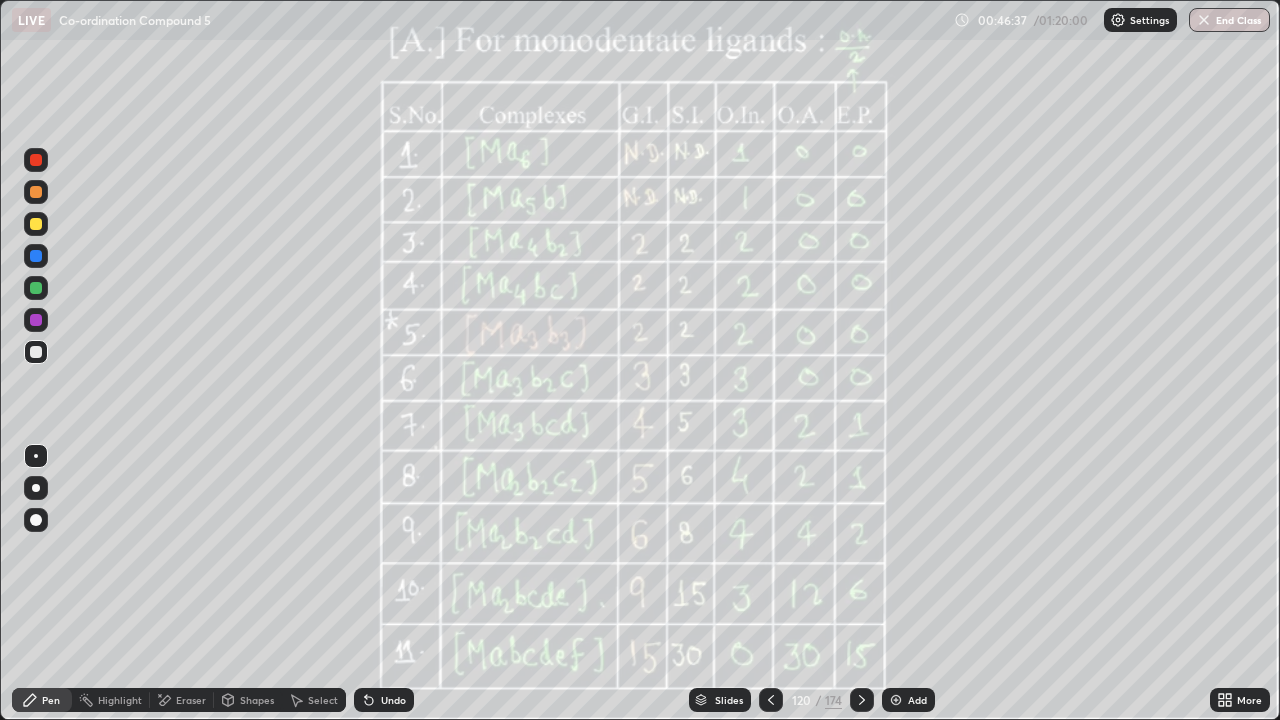 click 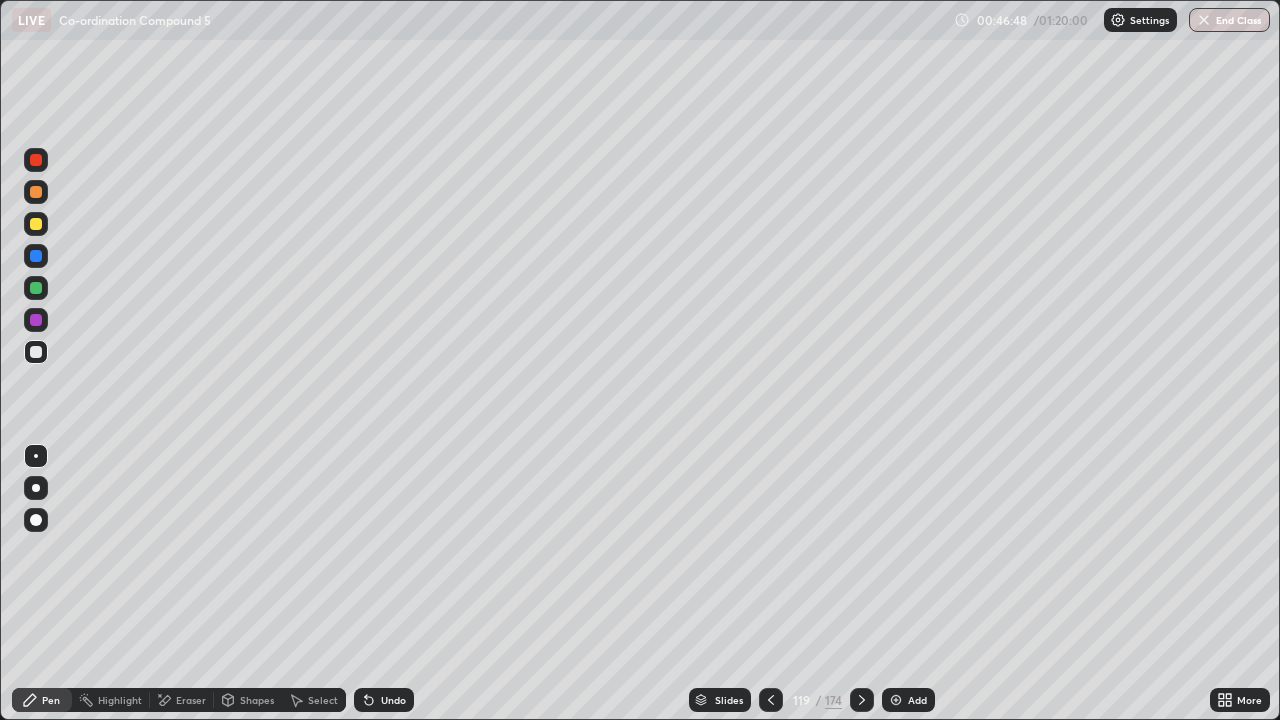 click 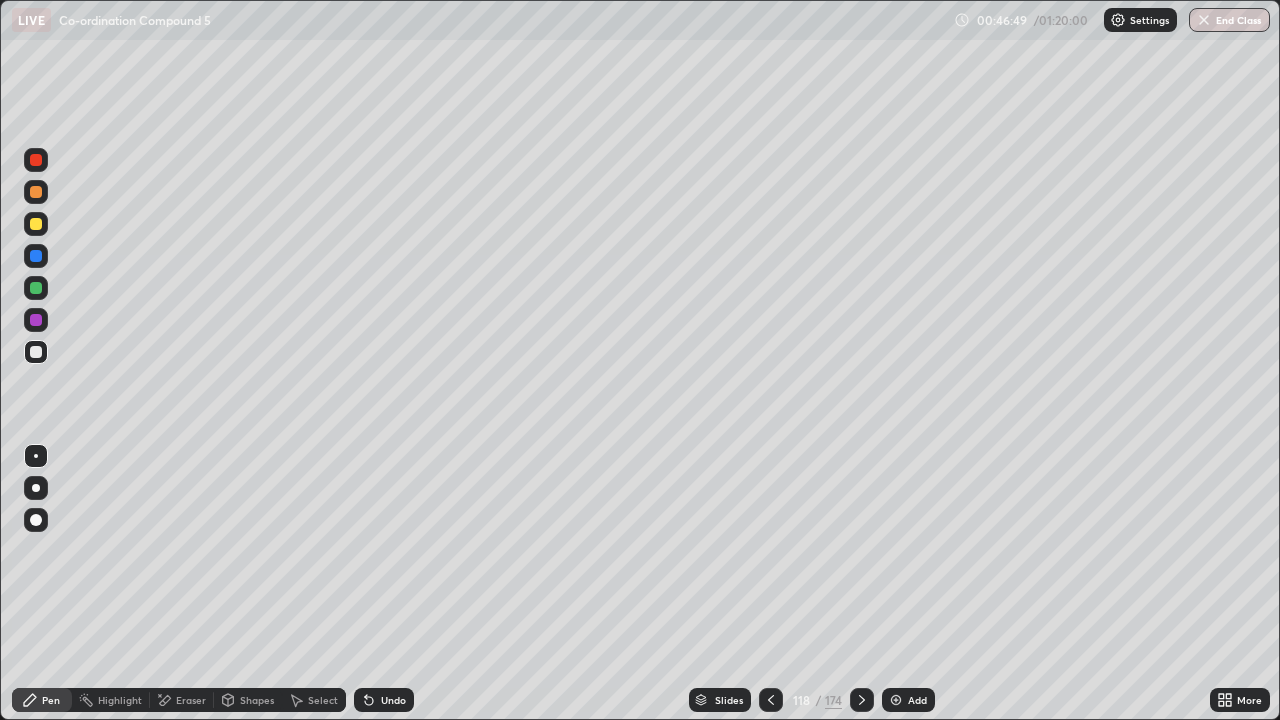click 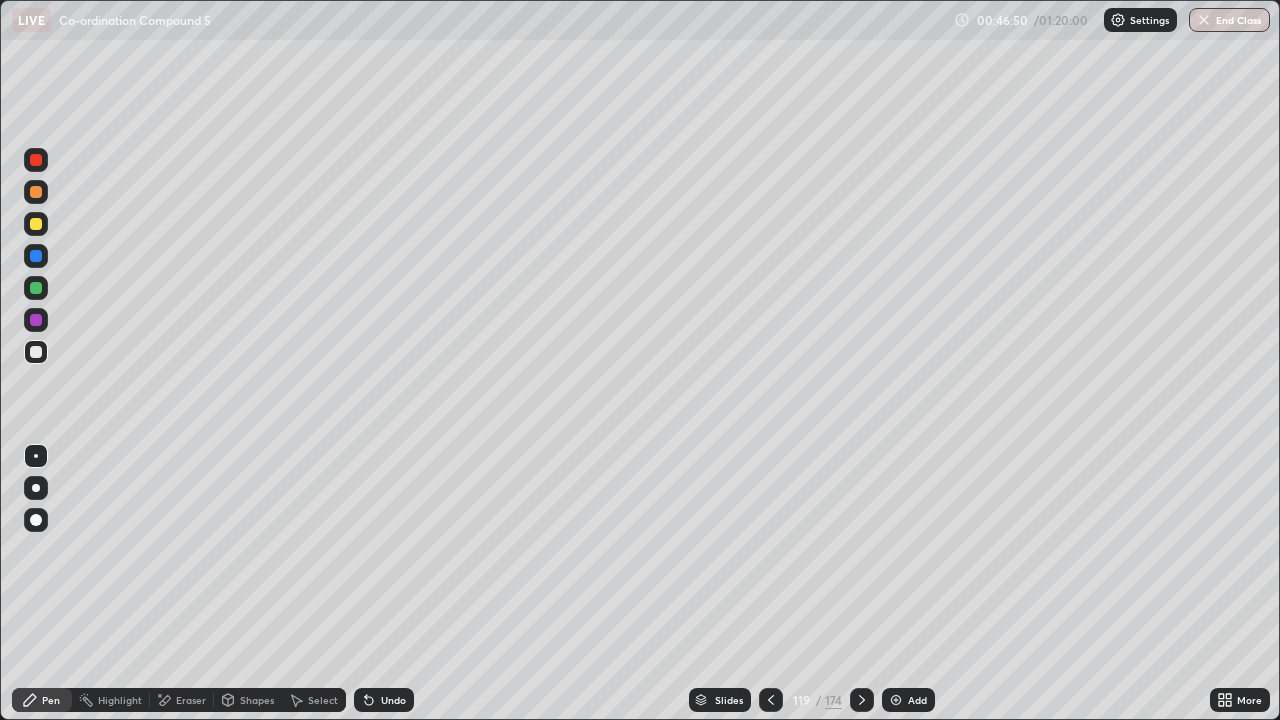 click 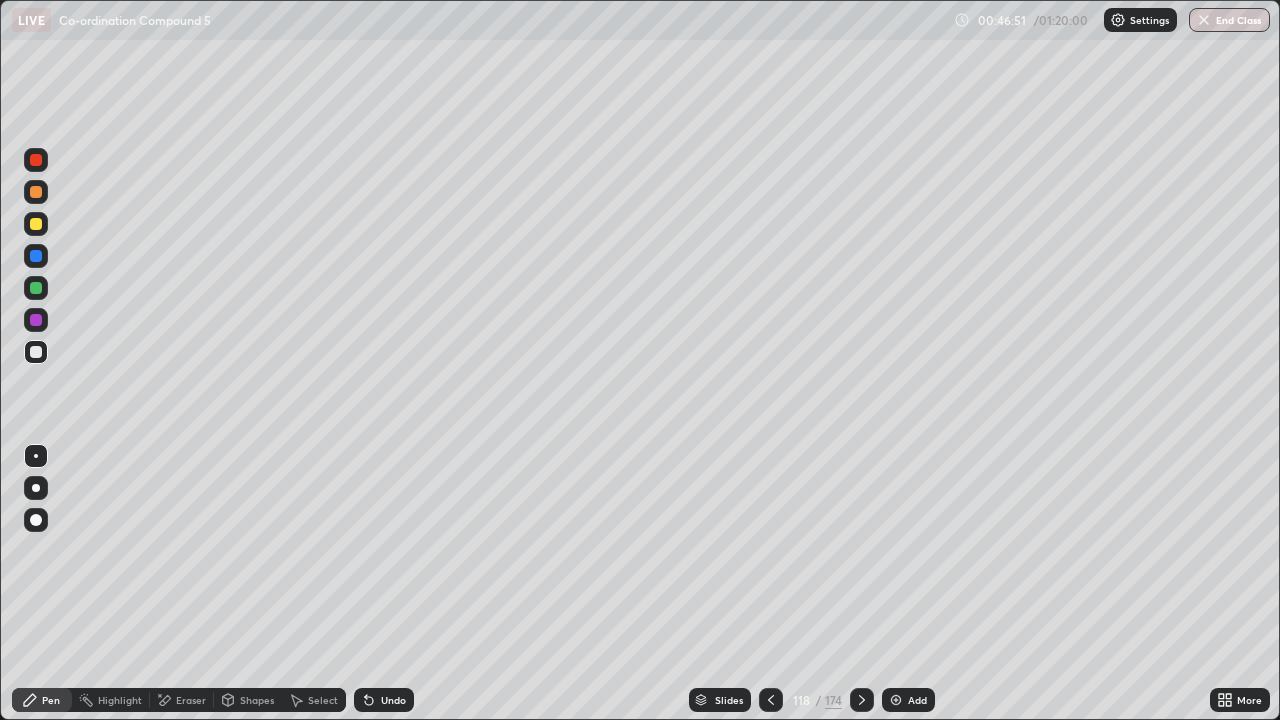 click at bounding box center (862, 700) 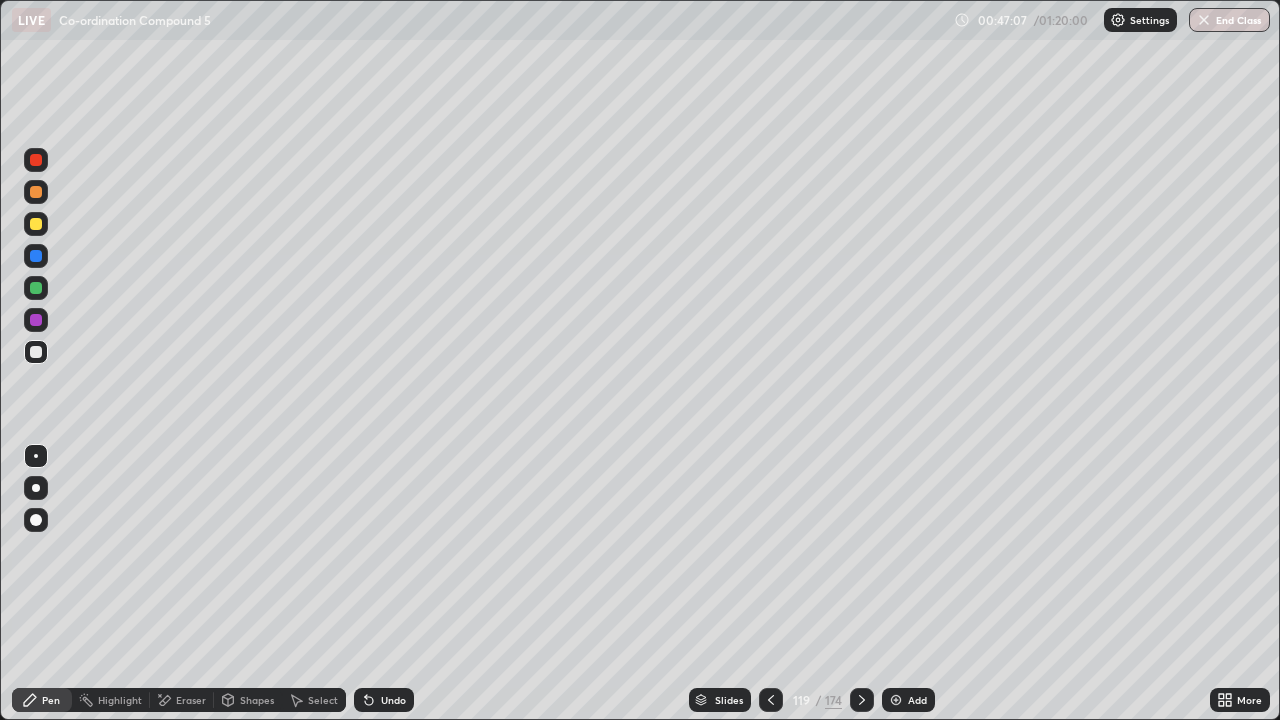 click 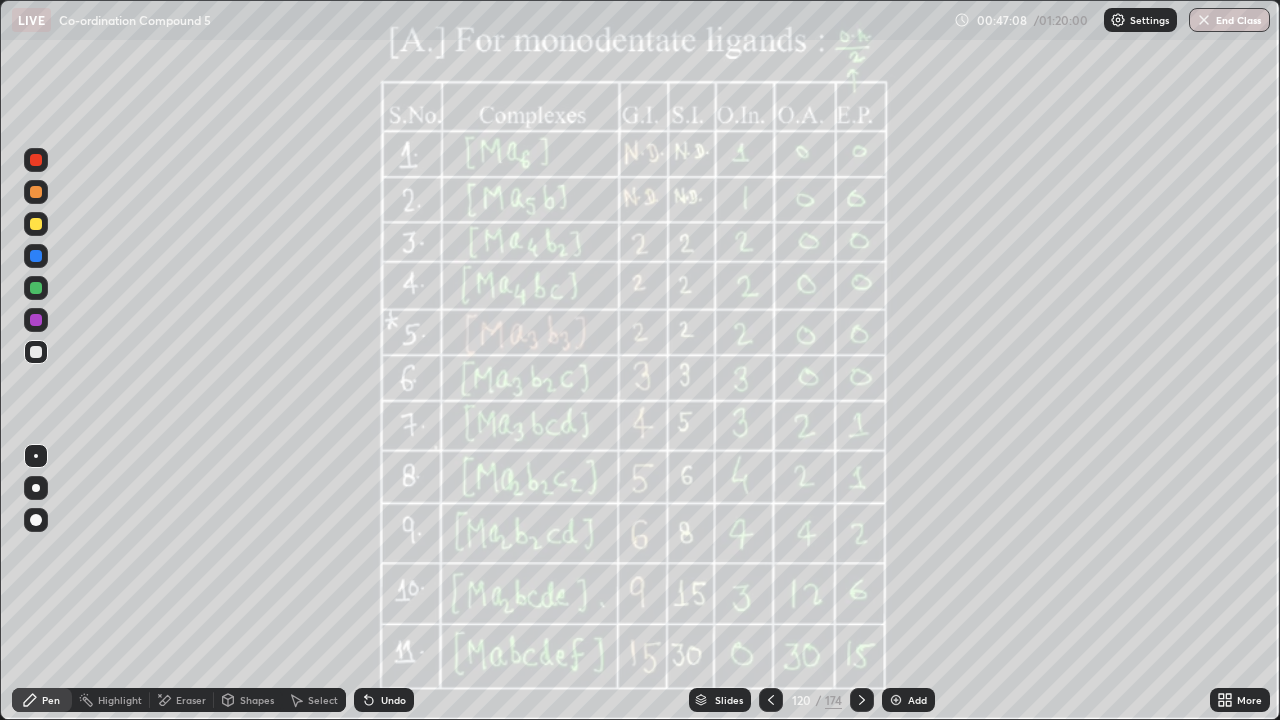 click 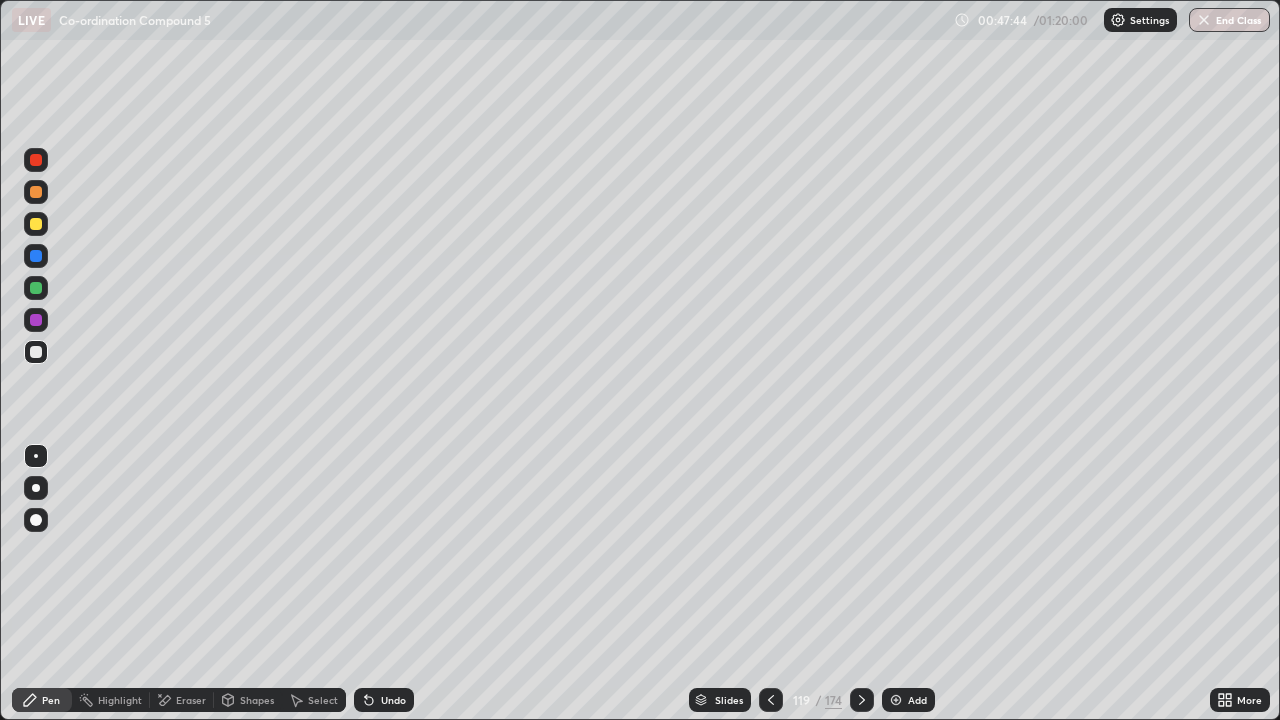 click 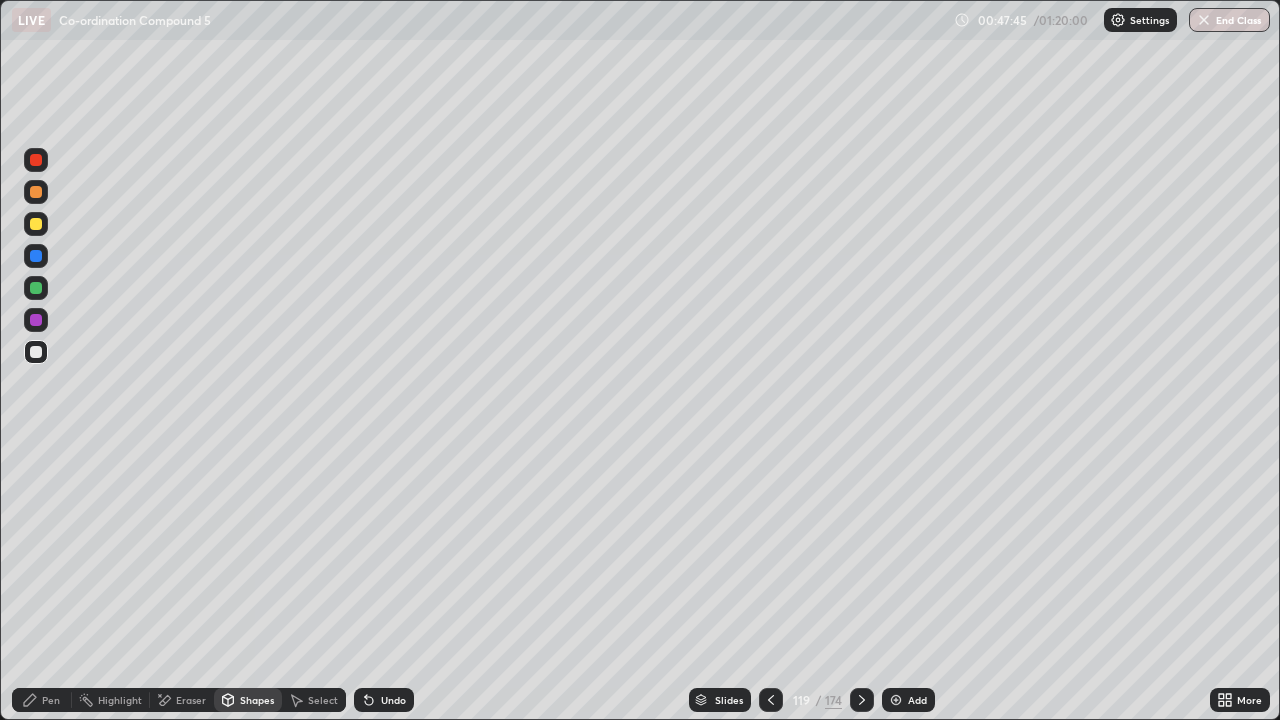 click on "Eraser" at bounding box center [182, 700] 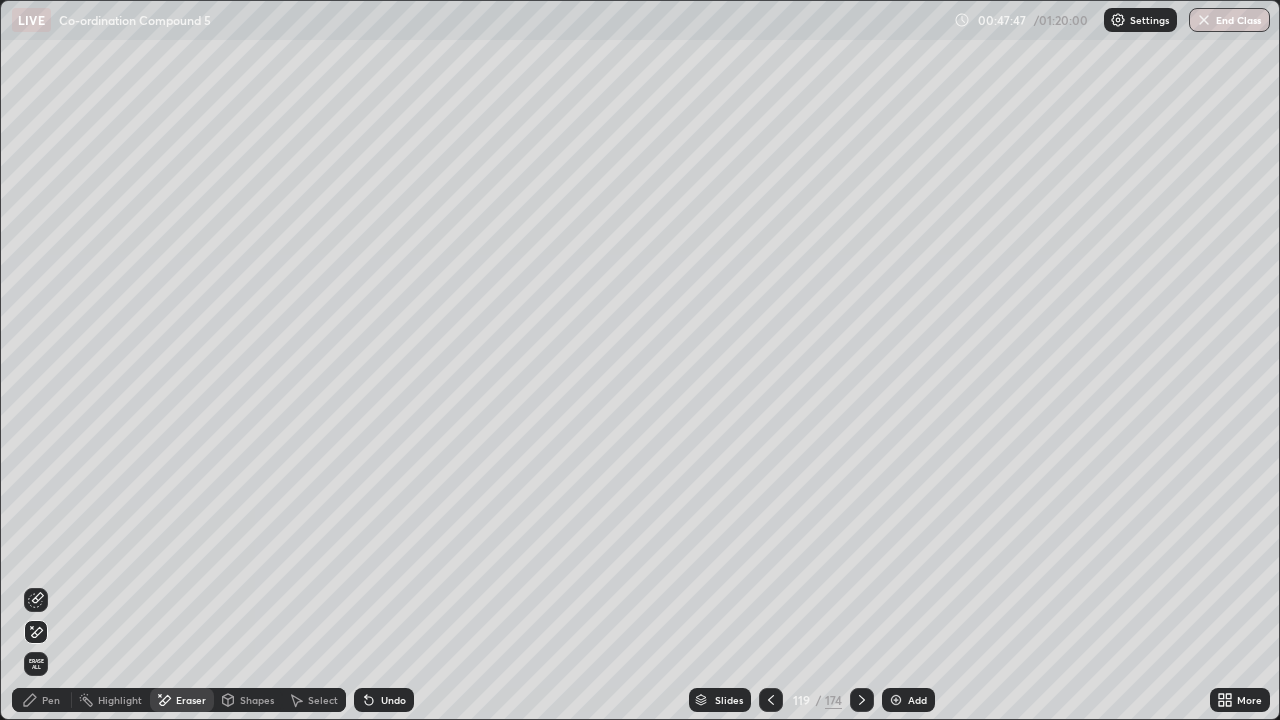 click on "Pen" at bounding box center [42, 700] 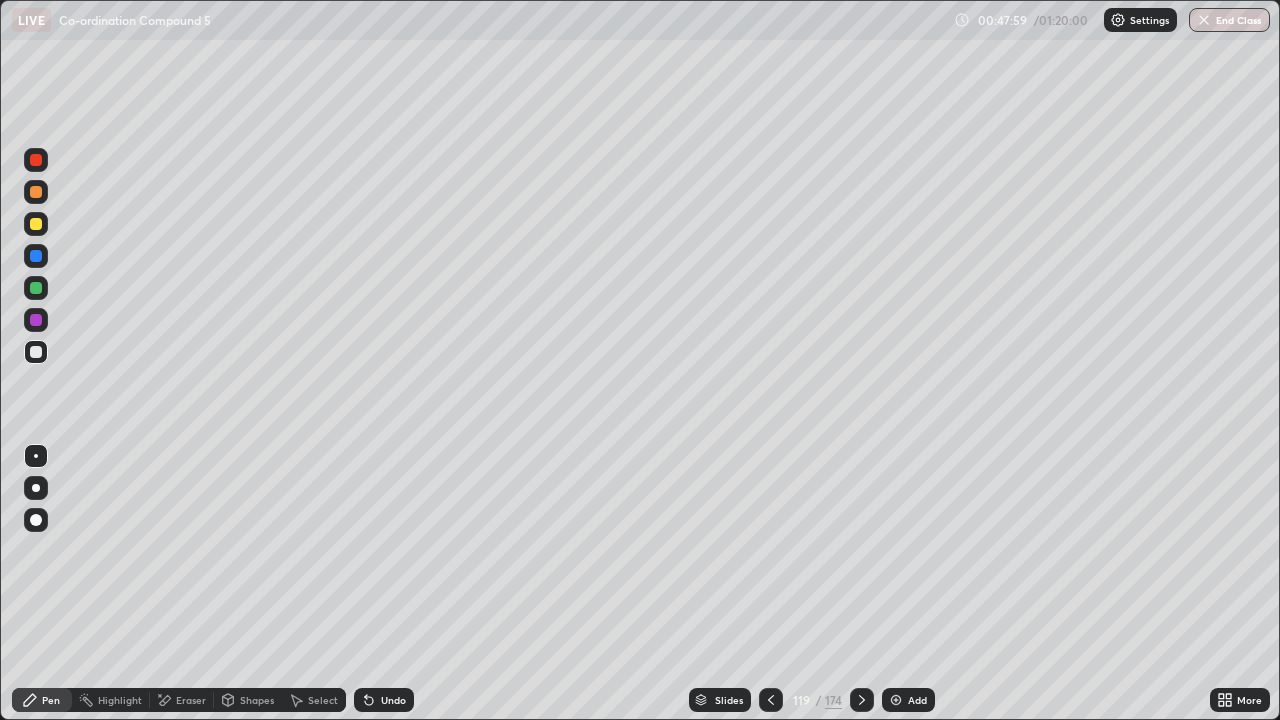 click on "Eraser" at bounding box center (191, 700) 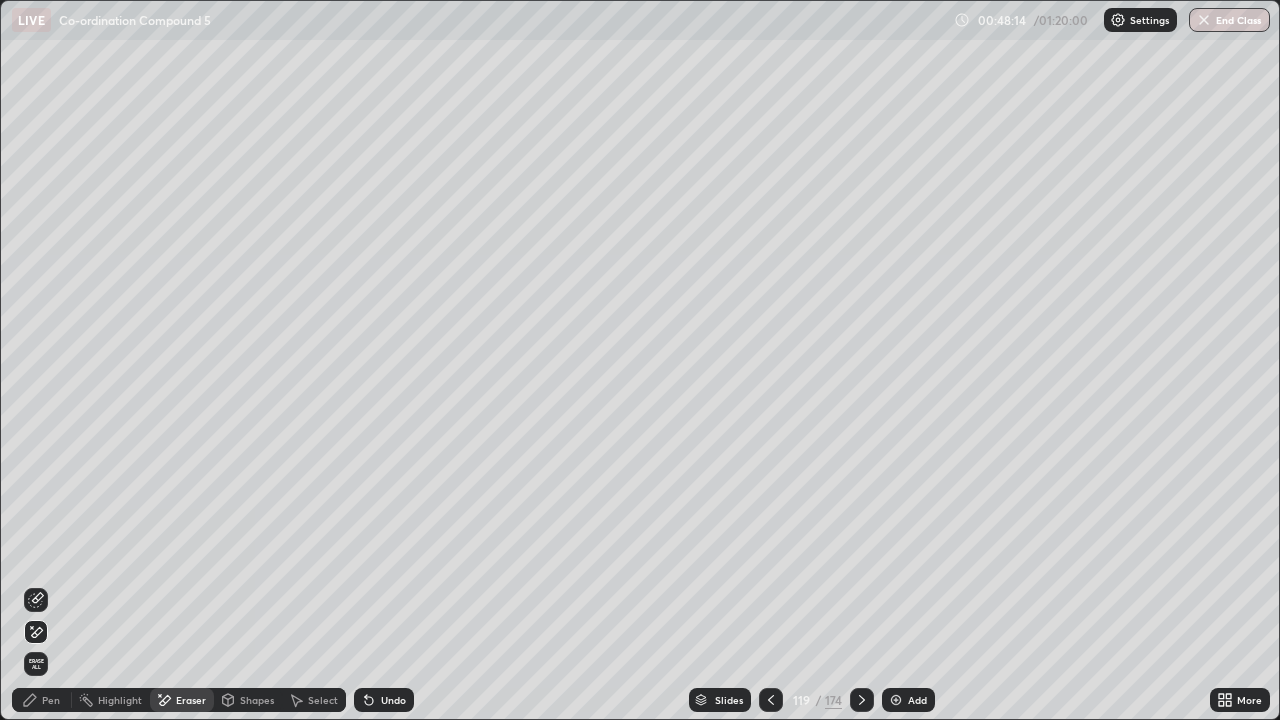 click on "Select" at bounding box center [323, 700] 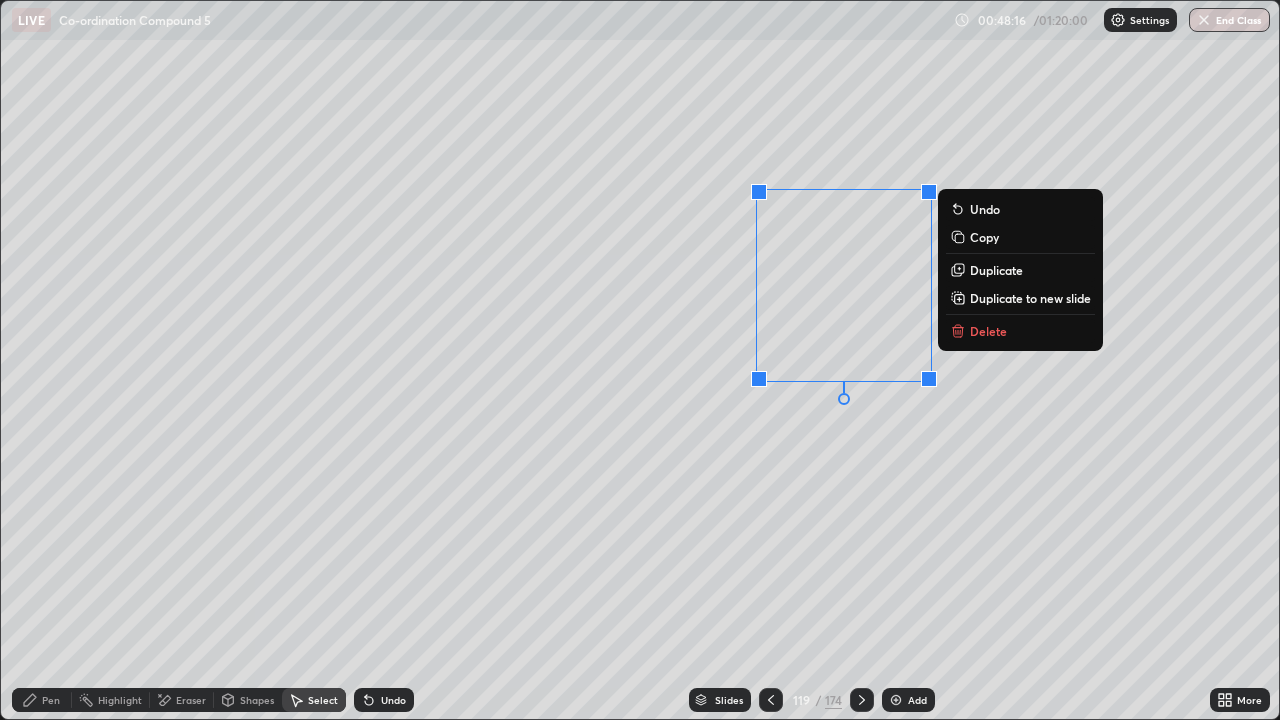 click on "Duplicate" at bounding box center (996, 270) 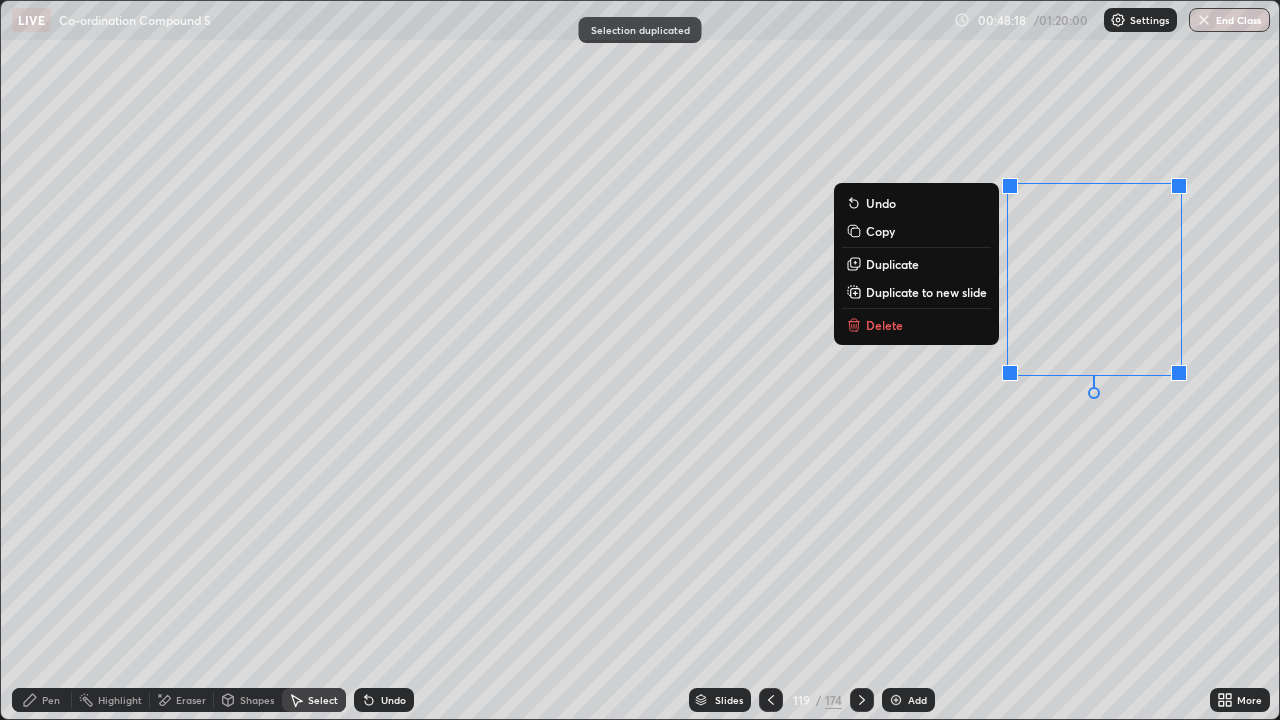 click on "Eraser" at bounding box center [191, 700] 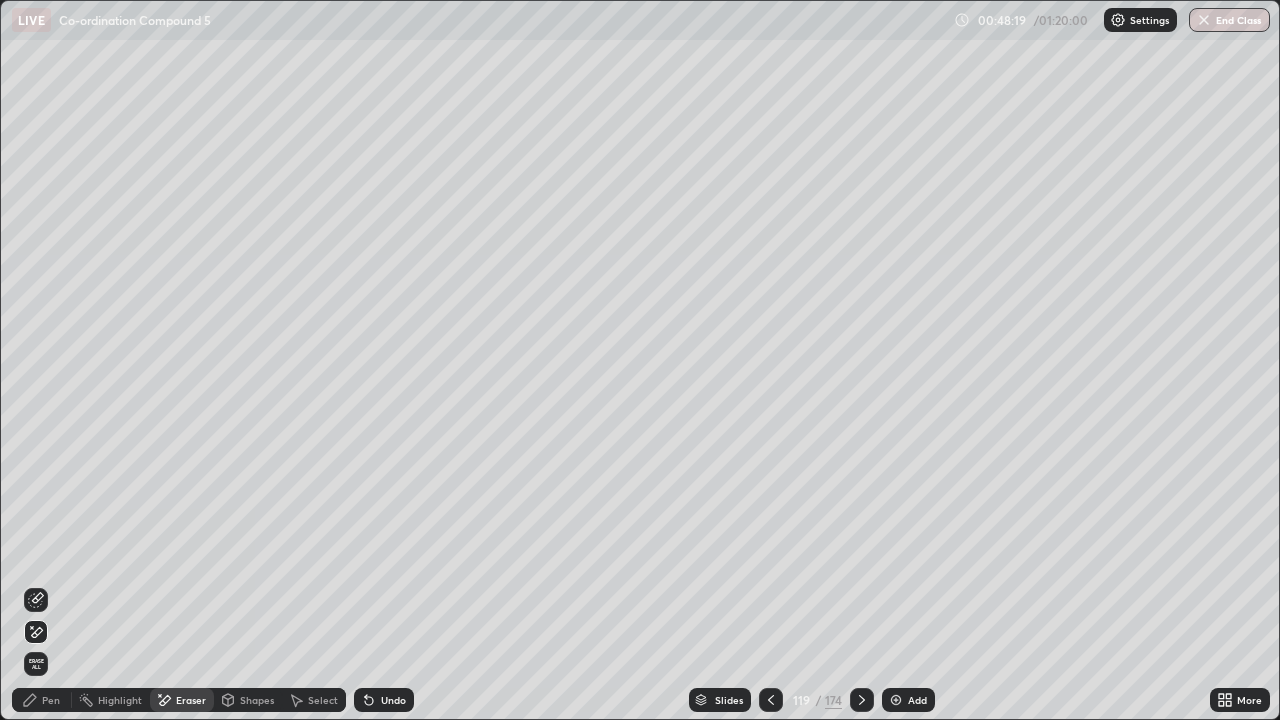click on "Pen" at bounding box center [51, 700] 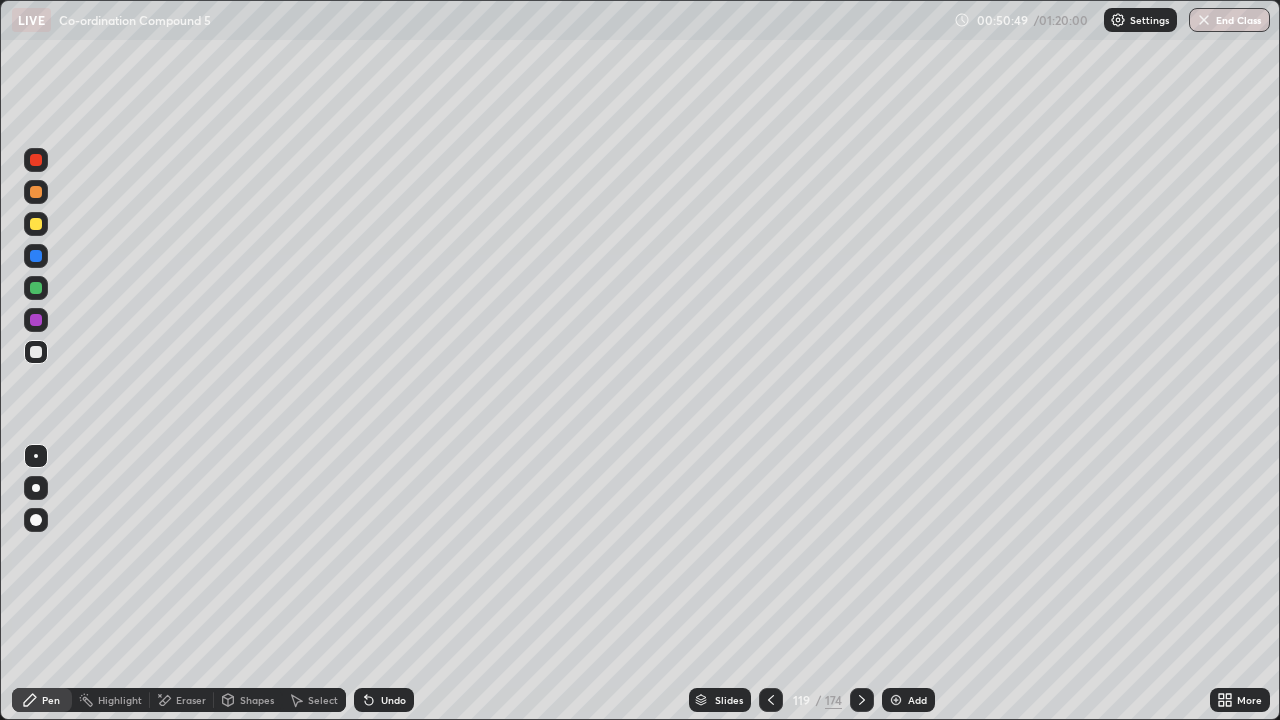 click 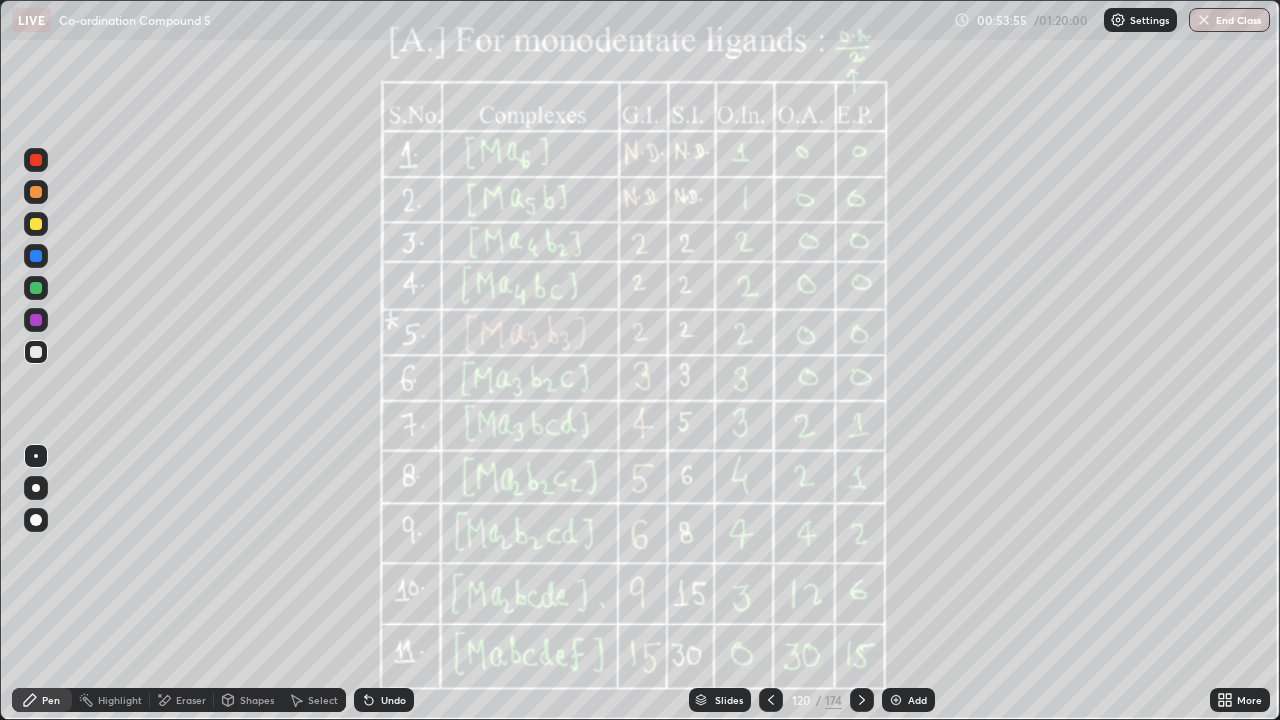 click on "Slides 120 / 174 Add" at bounding box center [812, 700] 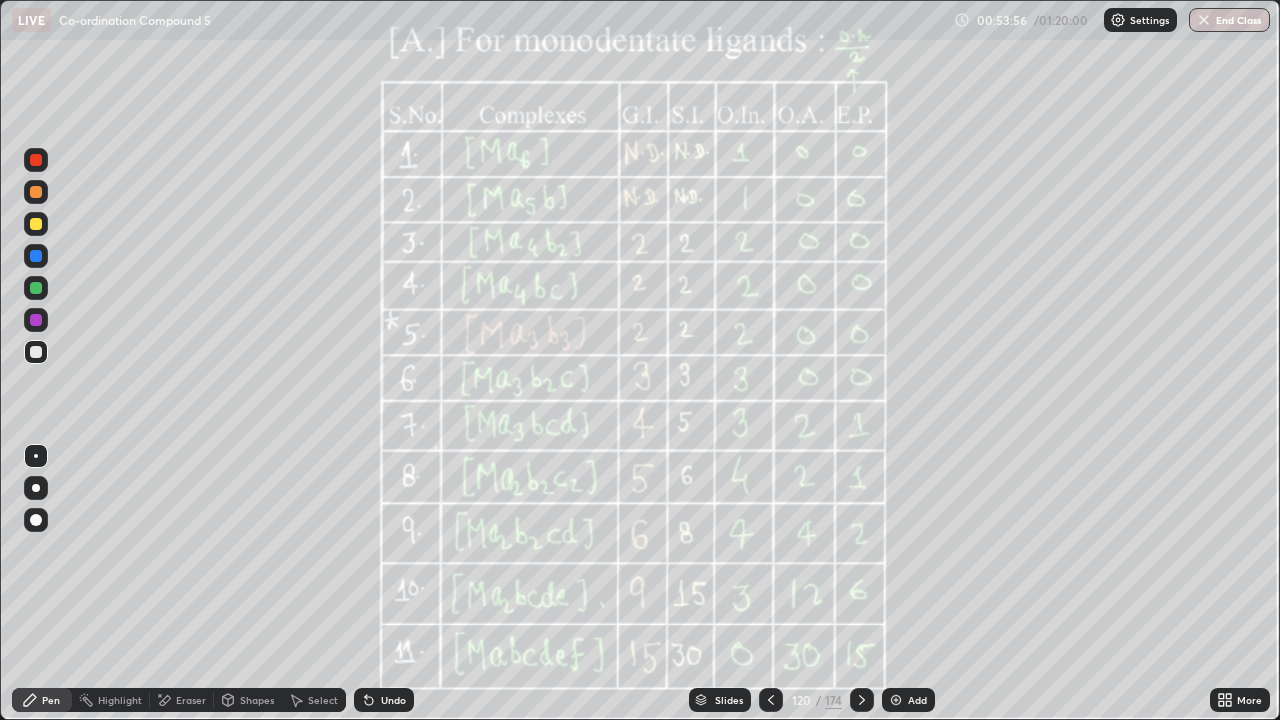 click on "Add" at bounding box center (917, 700) 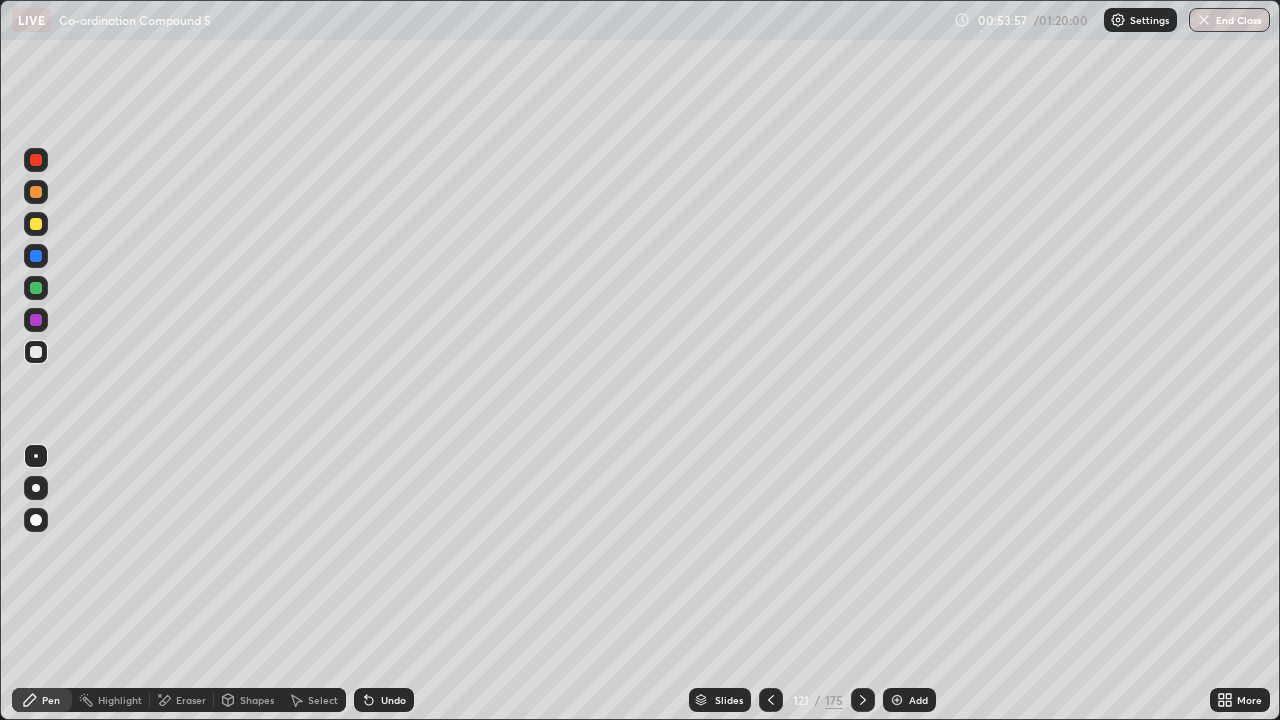 click at bounding box center [36, 192] 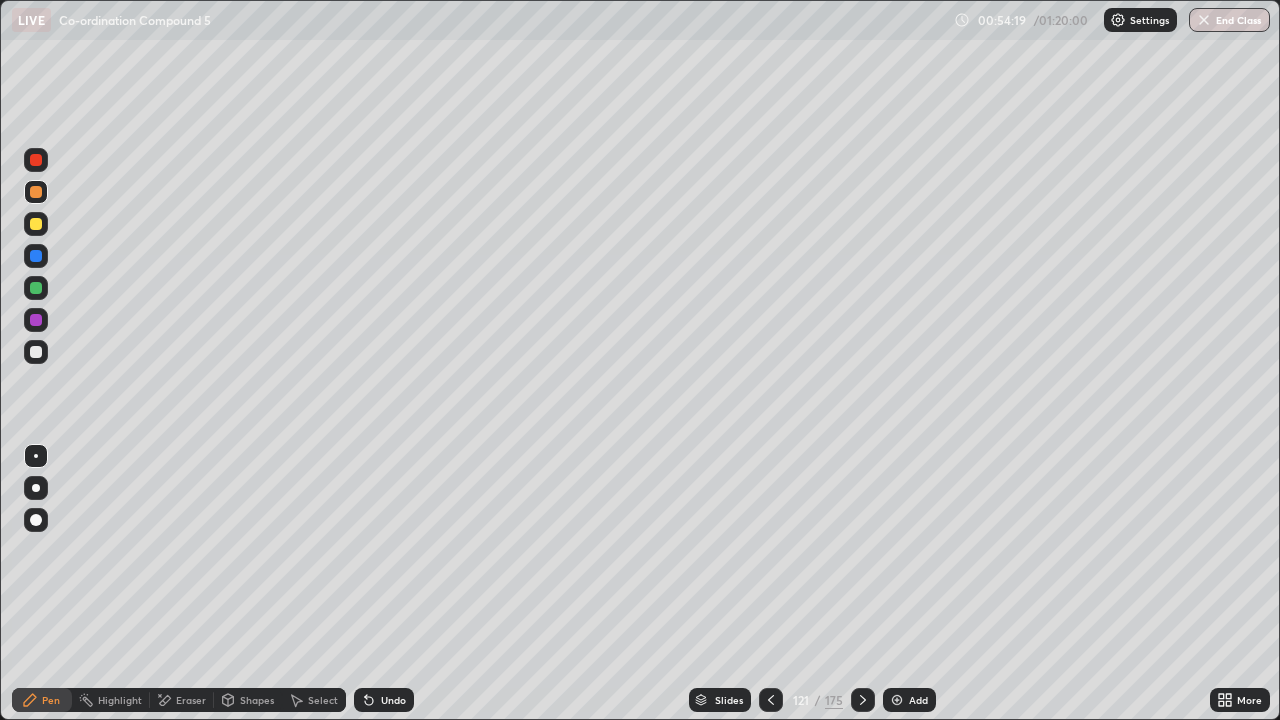 click at bounding box center [36, 192] 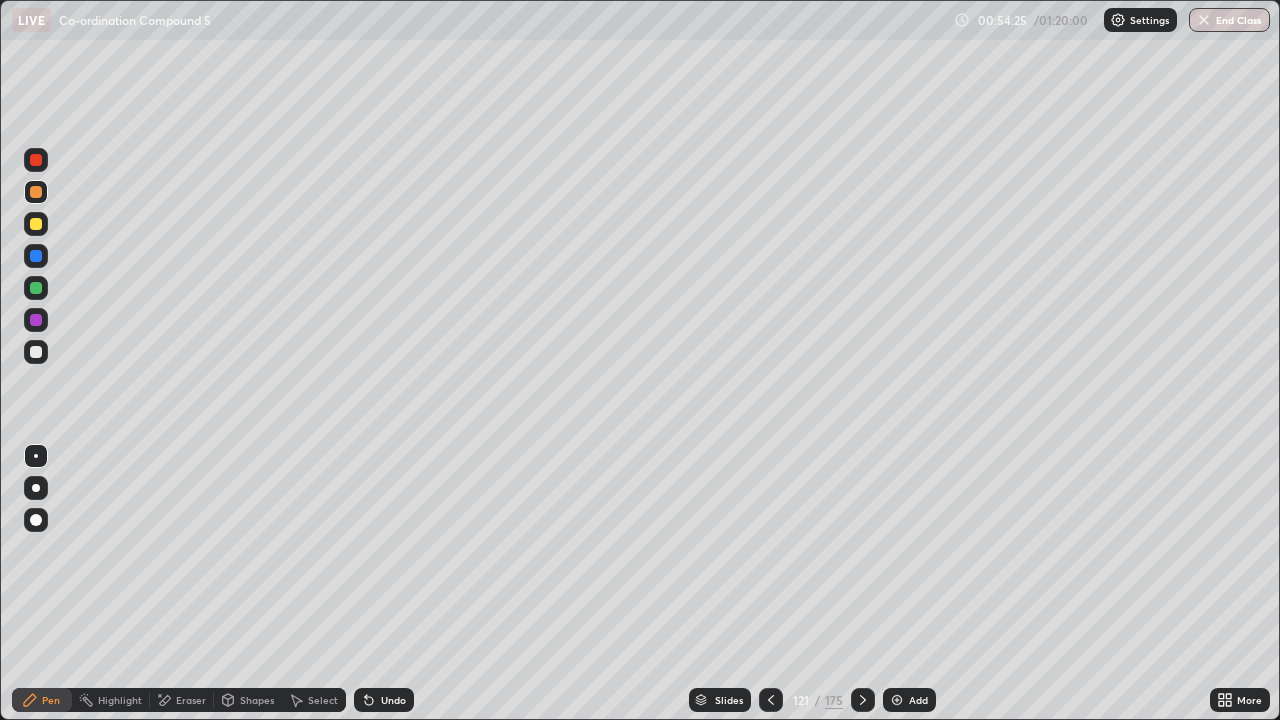 click at bounding box center (36, 352) 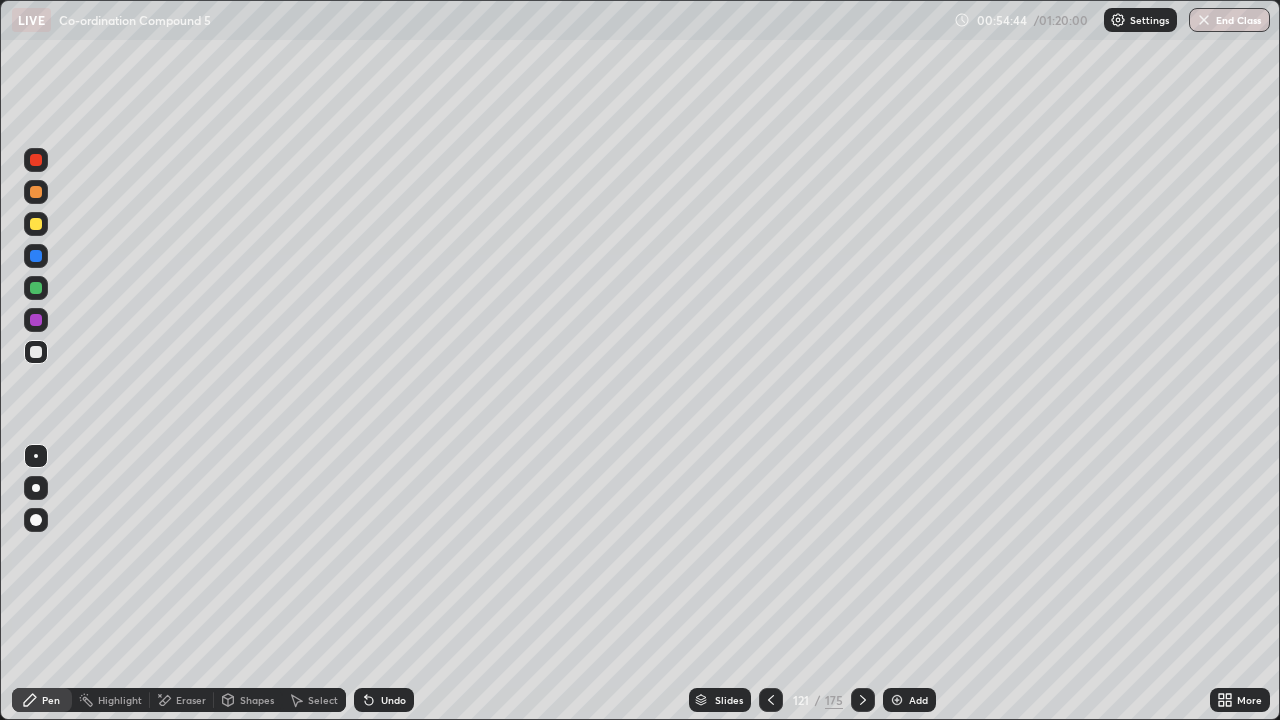 click on "Select" at bounding box center (323, 700) 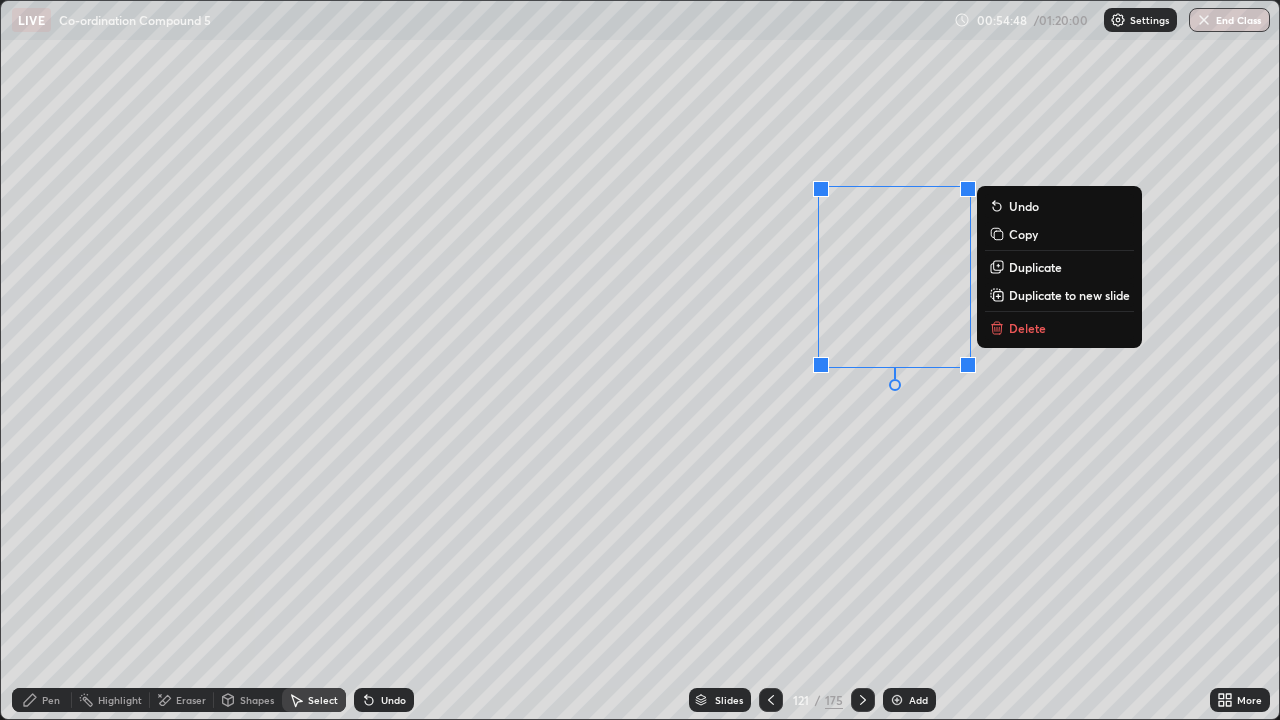 click on "Duplicate" at bounding box center [1035, 267] 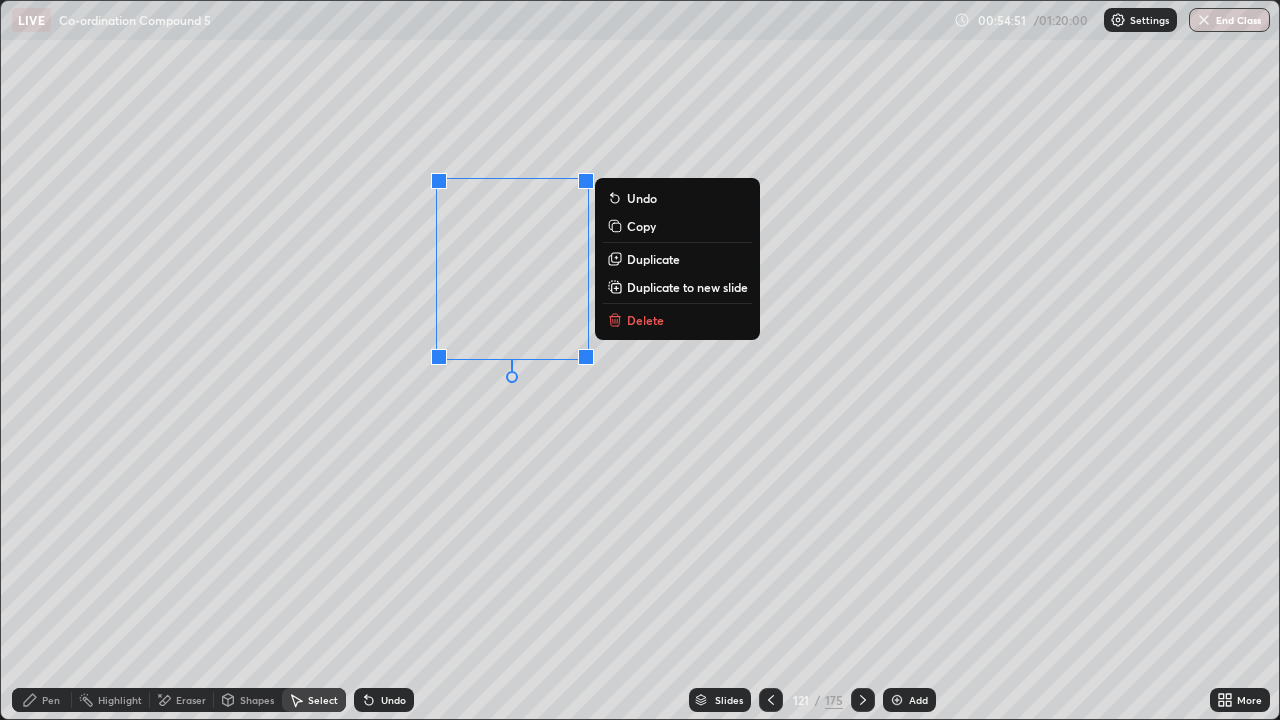 click on "Pen" at bounding box center [42, 700] 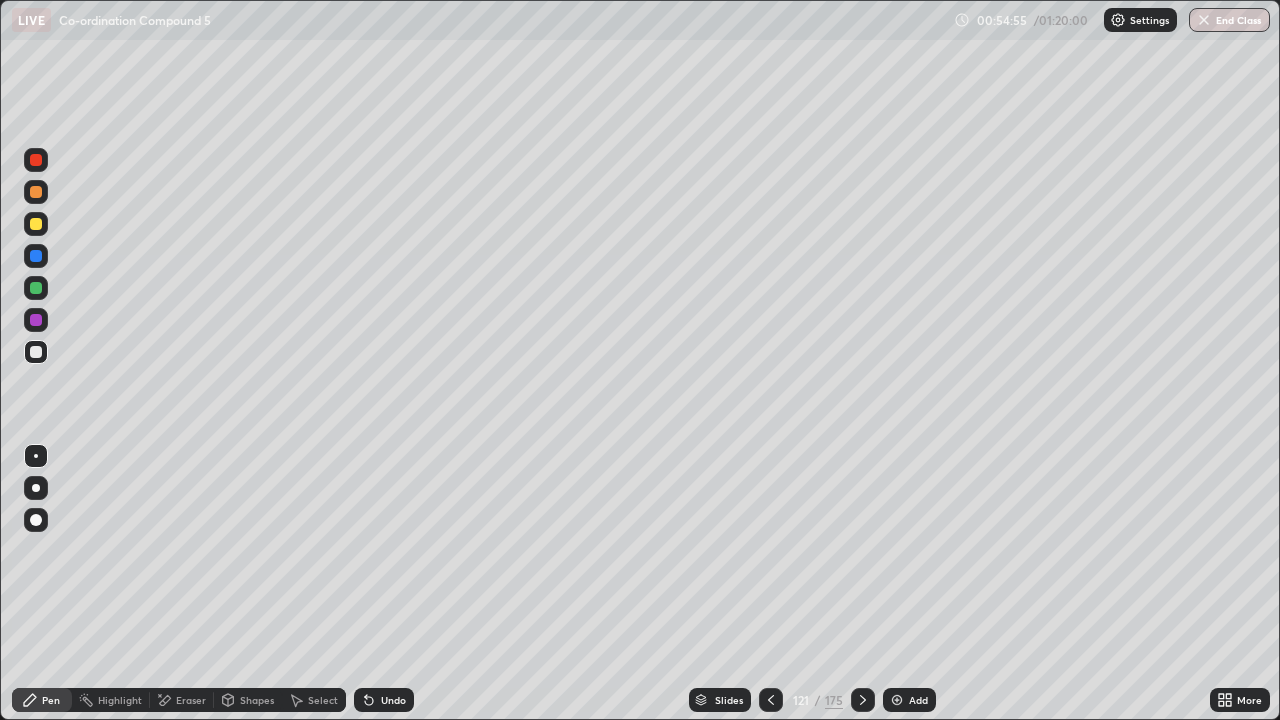 click on "Undo" at bounding box center [393, 700] 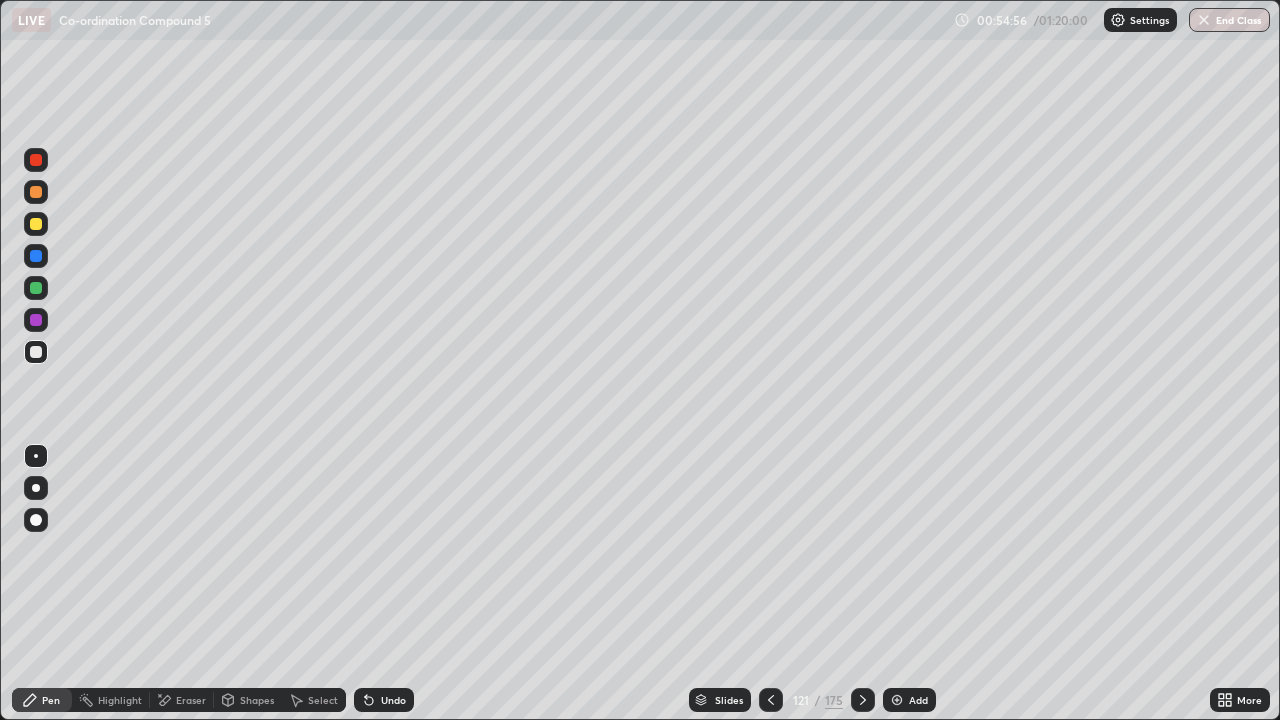 click on "Undo" at bounding box center [393, 700] 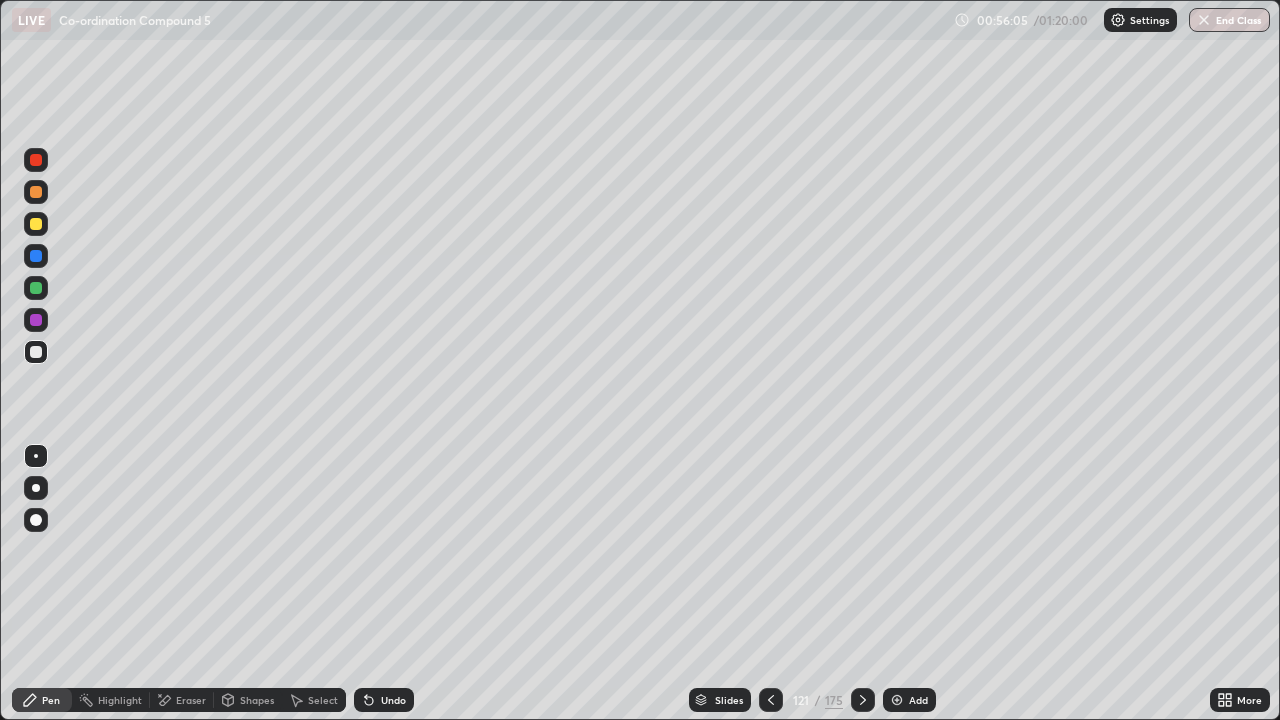click 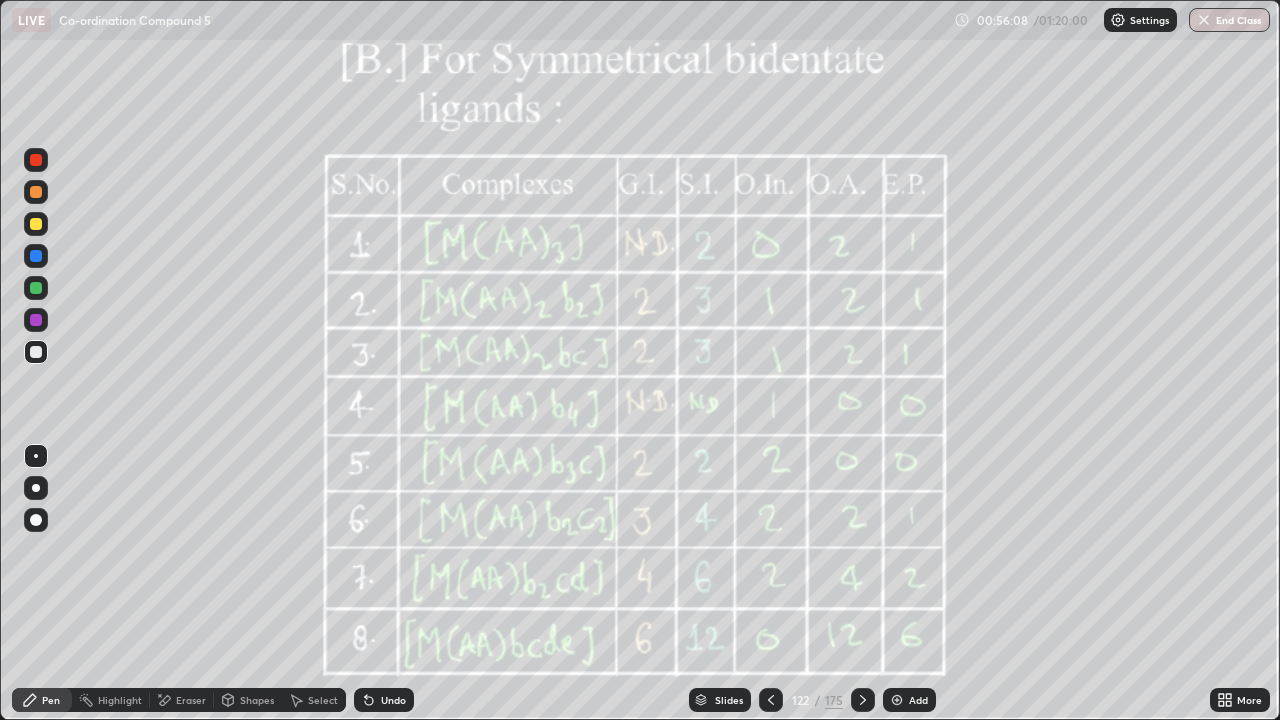 click 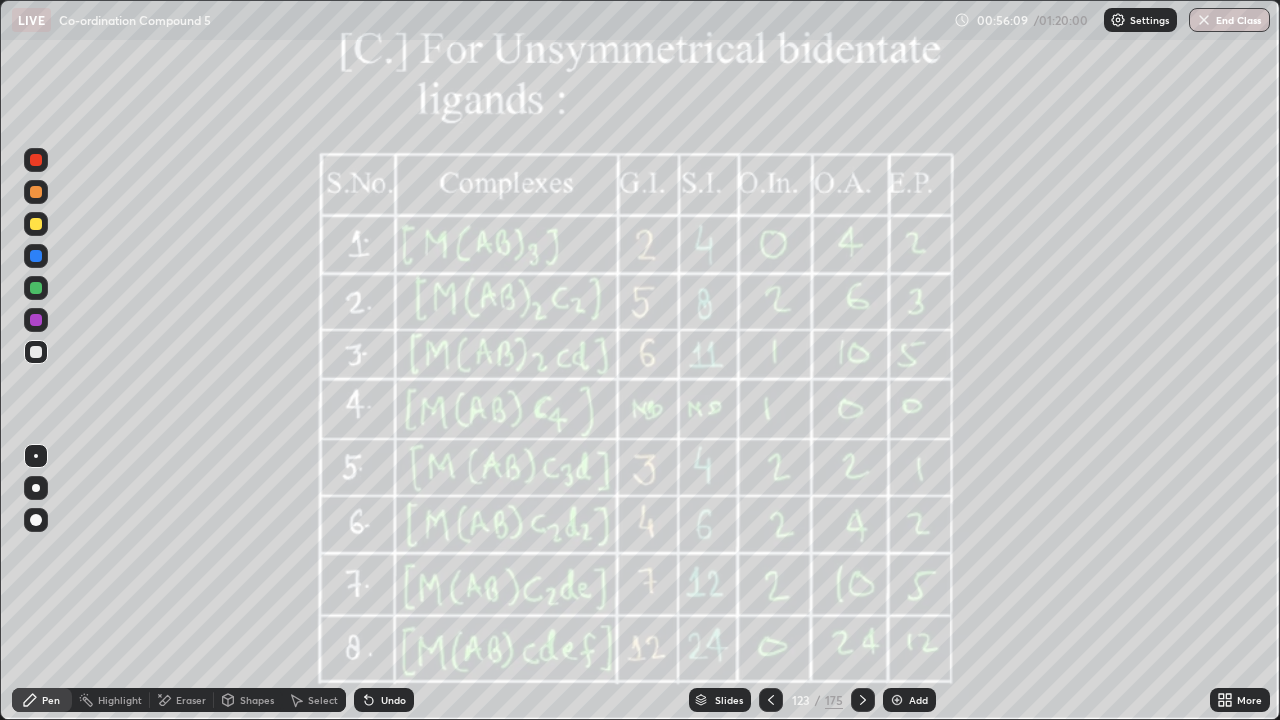 click at bounding box center (863, 700) 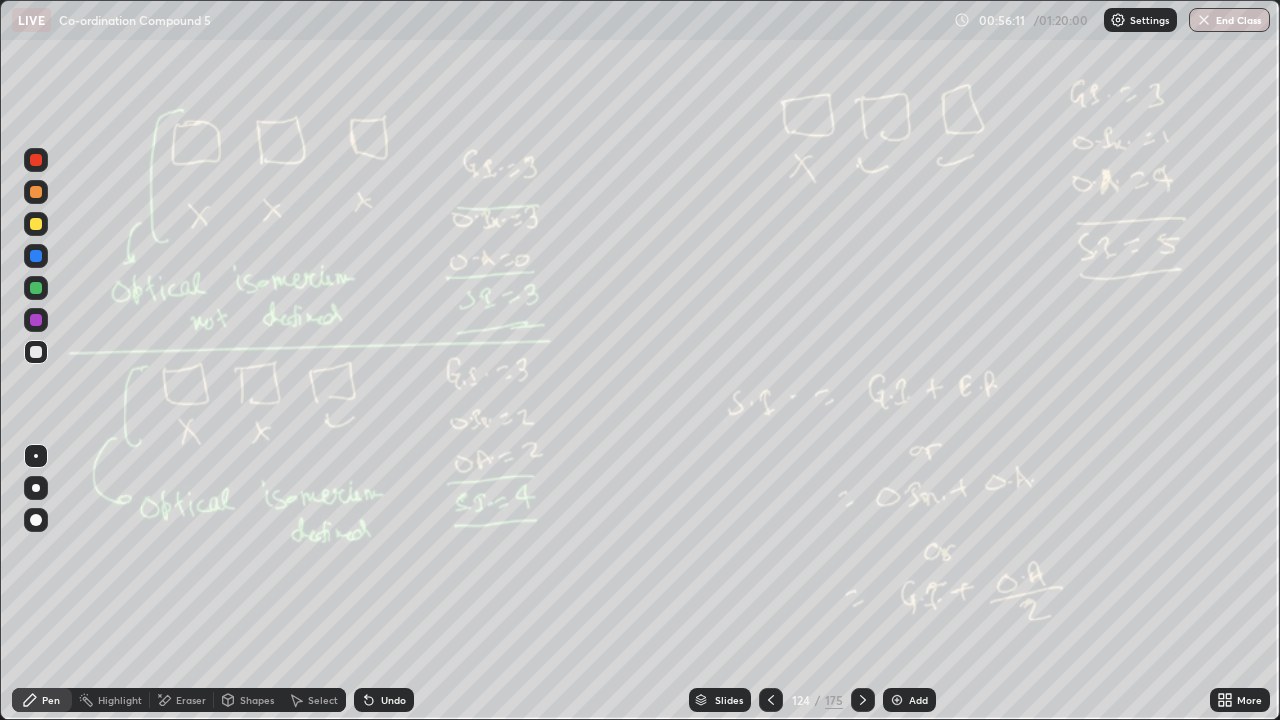 click at bounding box center (863, 700) 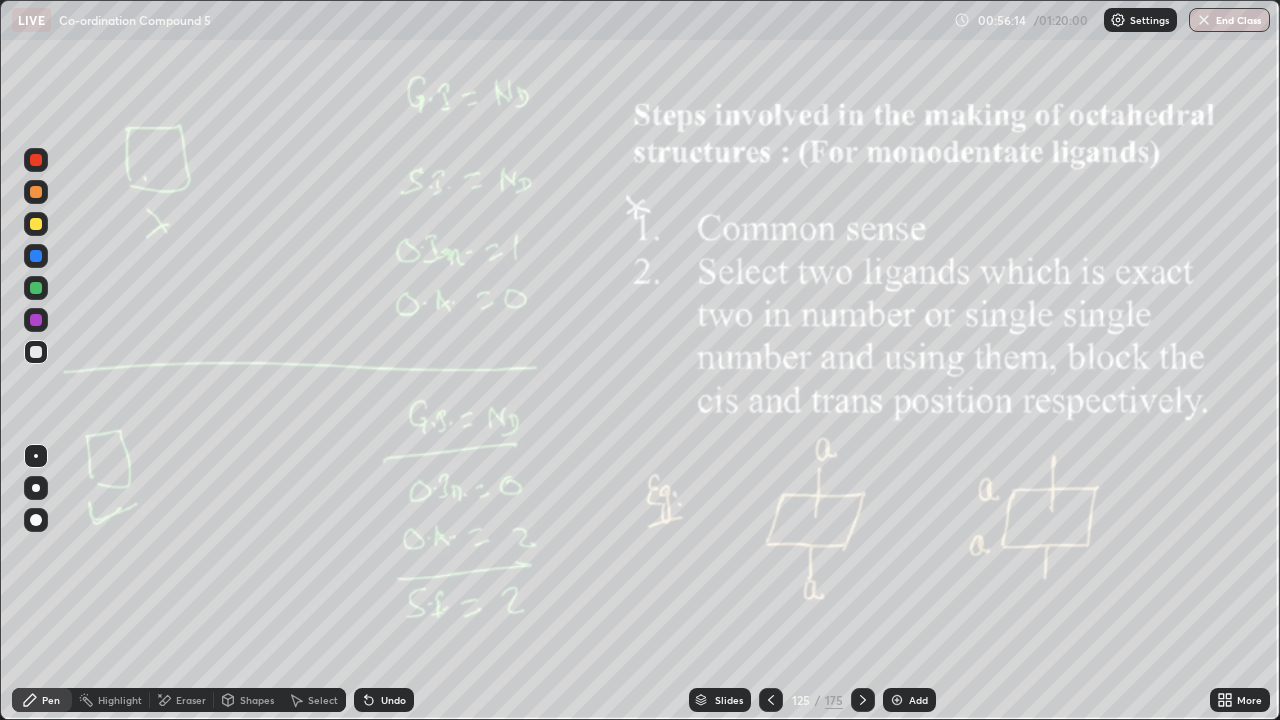 click 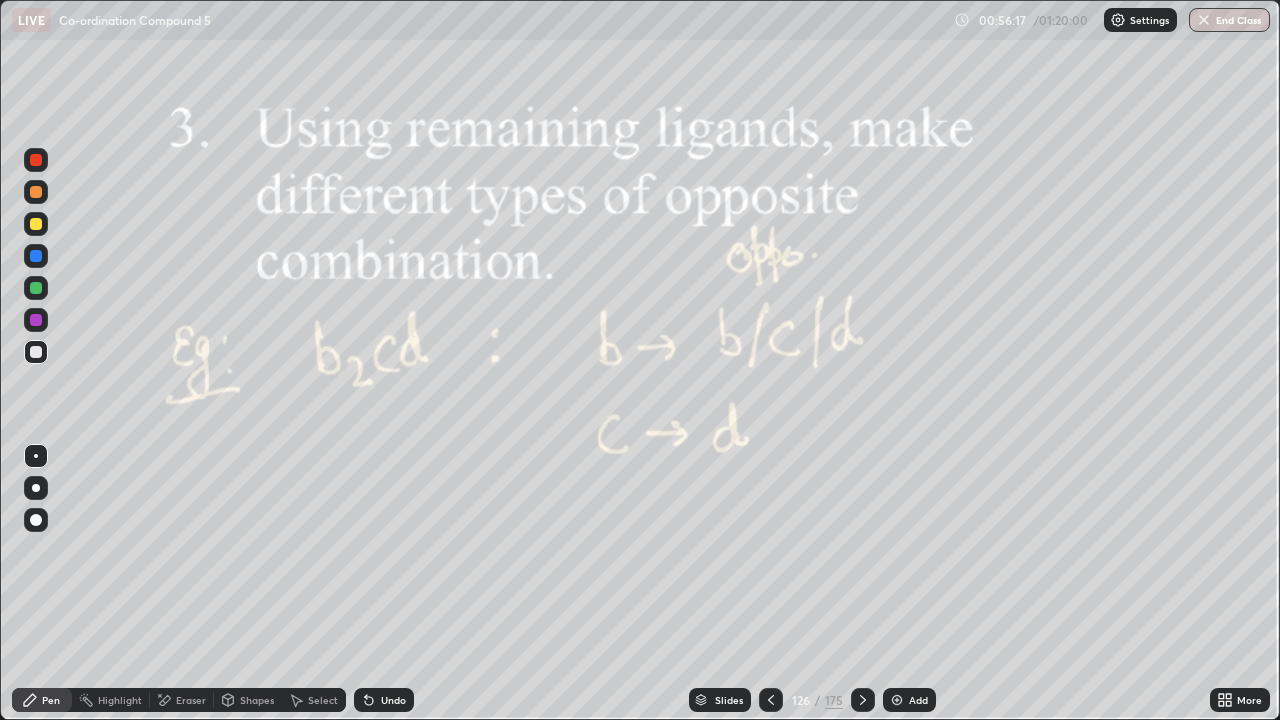 click 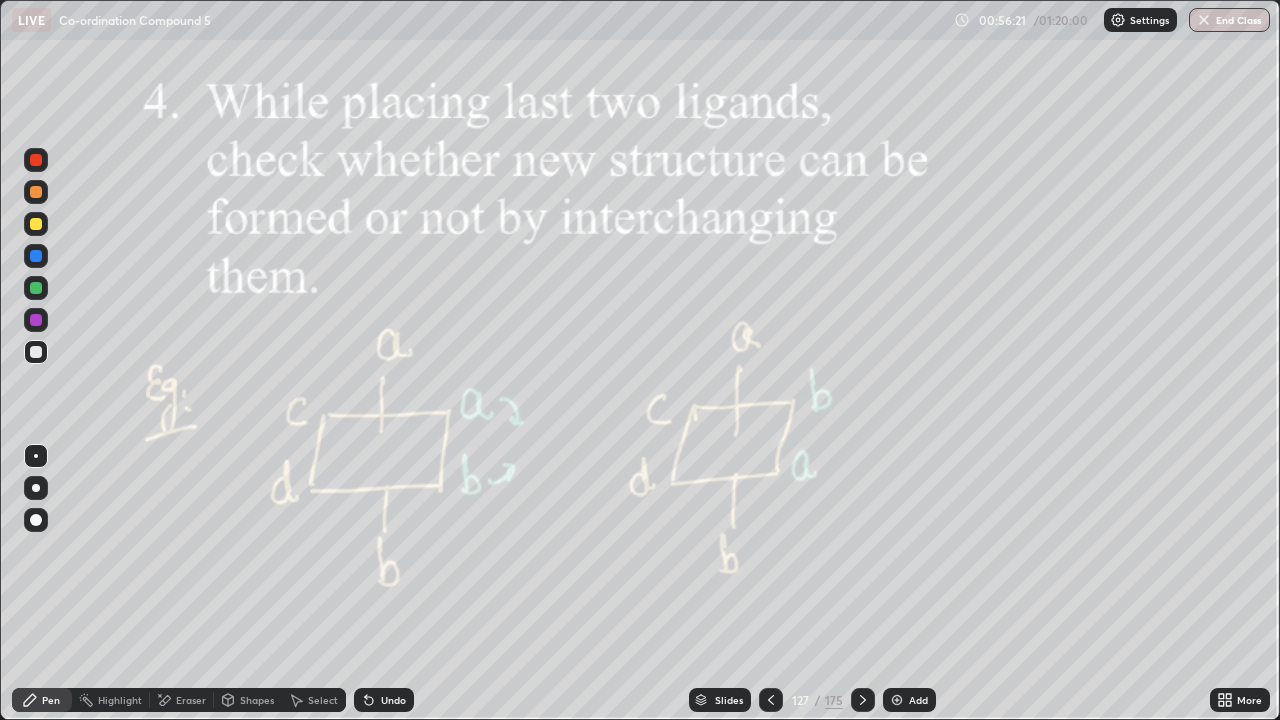 click 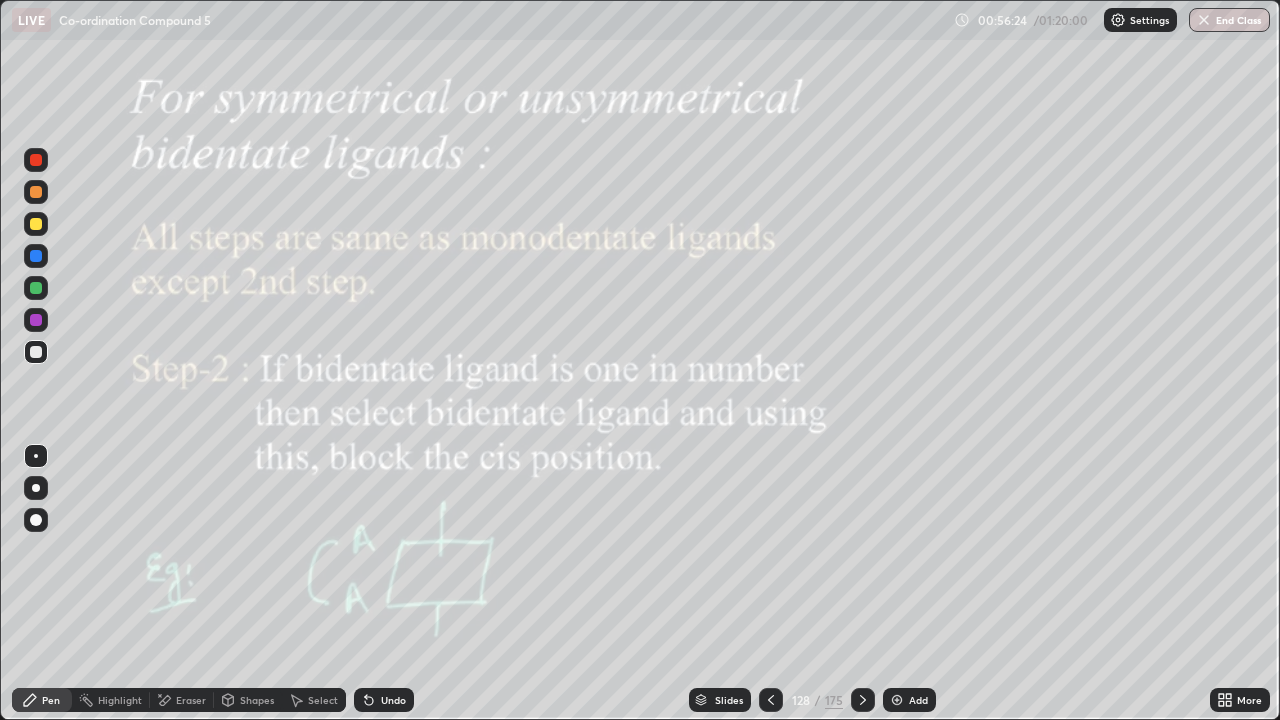 click at bounding box center (771, 700) 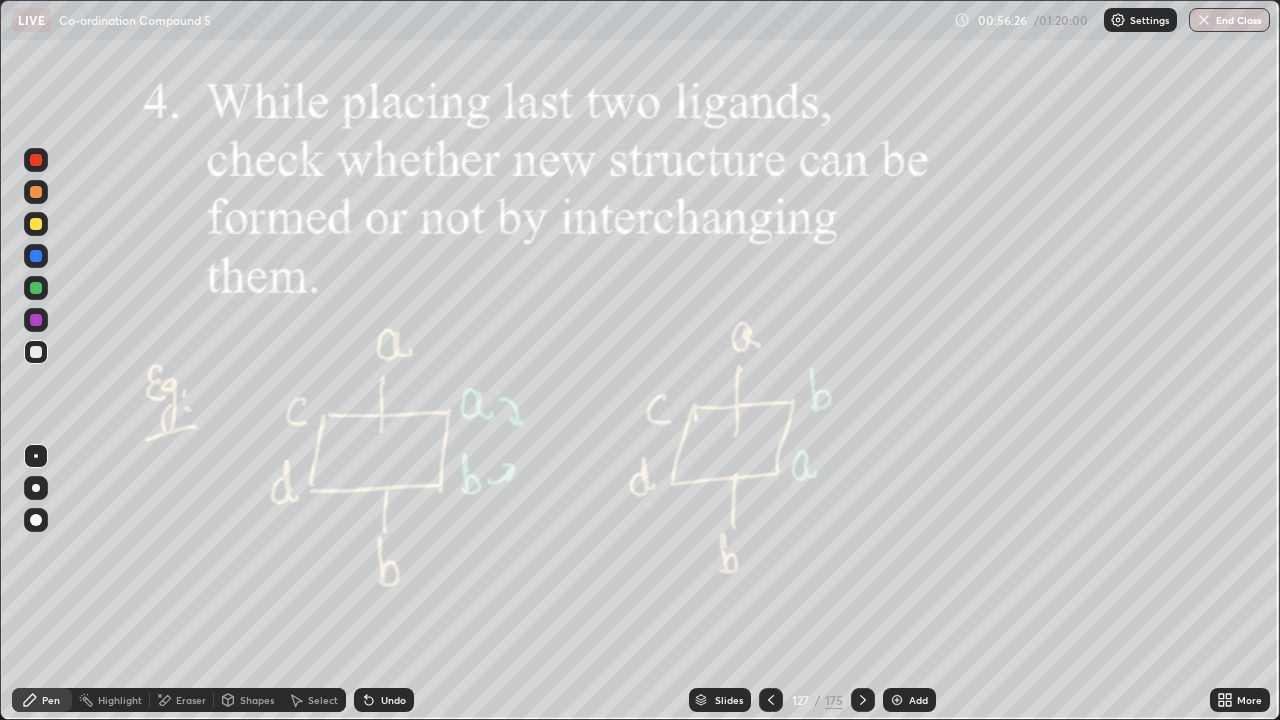 click 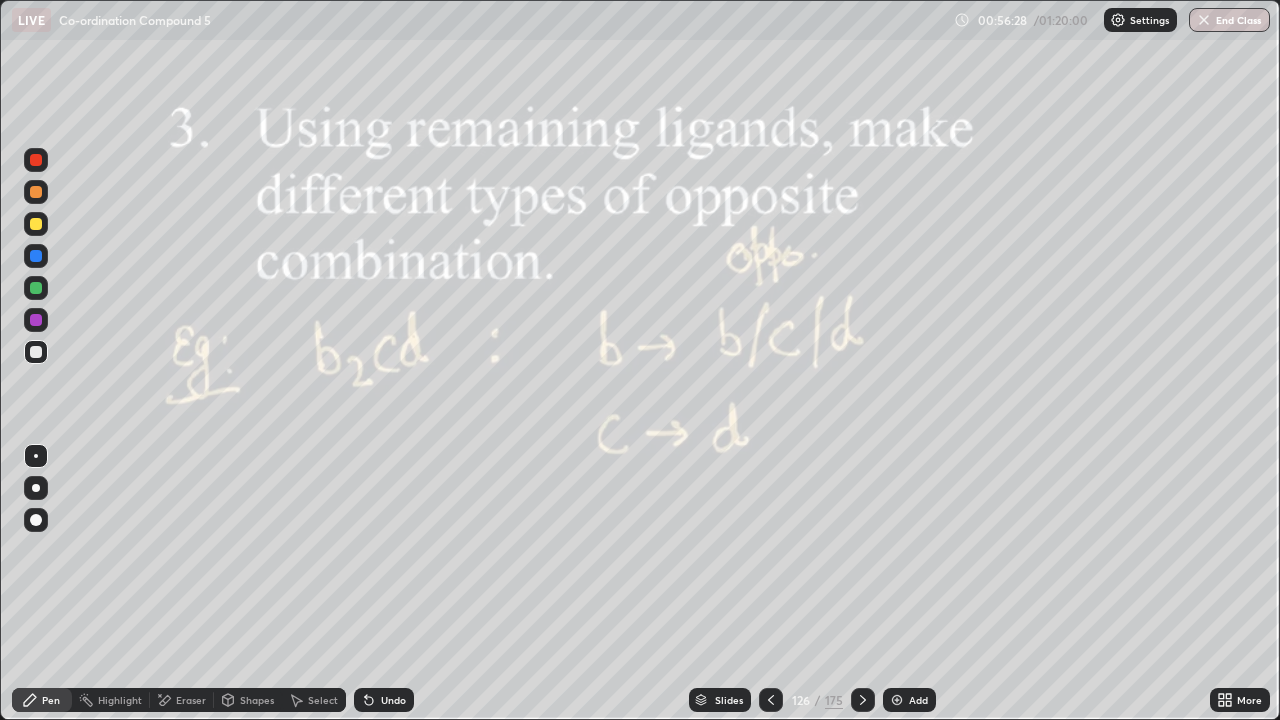 click 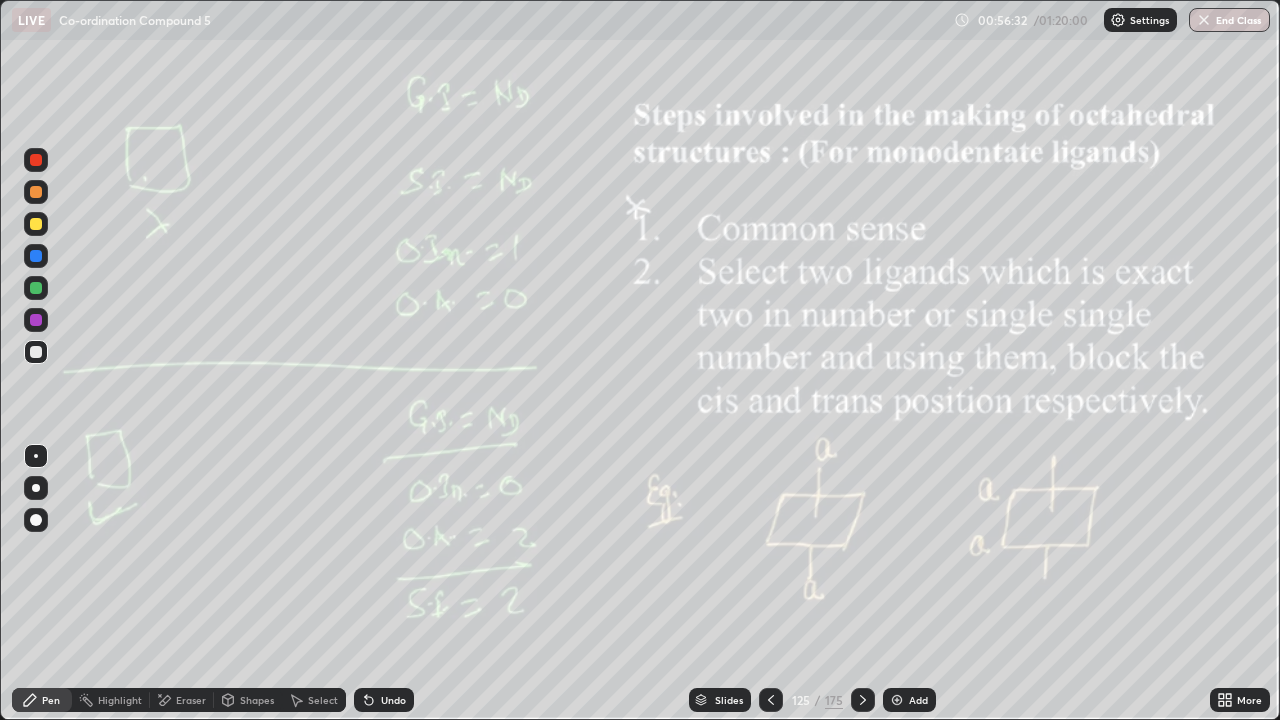 click on "Slides" at bounding box center [720, 700] 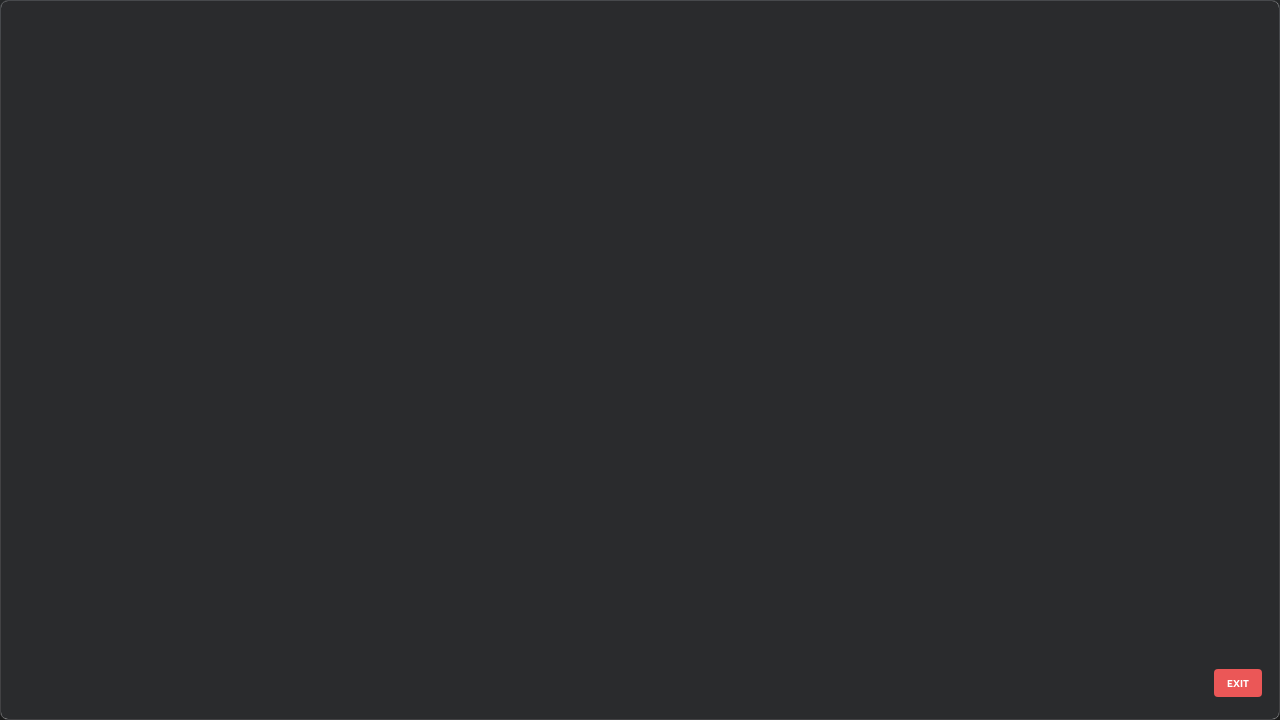scroll, scrollTop: 8716, scrollLeft: 0, axis: vertical 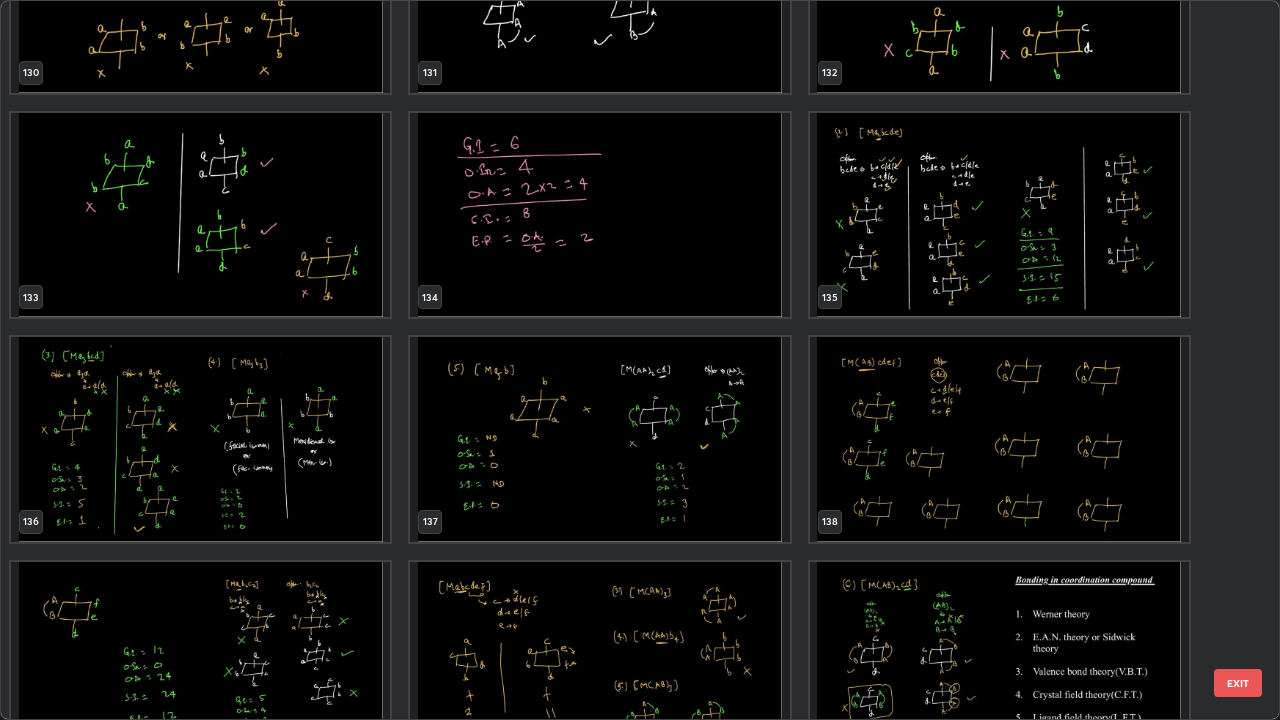 click at bounding box center [200, 439] 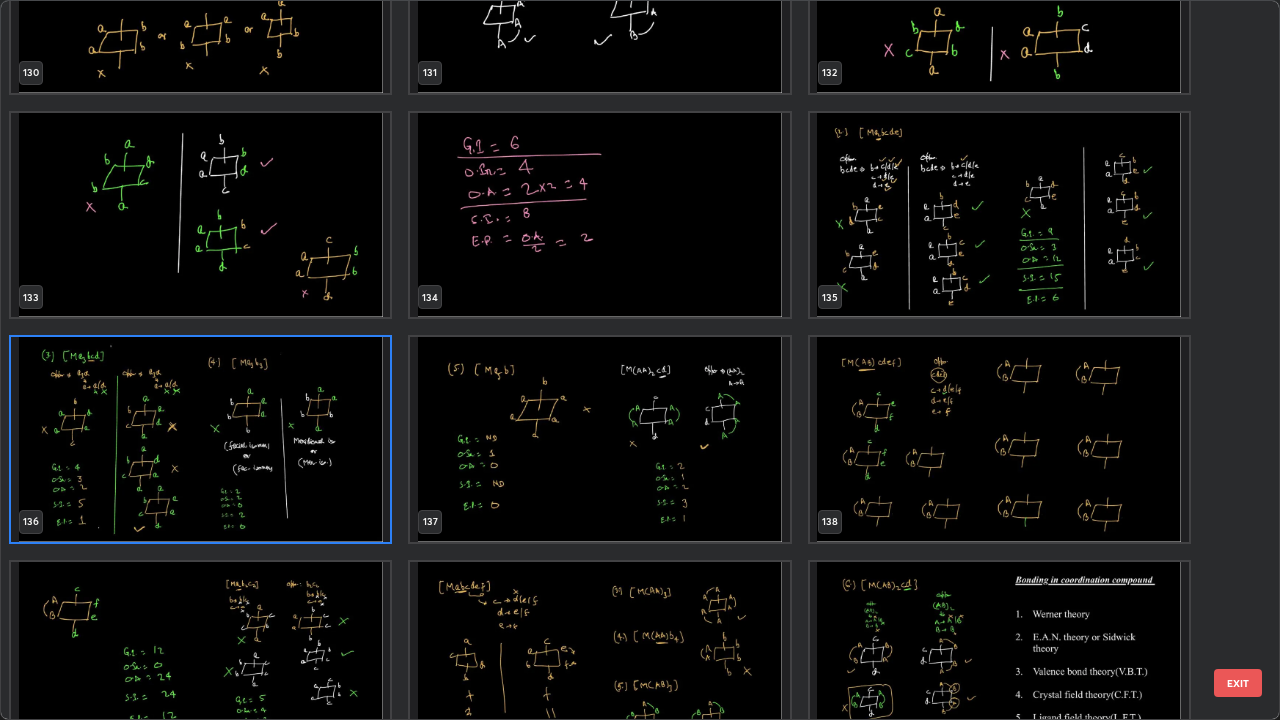 click at bounding box center (200, 439) 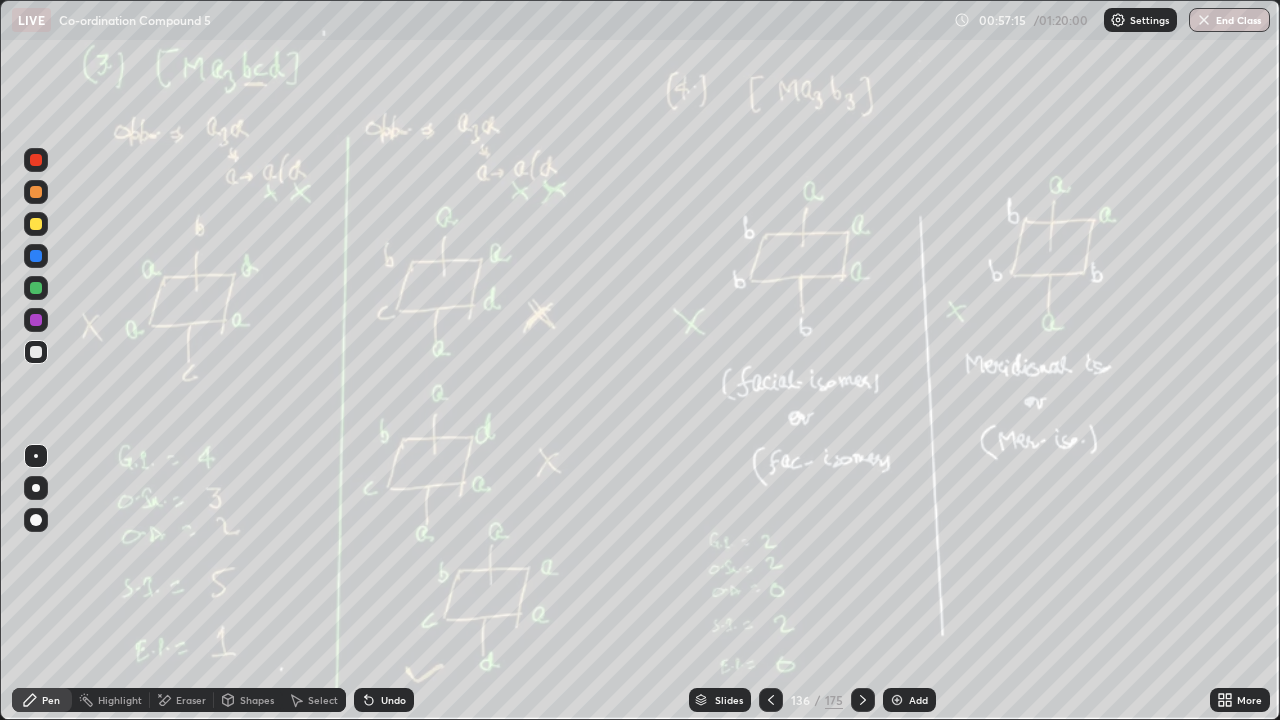 click on "Slides" at bounding box center [729, 700] 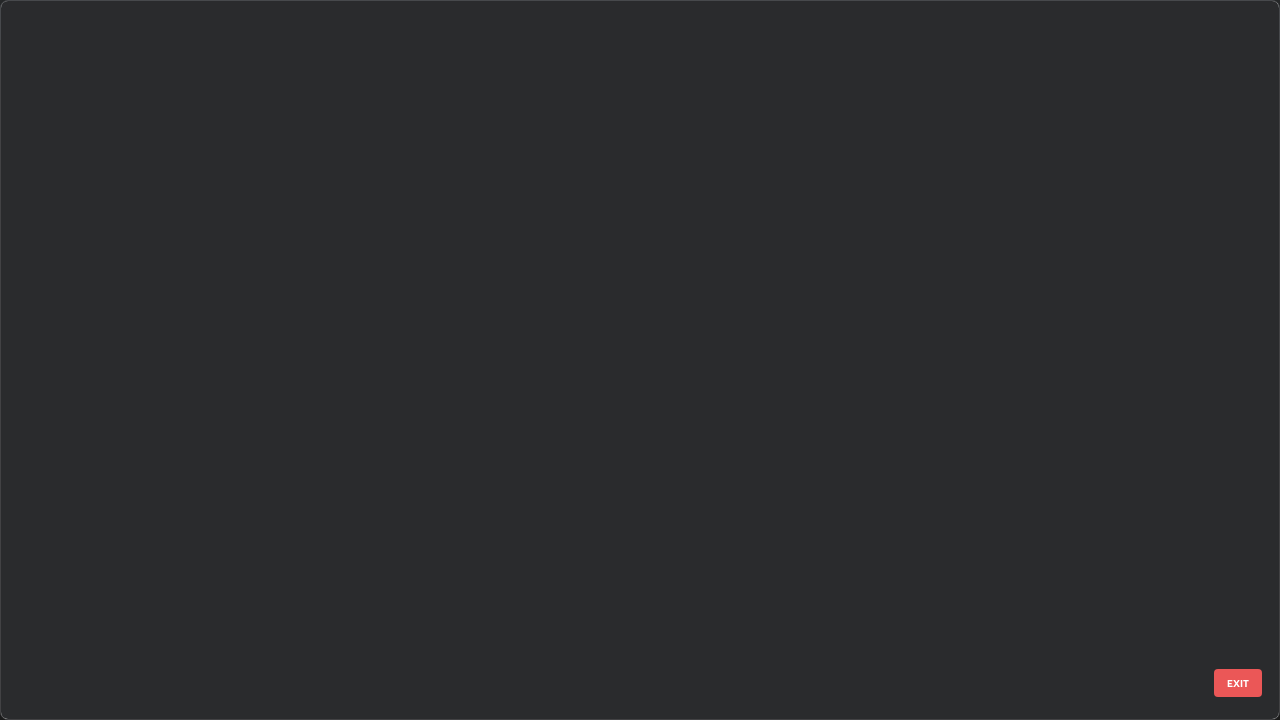 scroll, scrollTop: 9614, scrollLeft: 0, axis: vertical 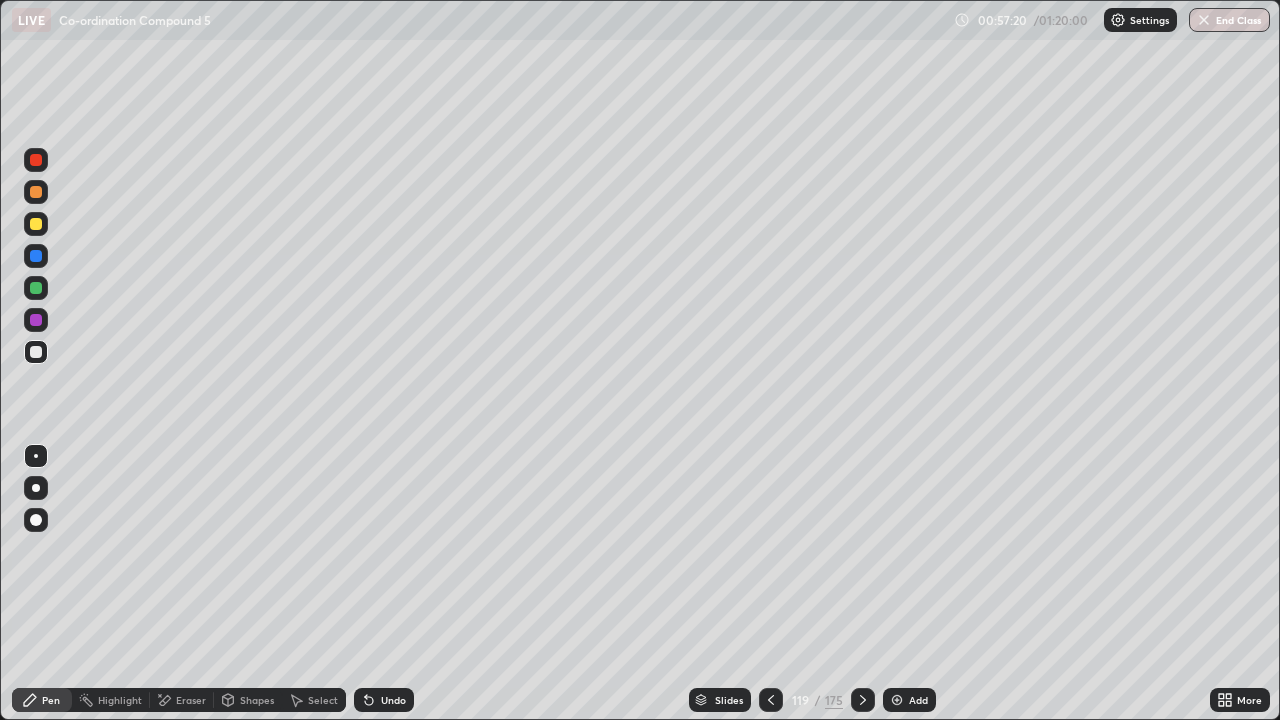 click 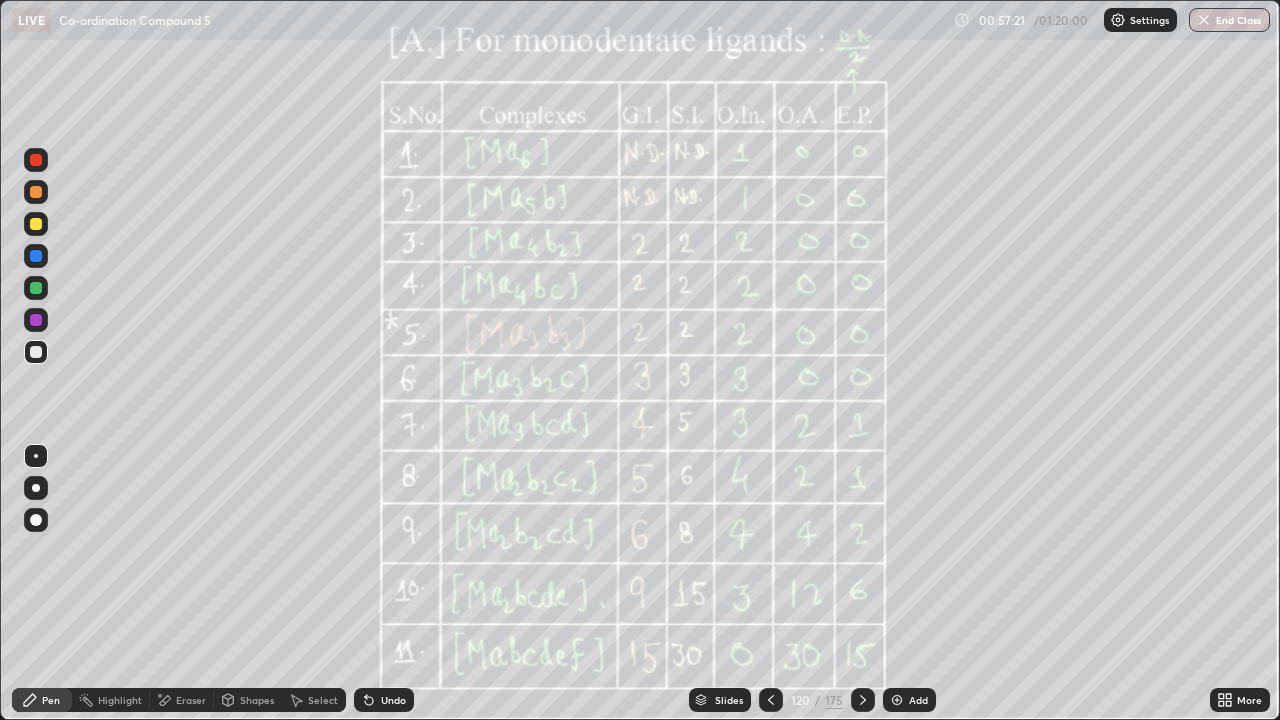 click at bounding box center [863, 700] 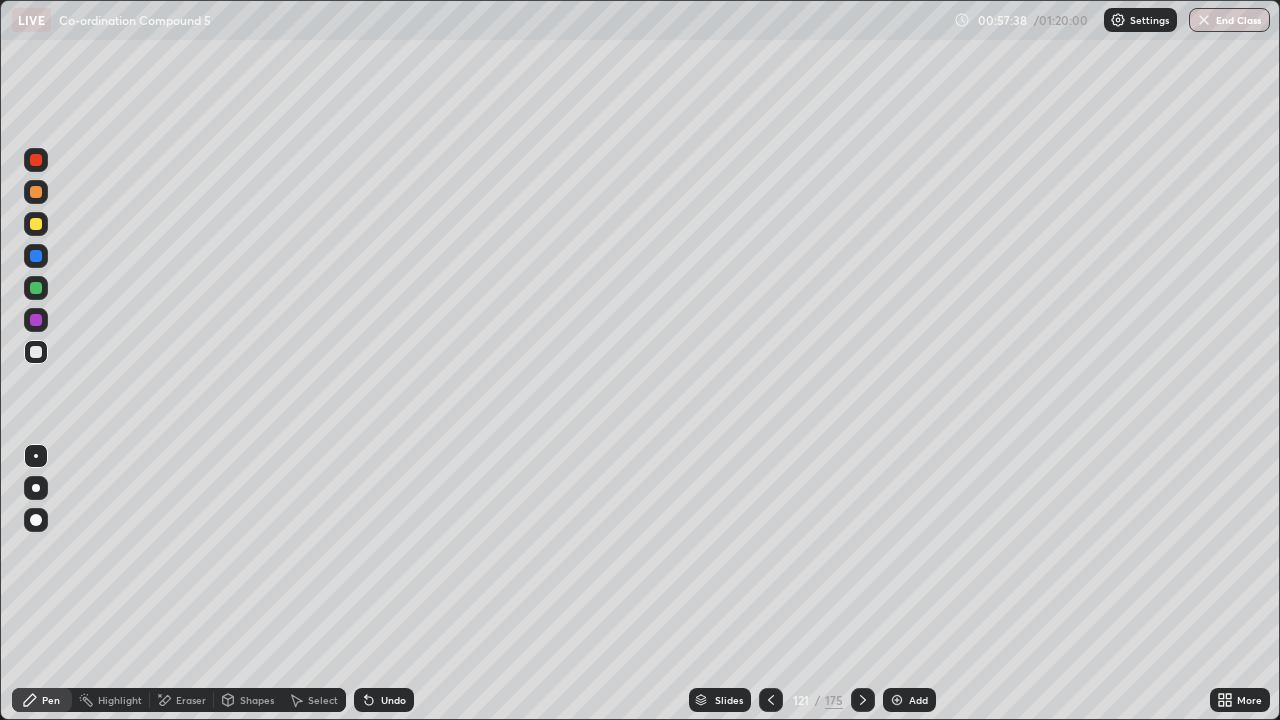 click on "Undo" at bounding box center (384, 700) 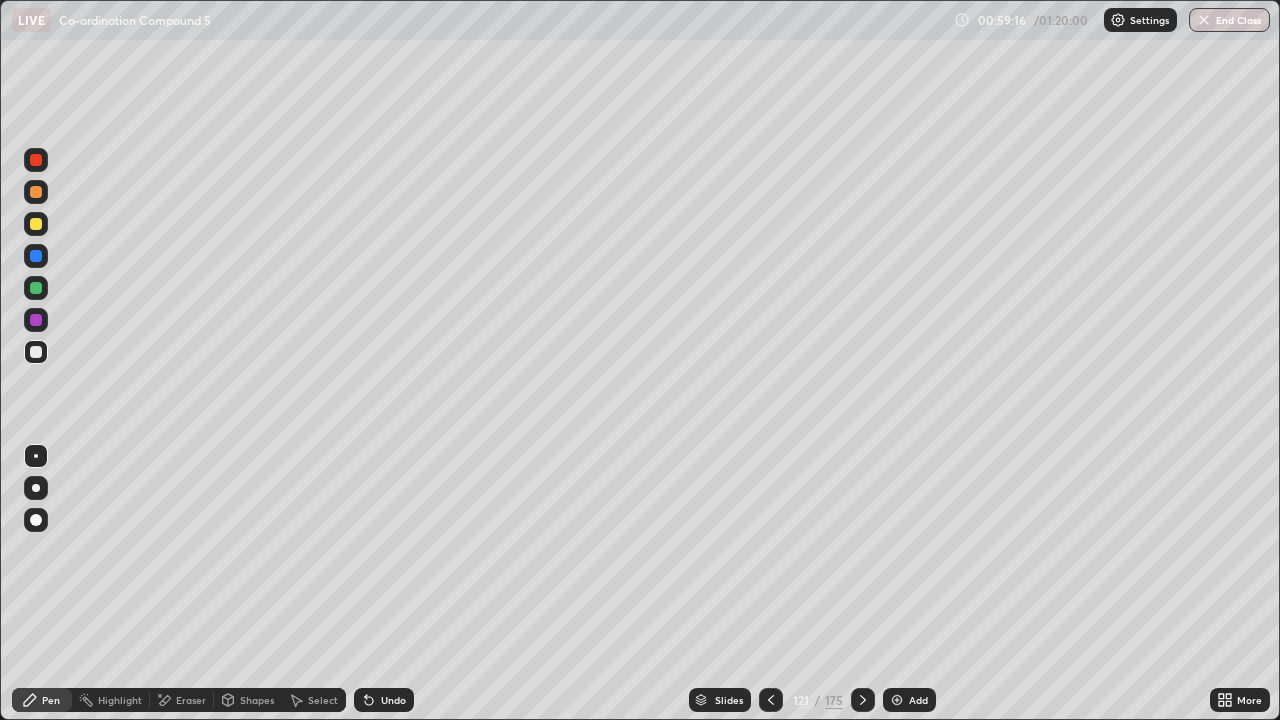 click at bounding box center (863, 700) 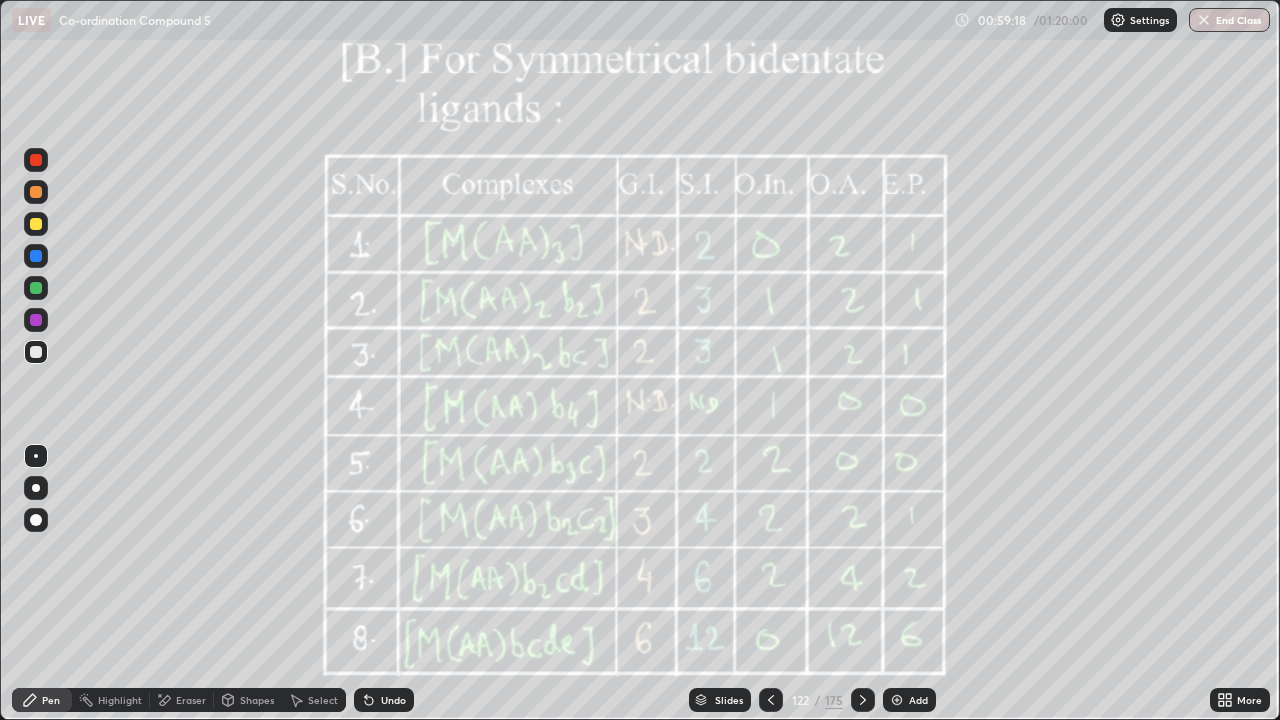 click 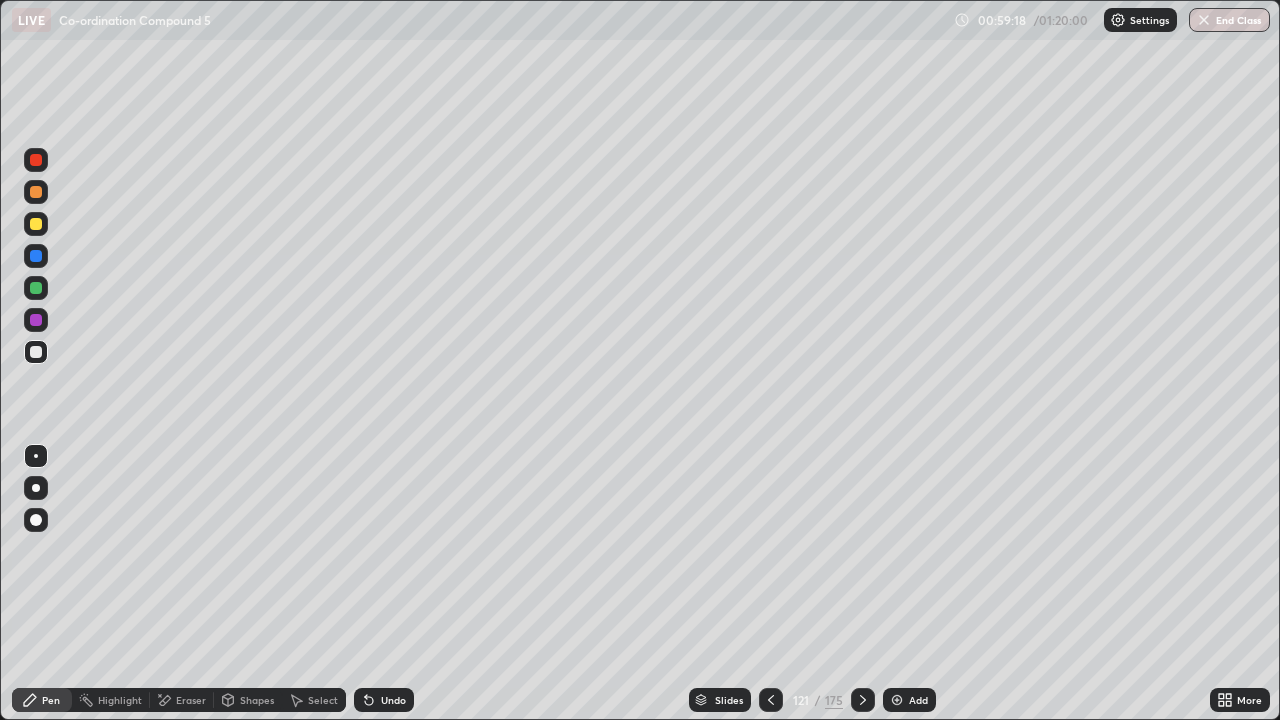 click at bounding box center [771, 700] 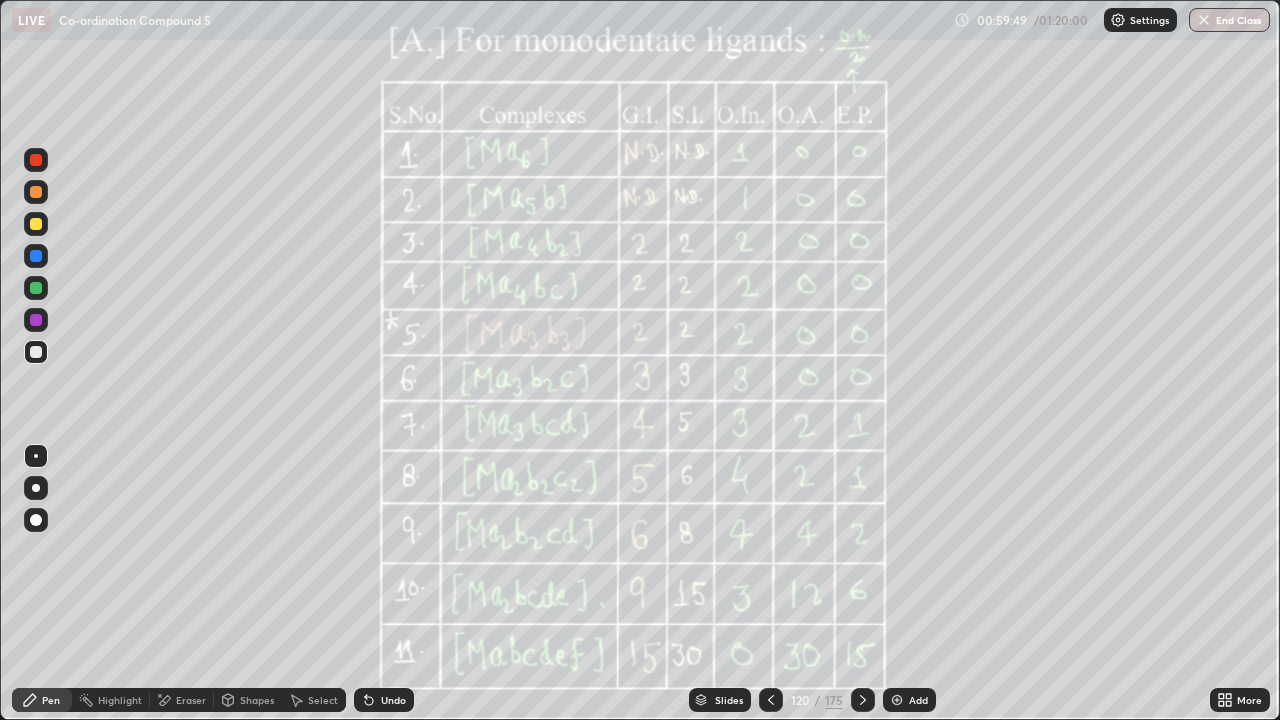 click on "Add" at bounding box center (918, 700) 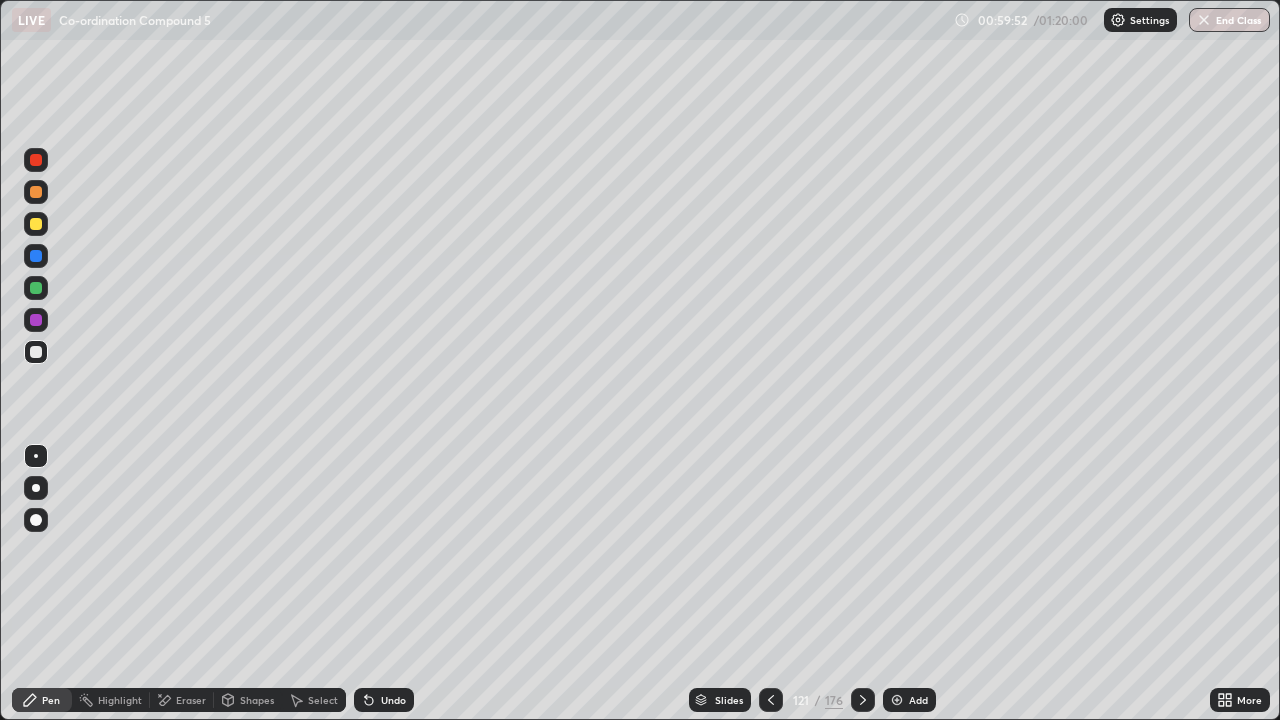 click at bounding box center (36, 224) 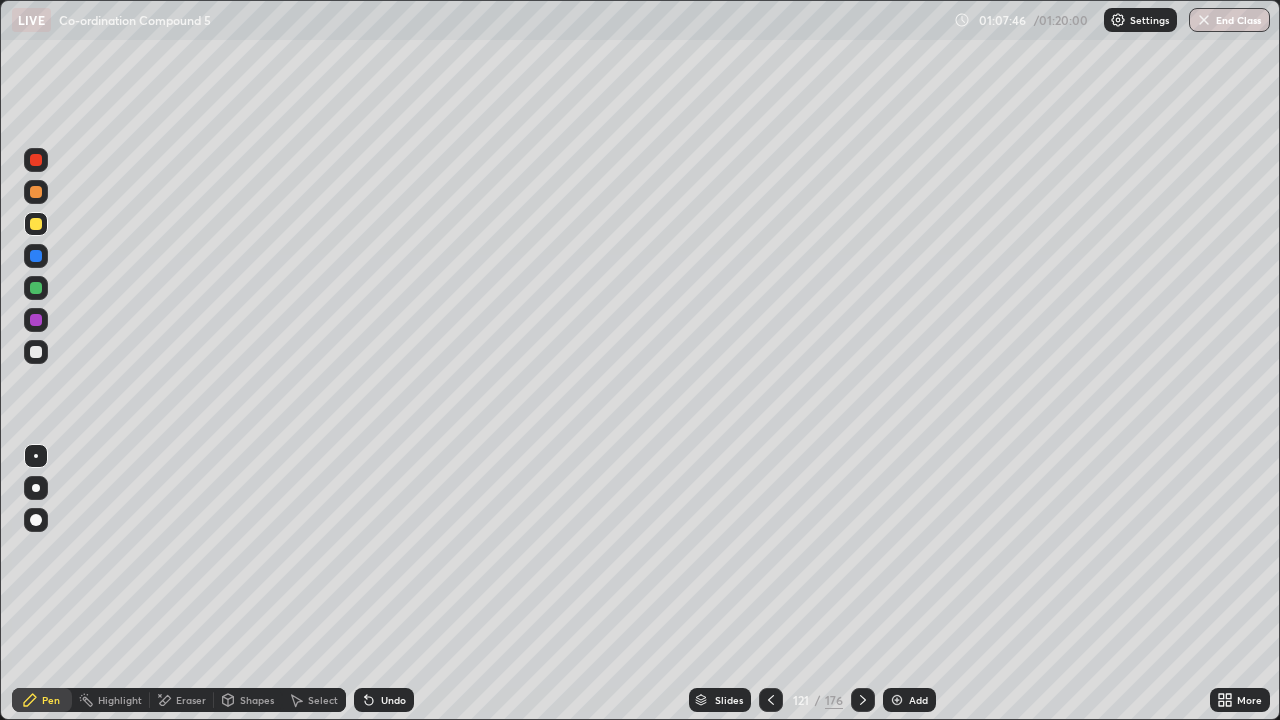 click at bounding box center (863, 700) 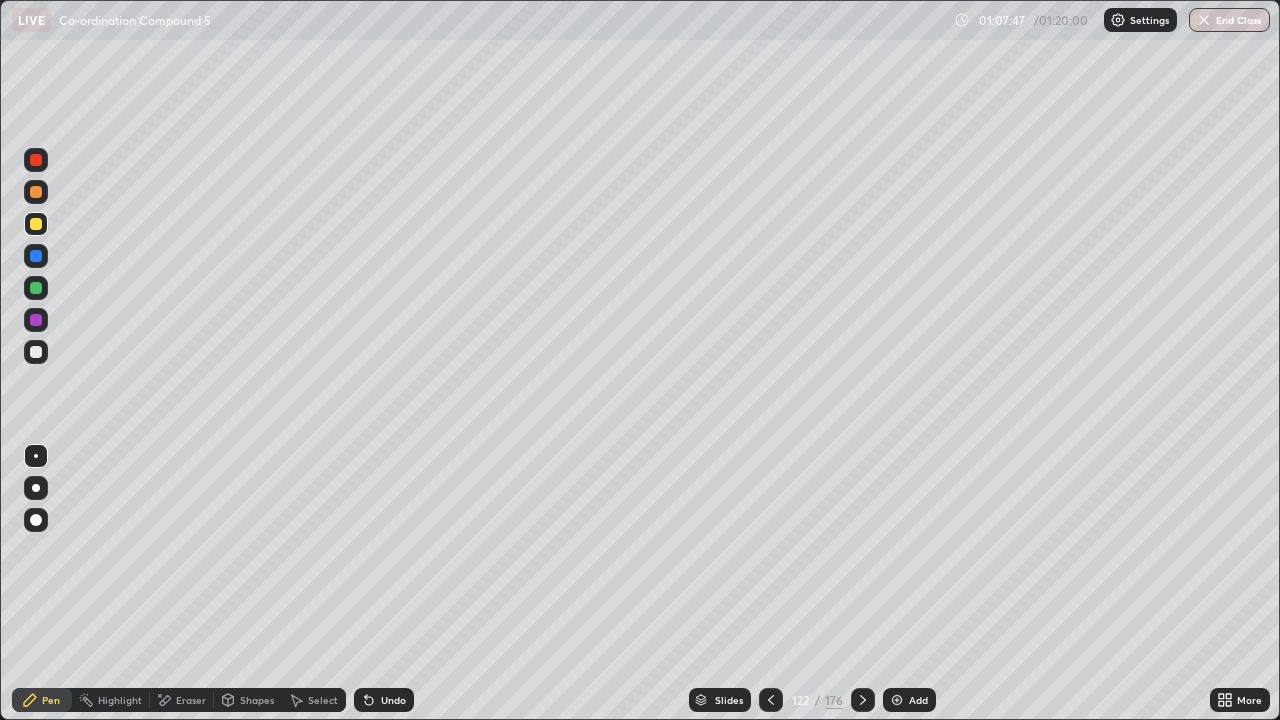 click at bounding box center [771, 700] 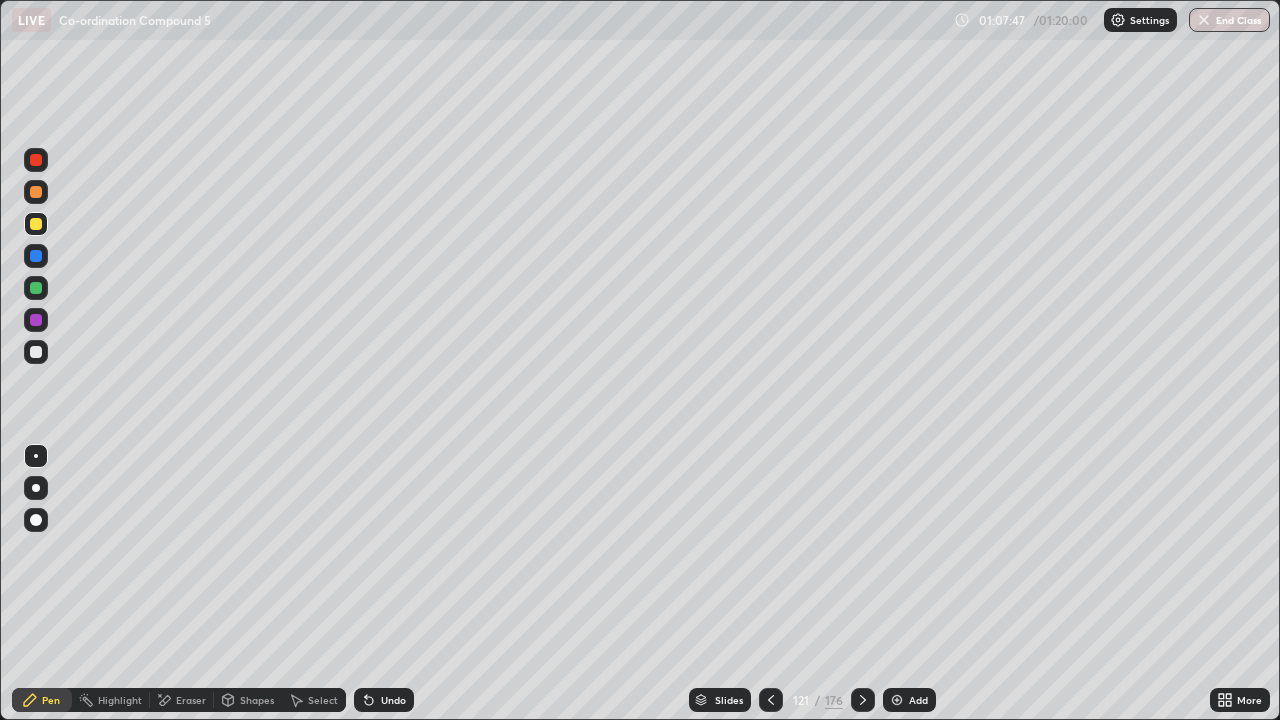 click 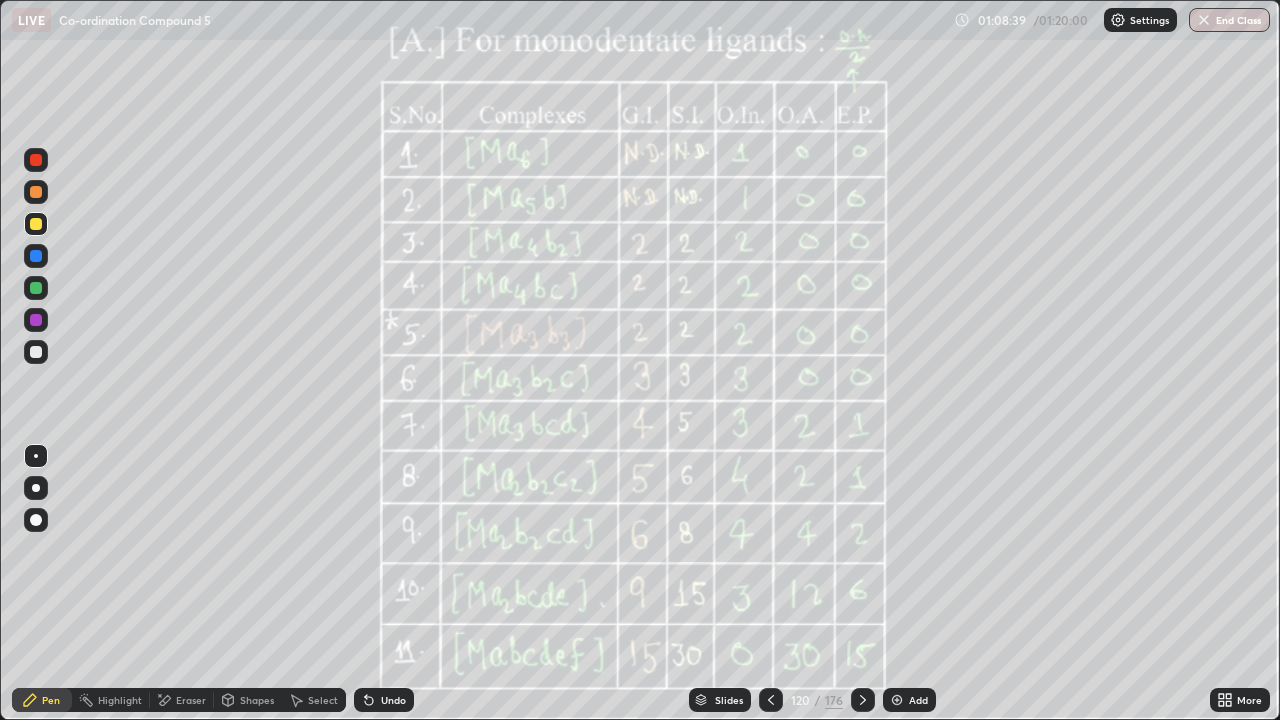 click on "Eraser" at bounding box center [191, 700] 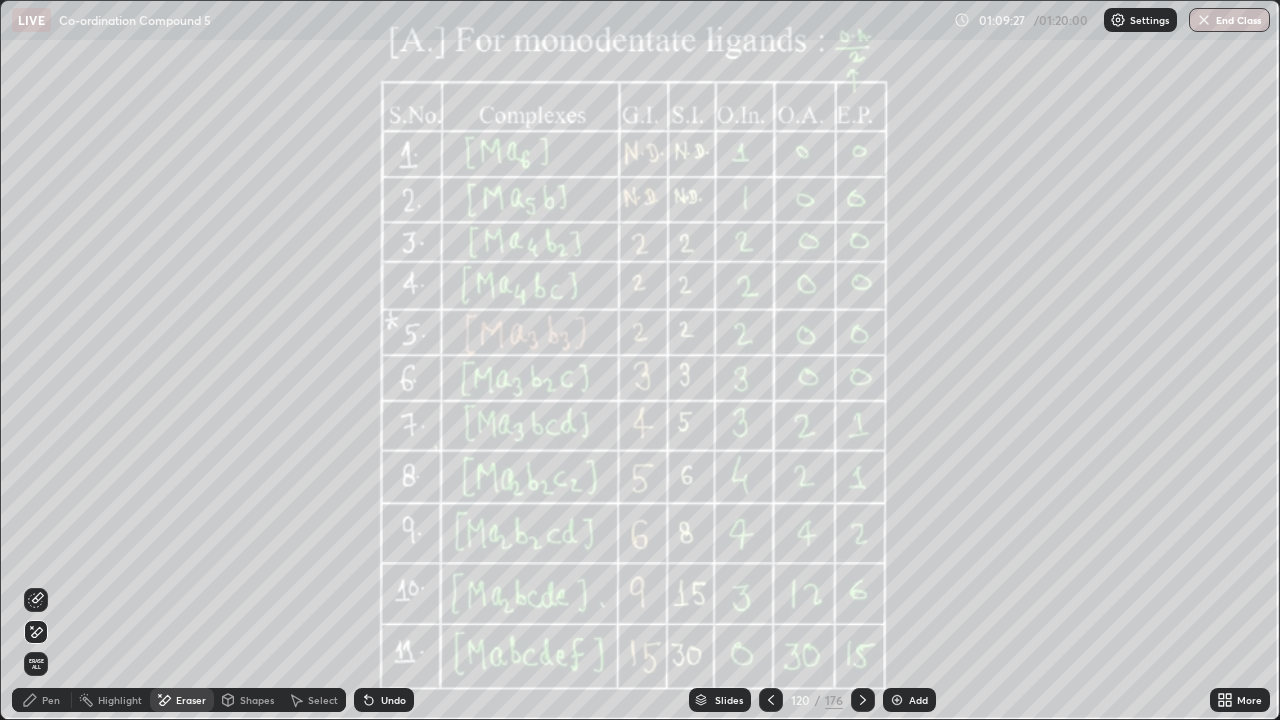 click 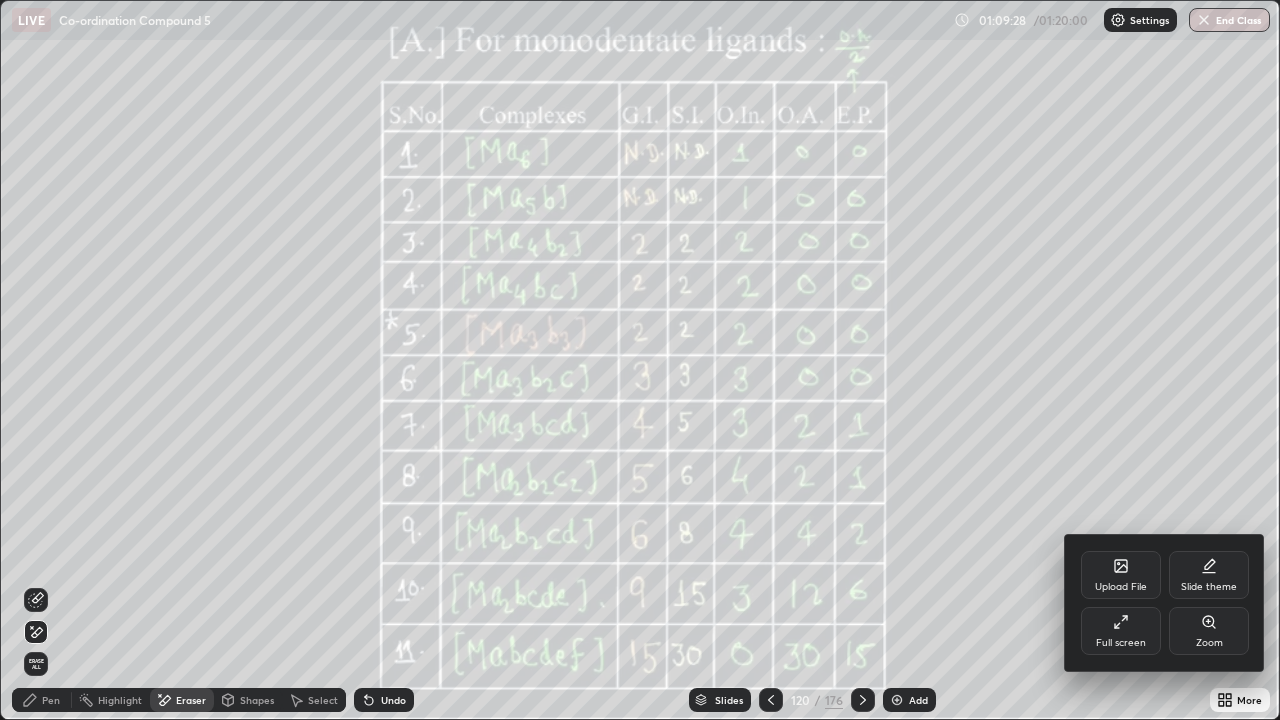 click on "Full screen" at bounding box center [1121, 643] 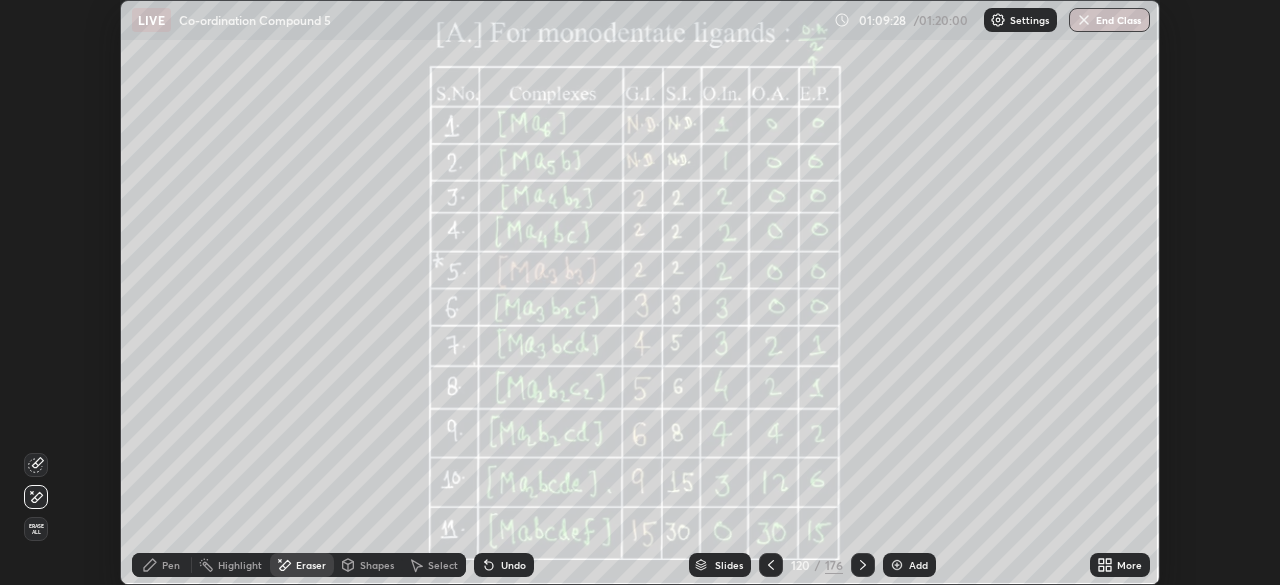 scroll, scrollTop: 585, scrollLeft: 1280, axis: both 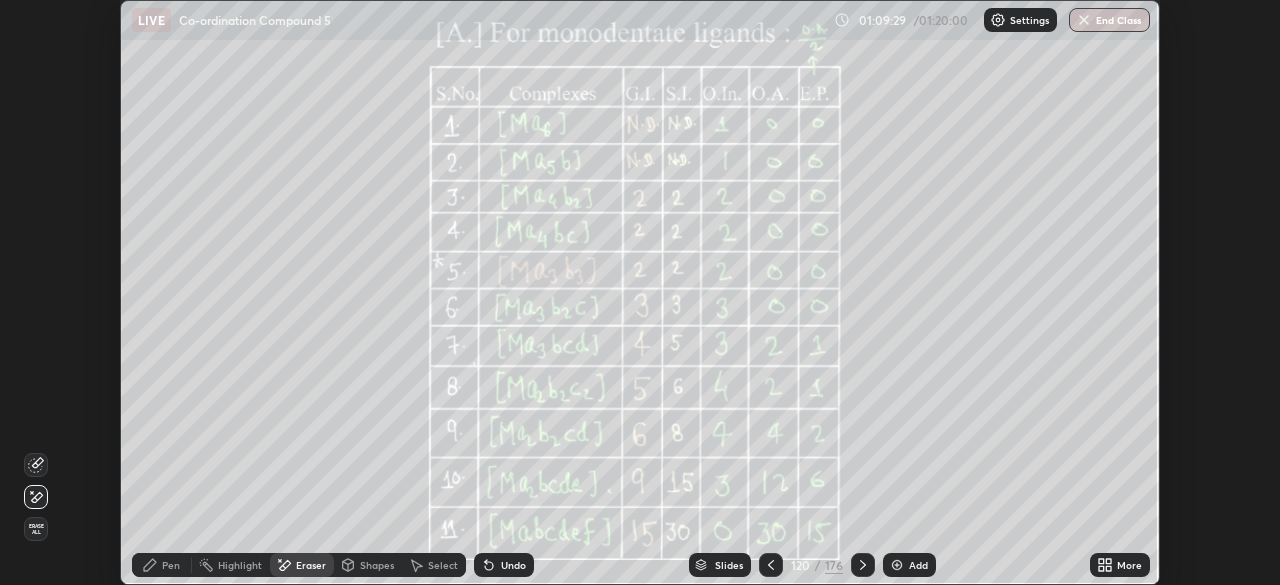 click 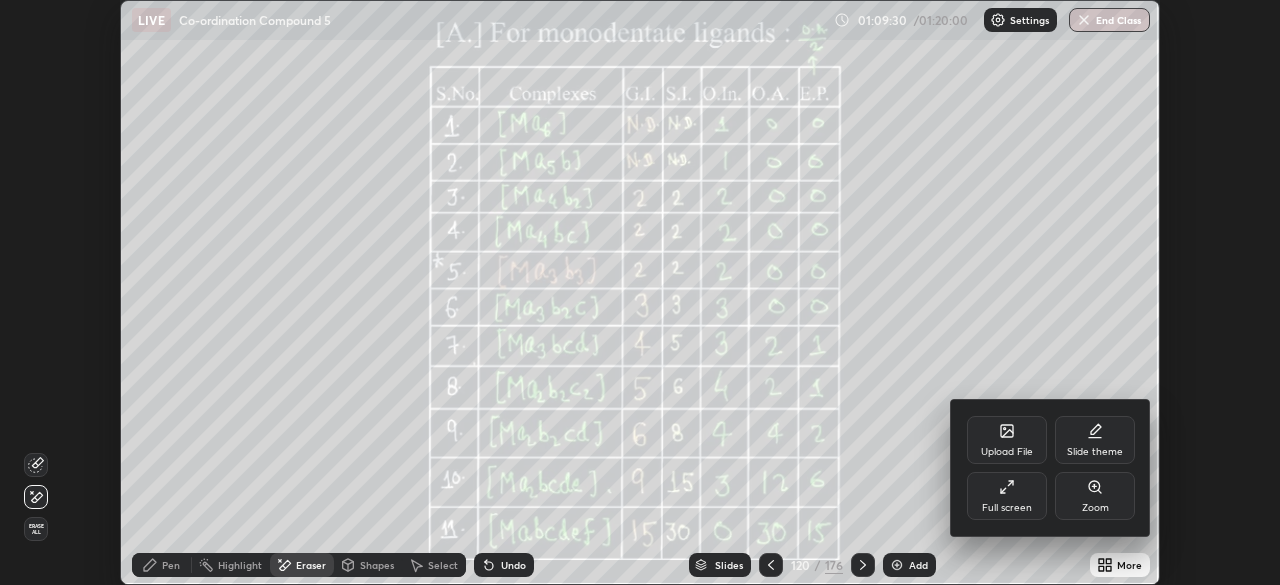 click on "Full screen" at bounding box center [1007, 496] 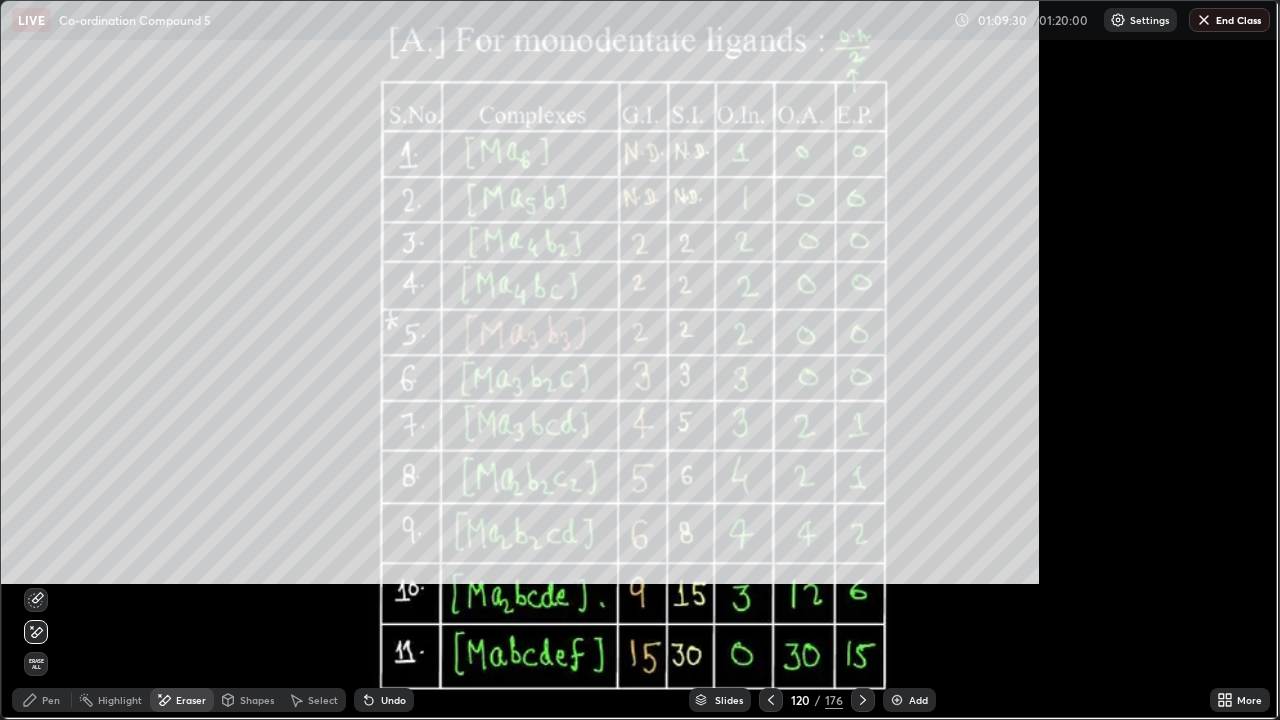 scroll, scrollTop: 99280, scrollLeft: 98720, axis: both 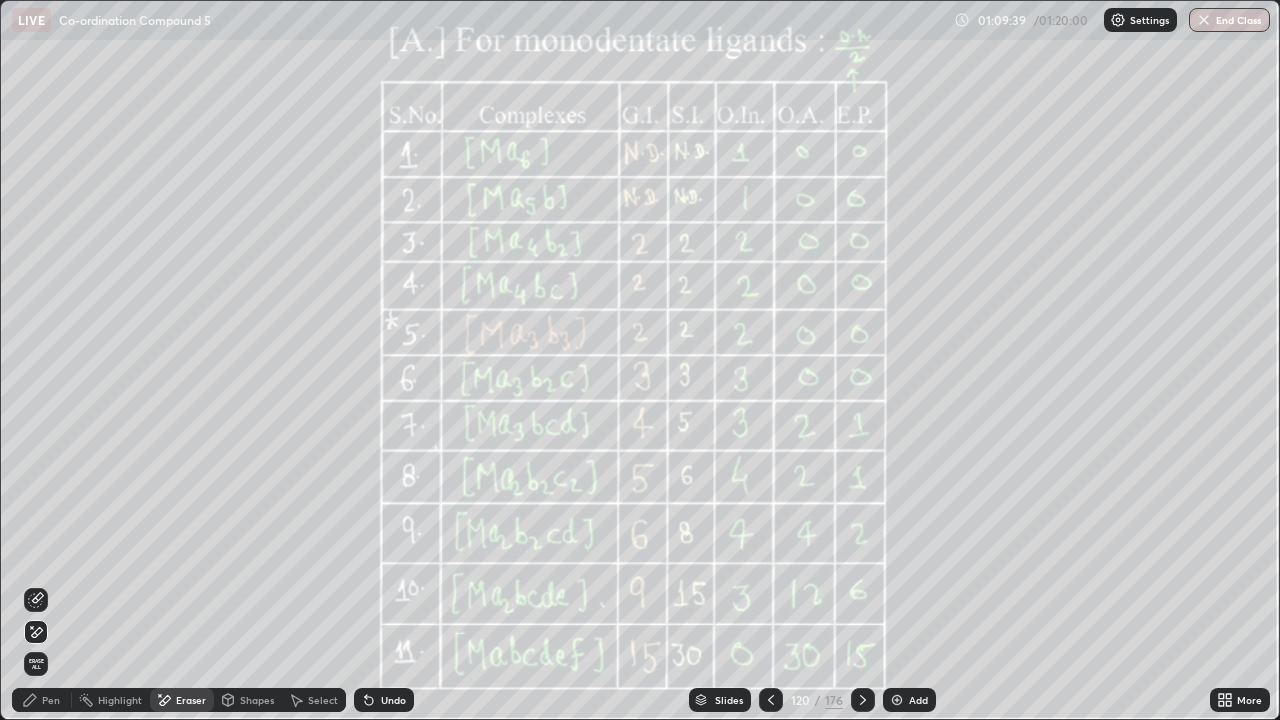 click on "Pen" at bounding box center (42, 700) 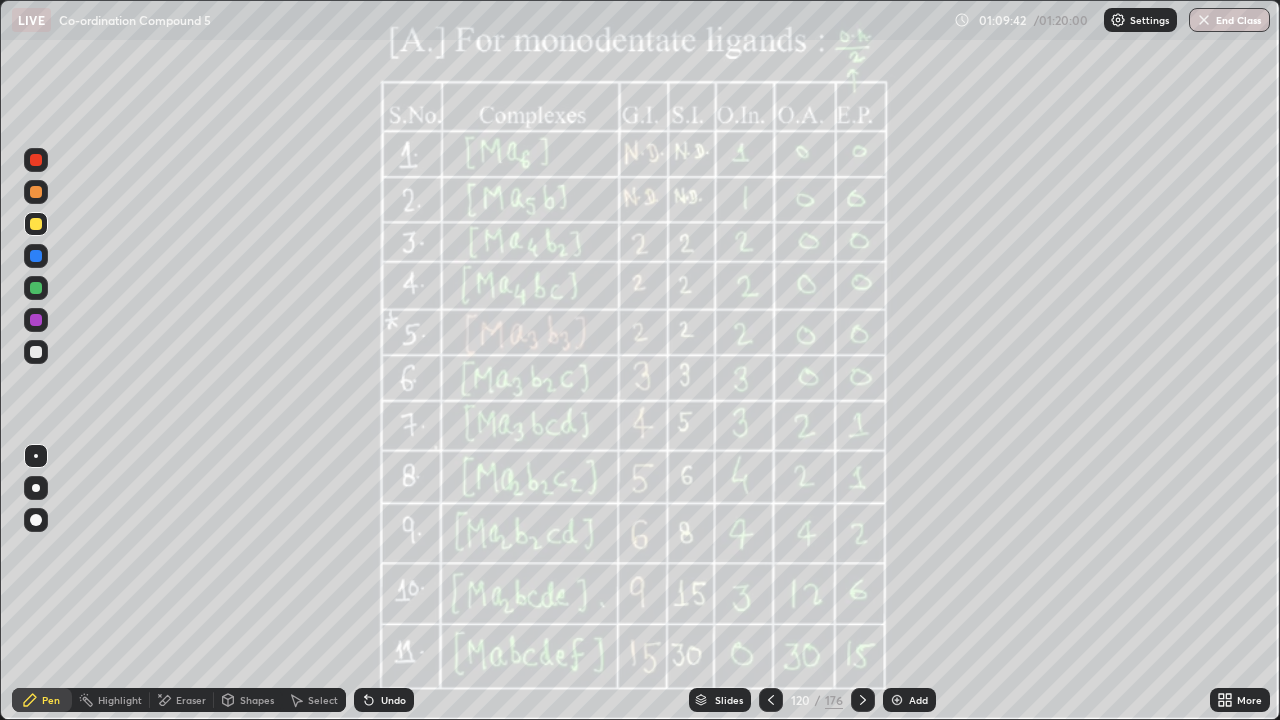 click at bounding box center (863, 700) 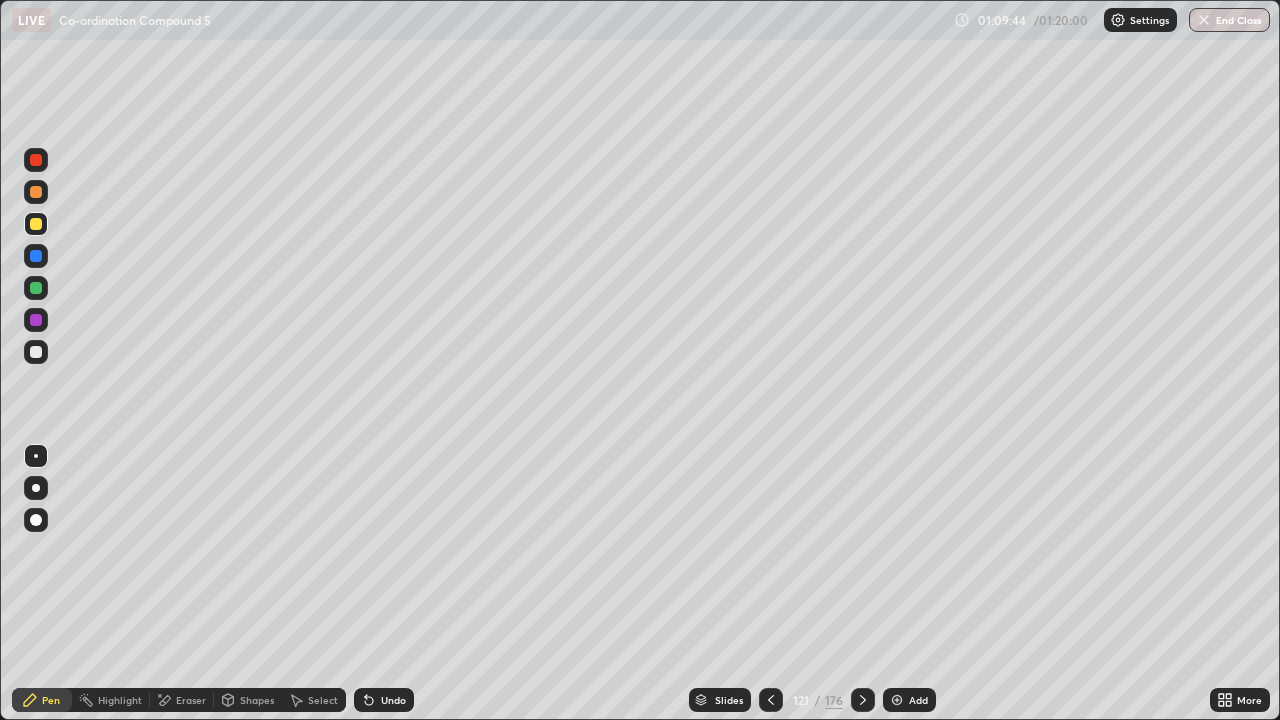 click 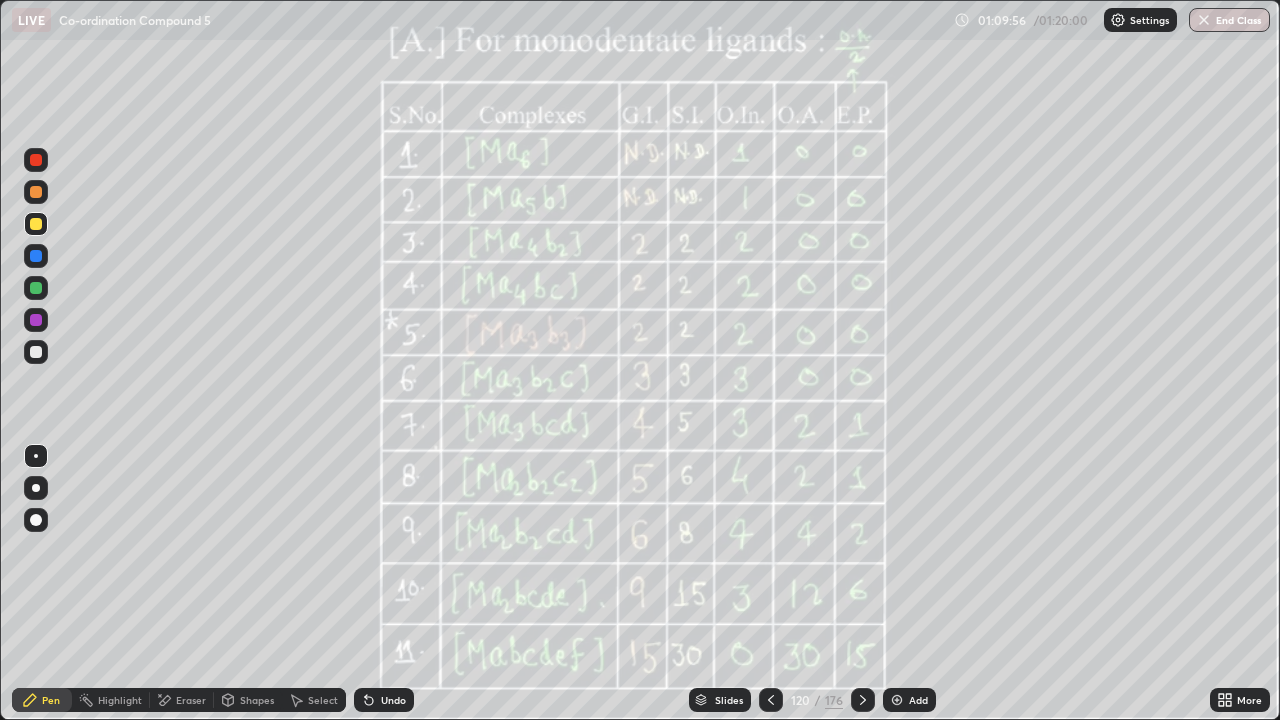 click 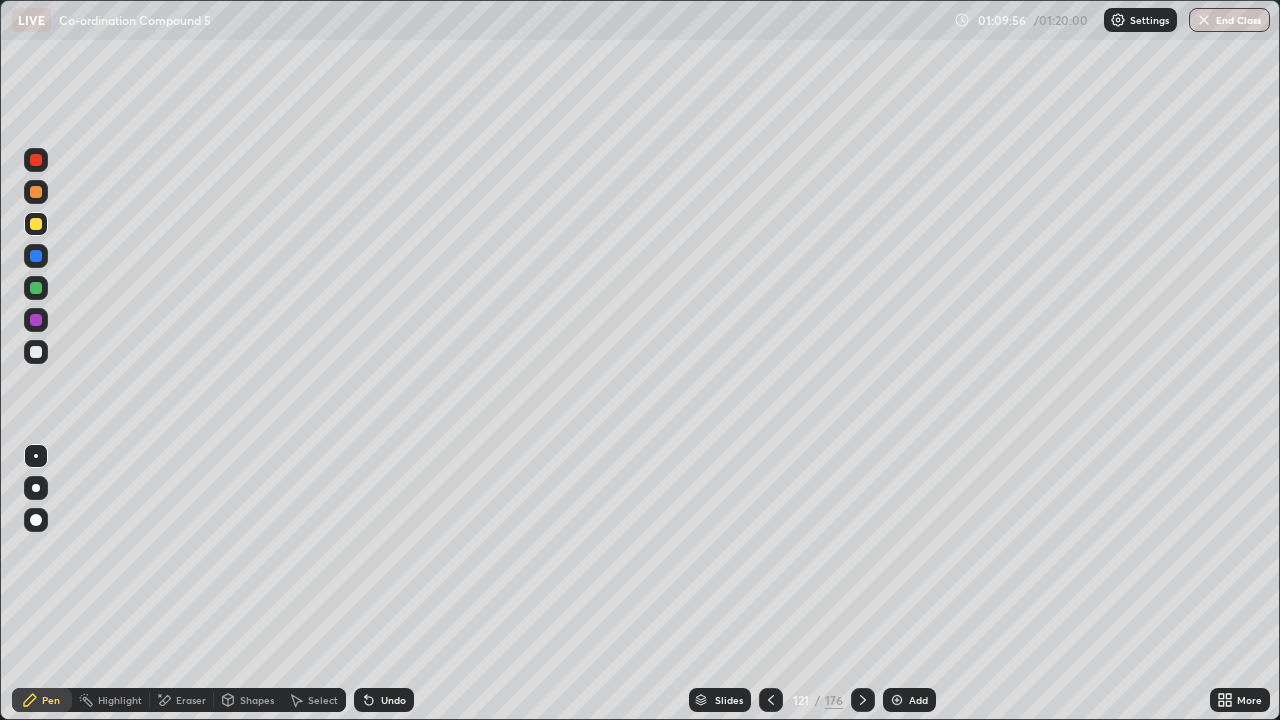 click 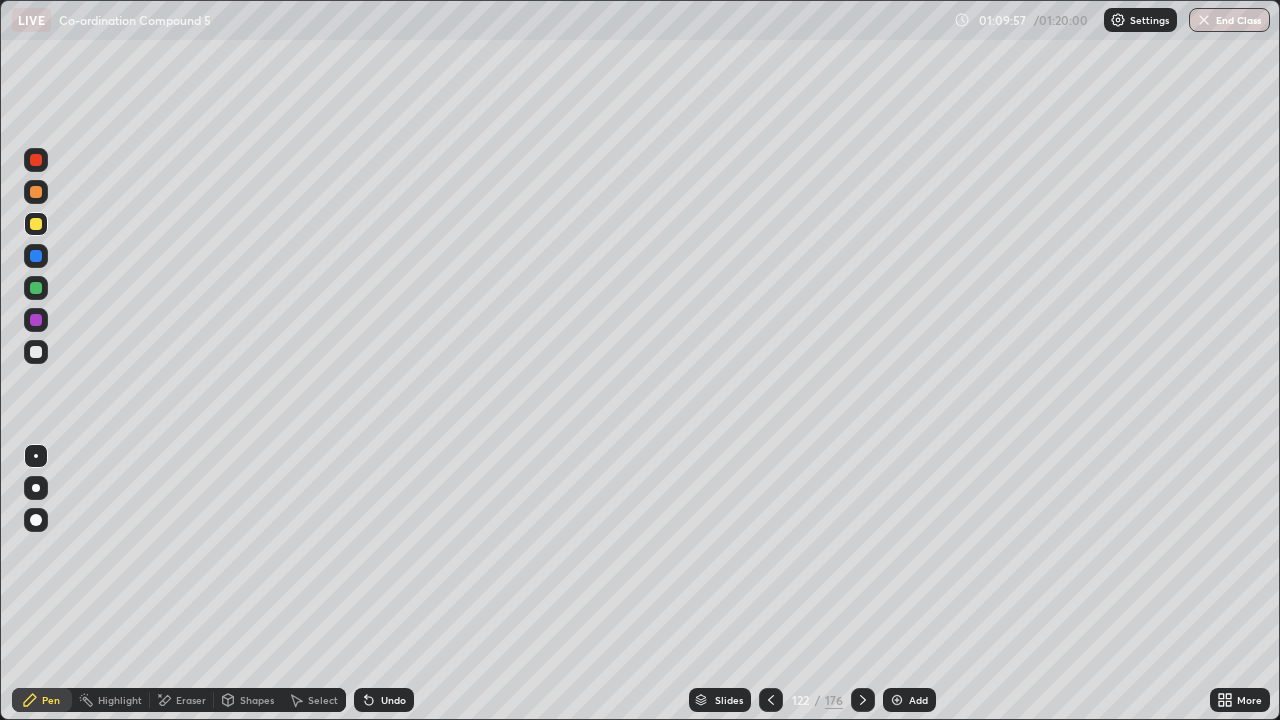 click 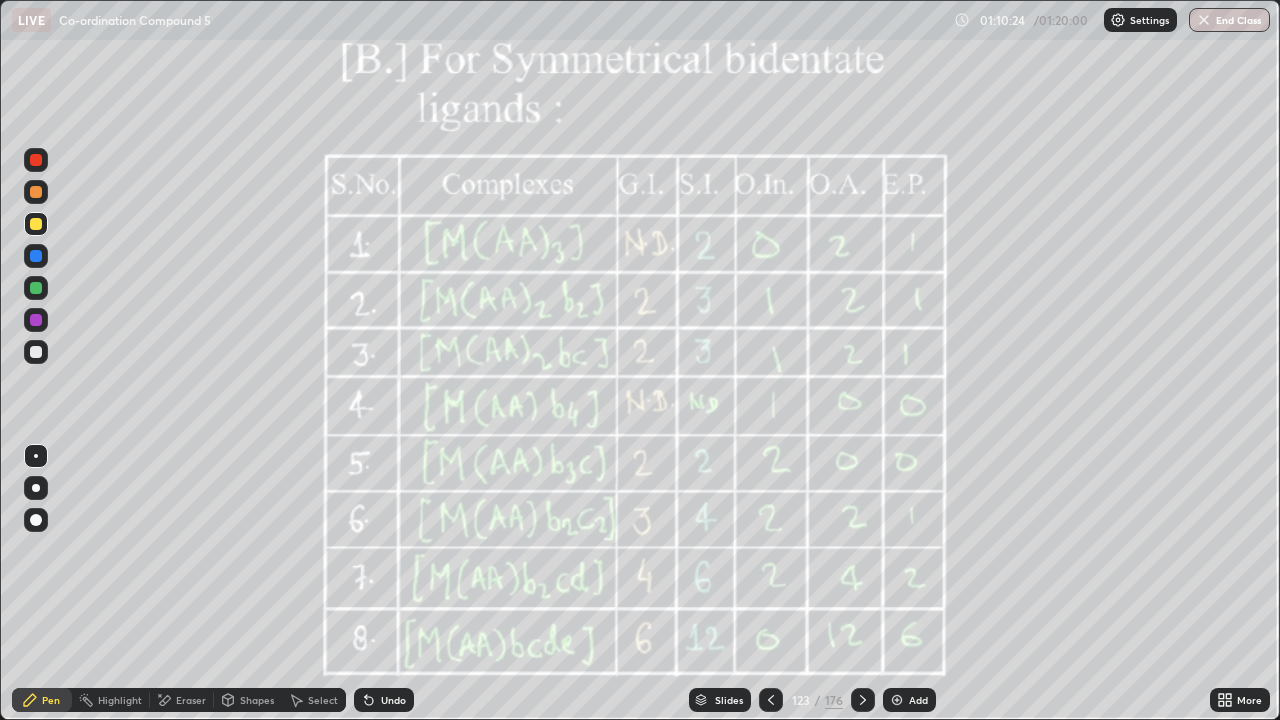 click on "End Class" at bounding box center [1229, 20] 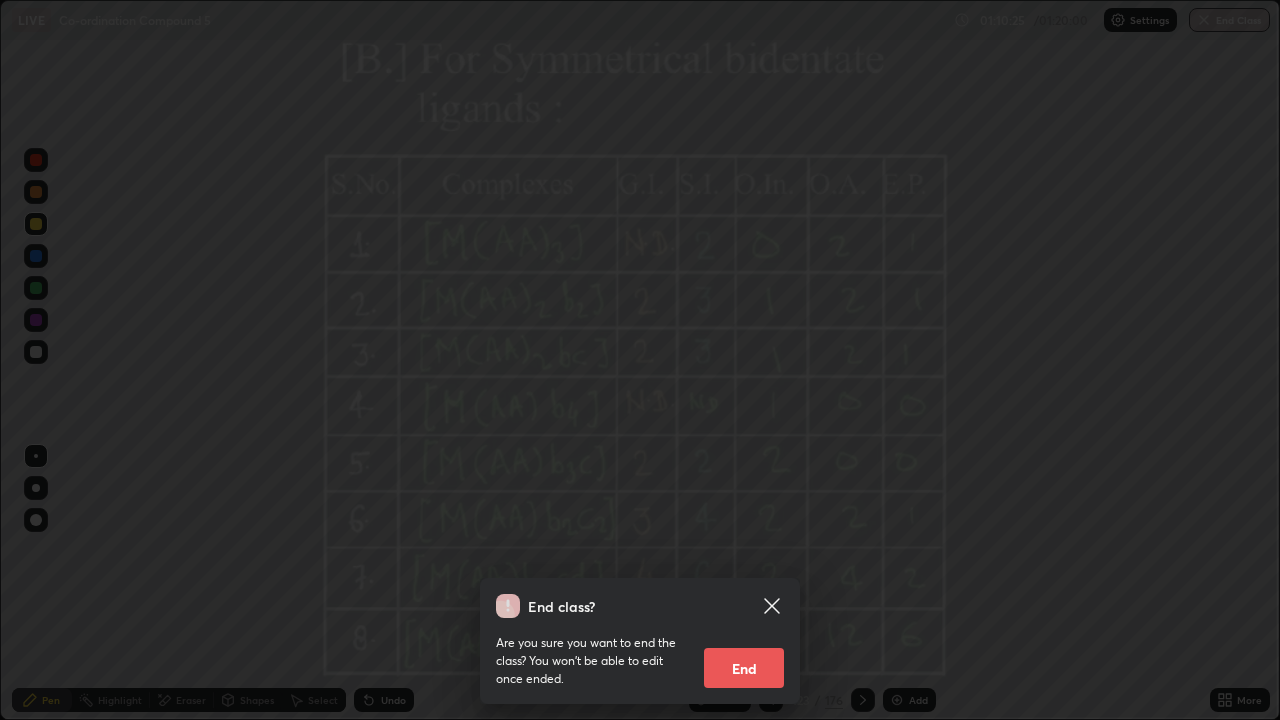 click on "End" at bounding box center [744, 668] 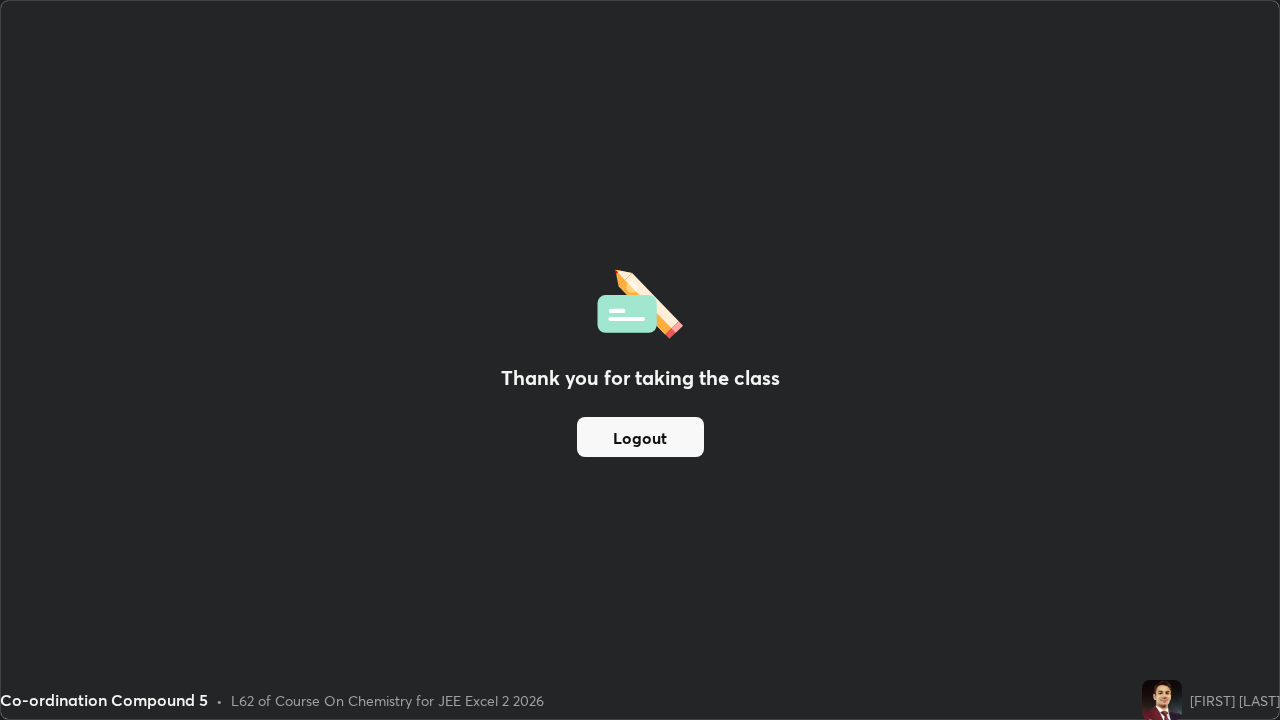 click on "Logout" at bounding box center [640, 437] 